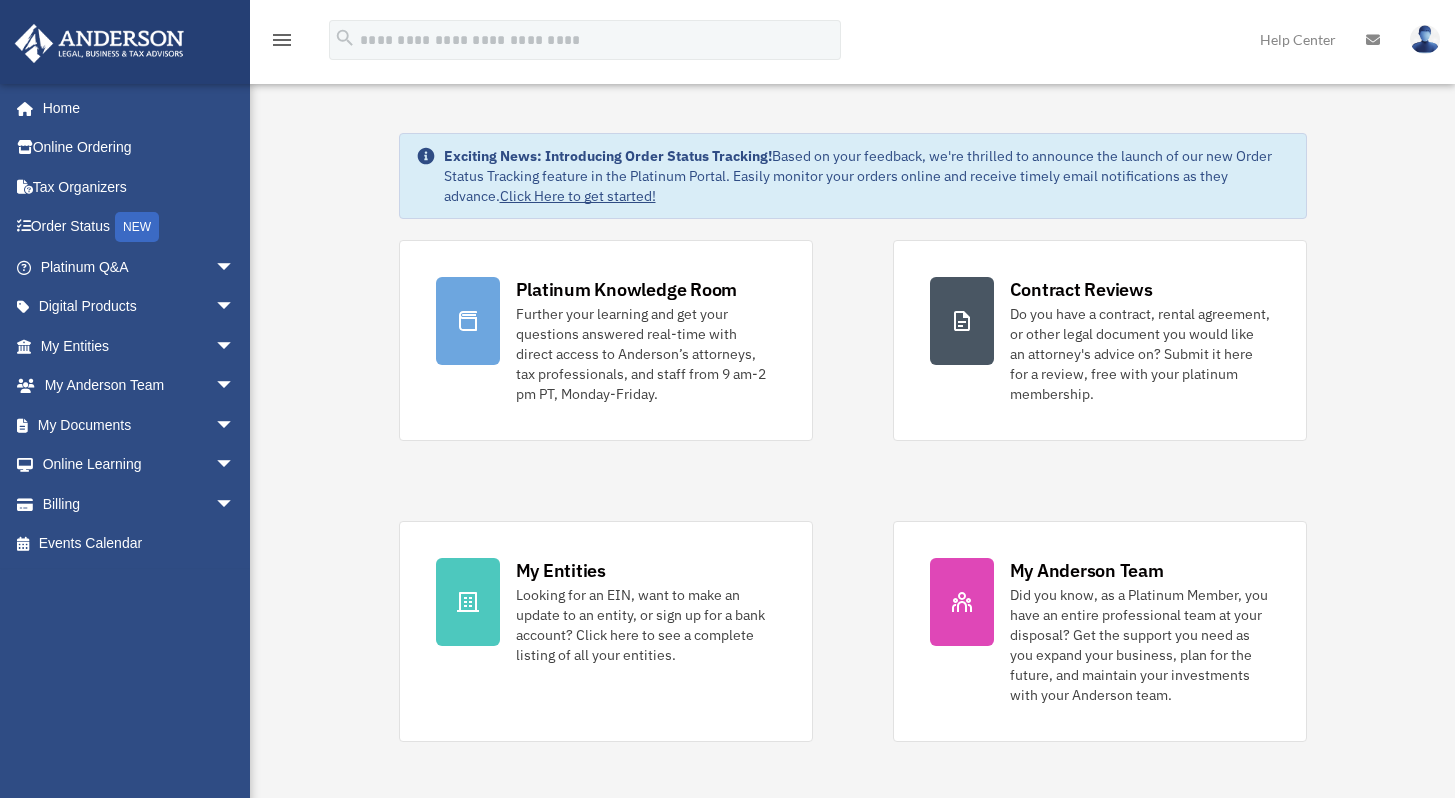 scroll, scrollTop: 0, scrollLeft: 0, axis: both 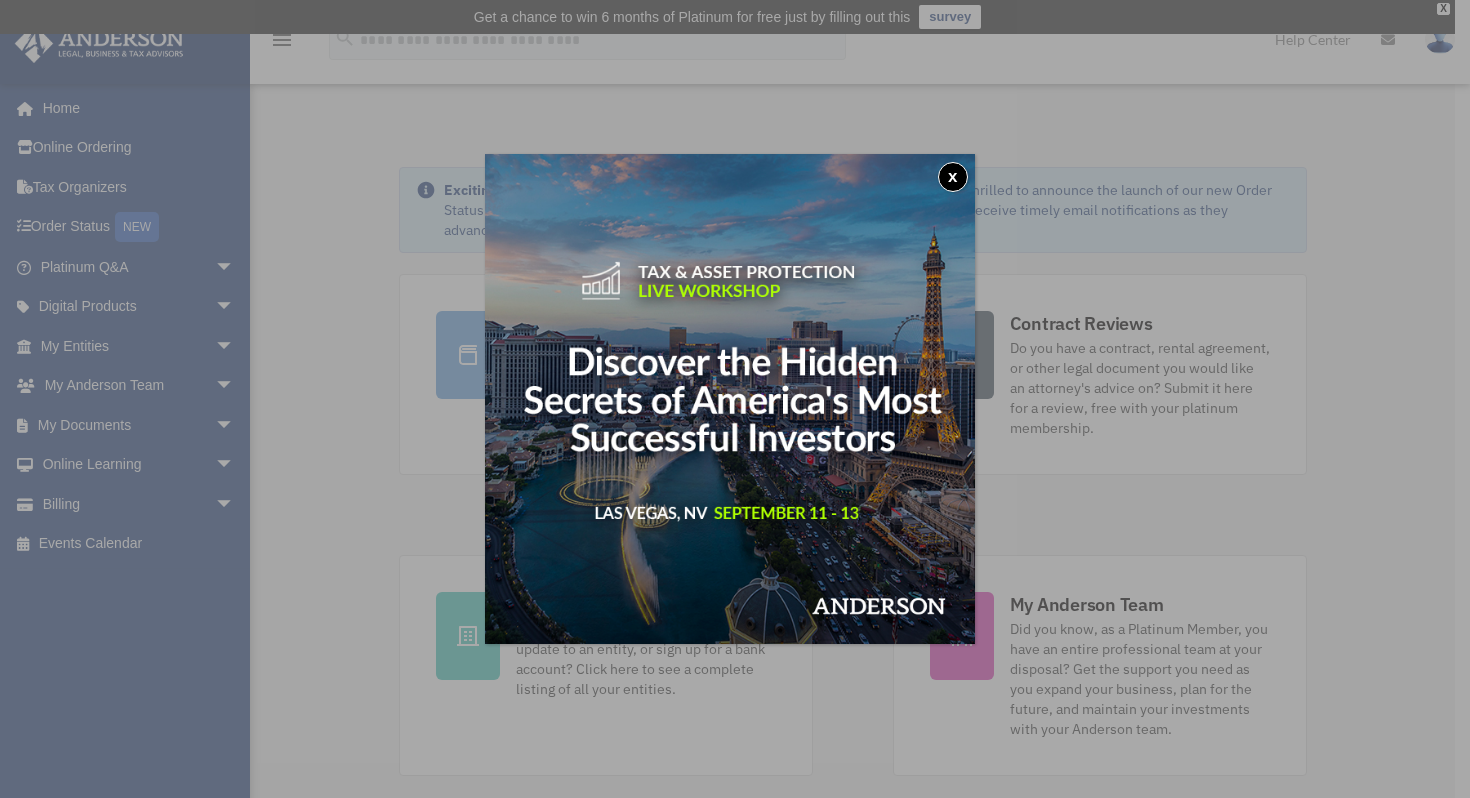 click on "x" at bounding box center [953, 177] 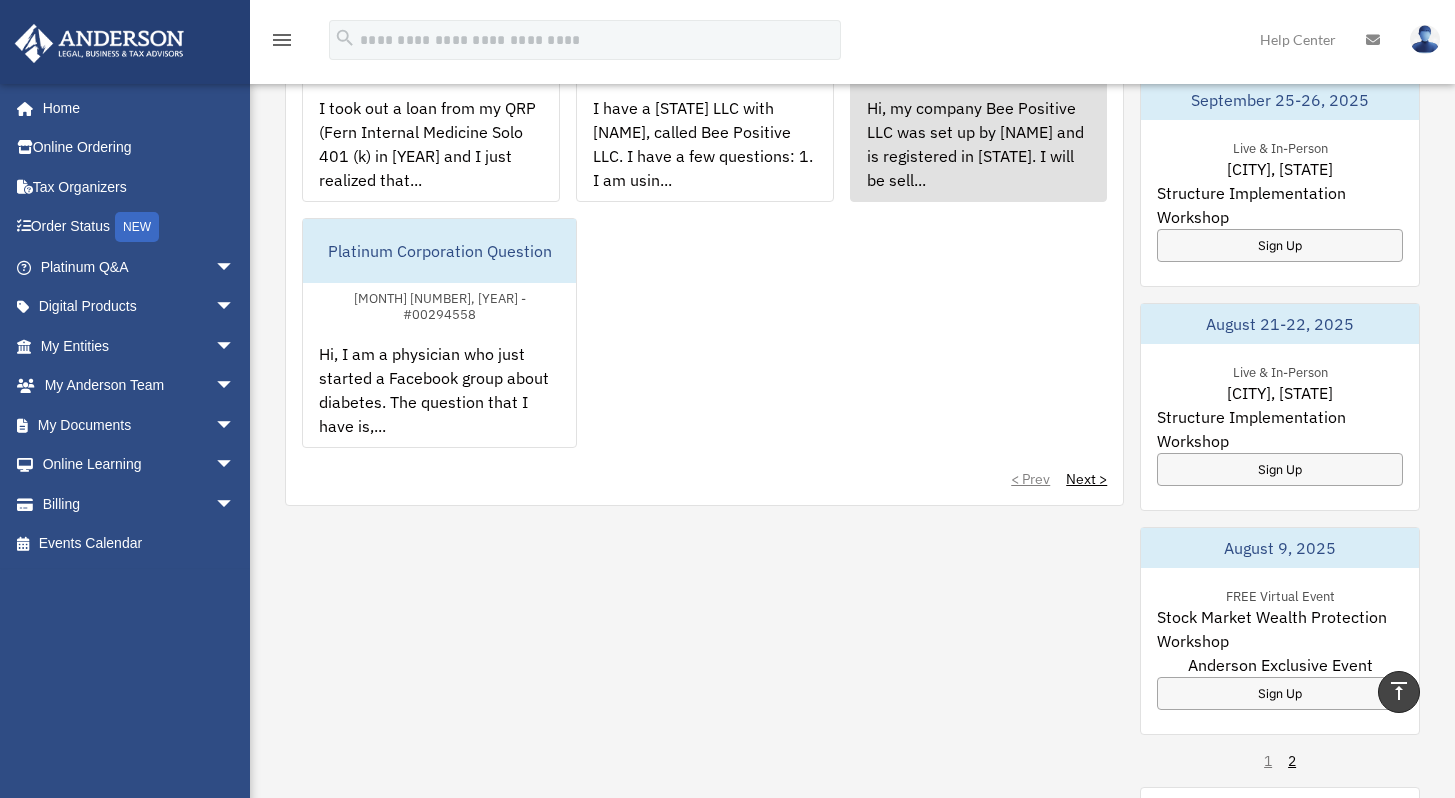 scroll, scrollTop: 1033, scrollLeft: 0, axis: vertical 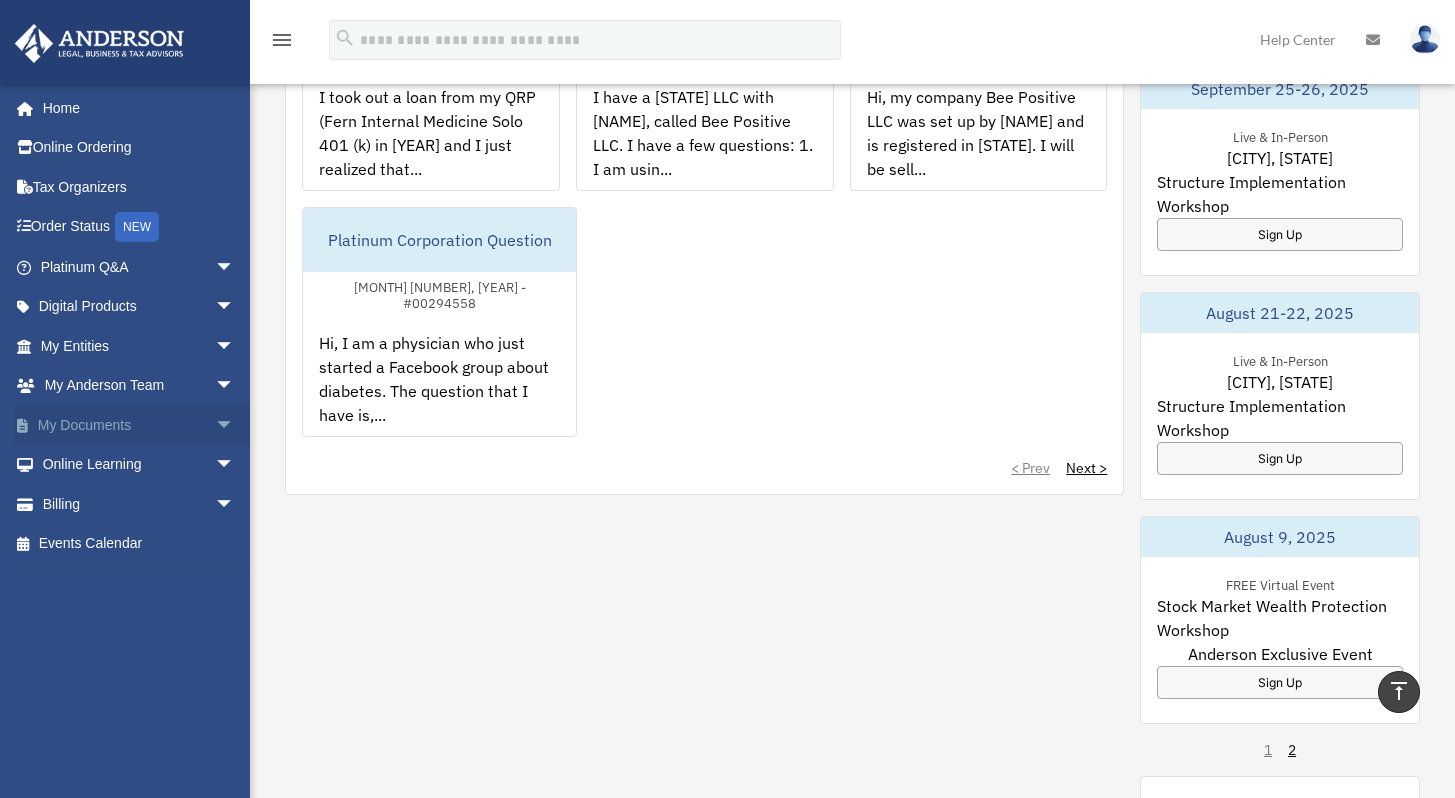 click on "arrow_drop_down" at bounding box center [235, 425] 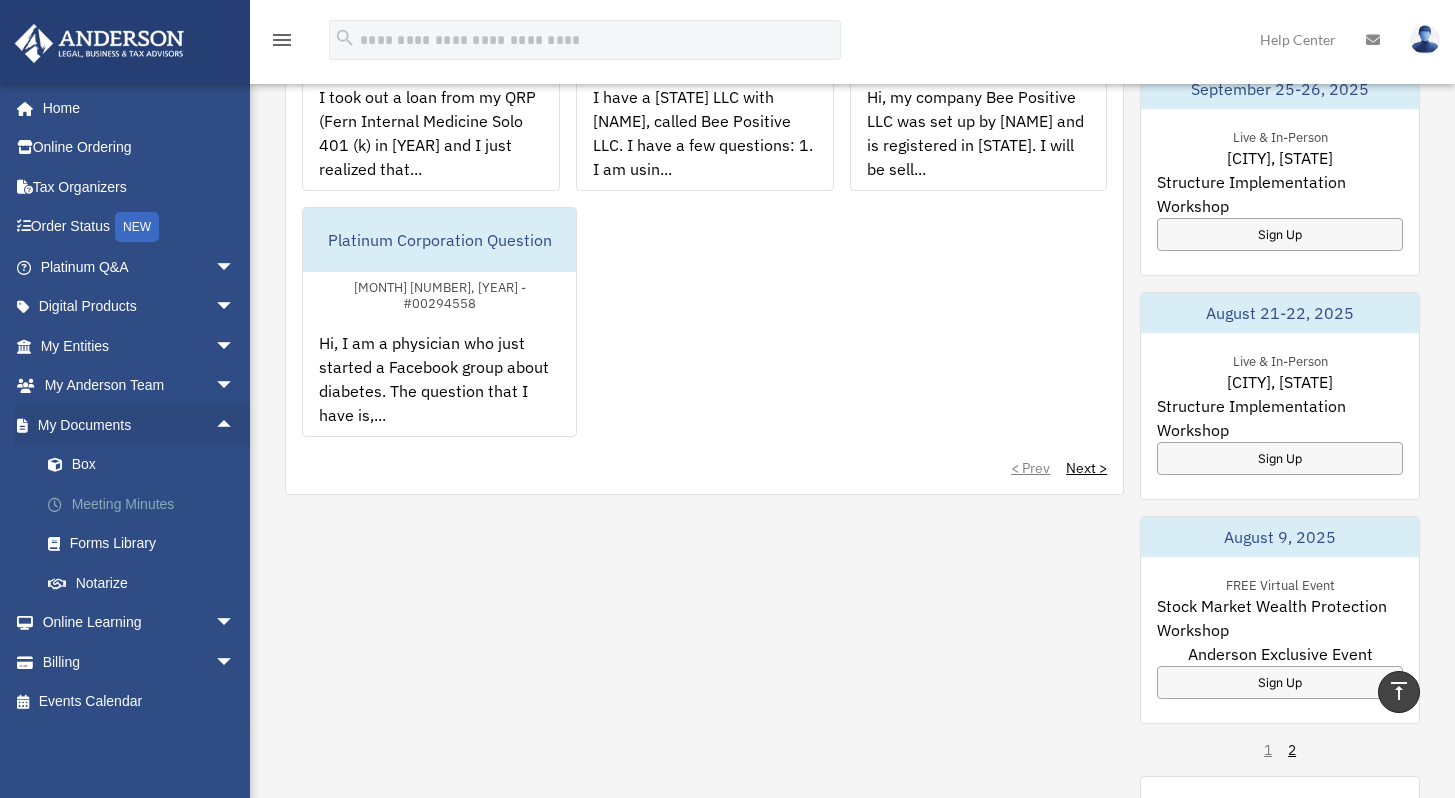 click on "Meeting Minutes" at bounding box center (146, 504) 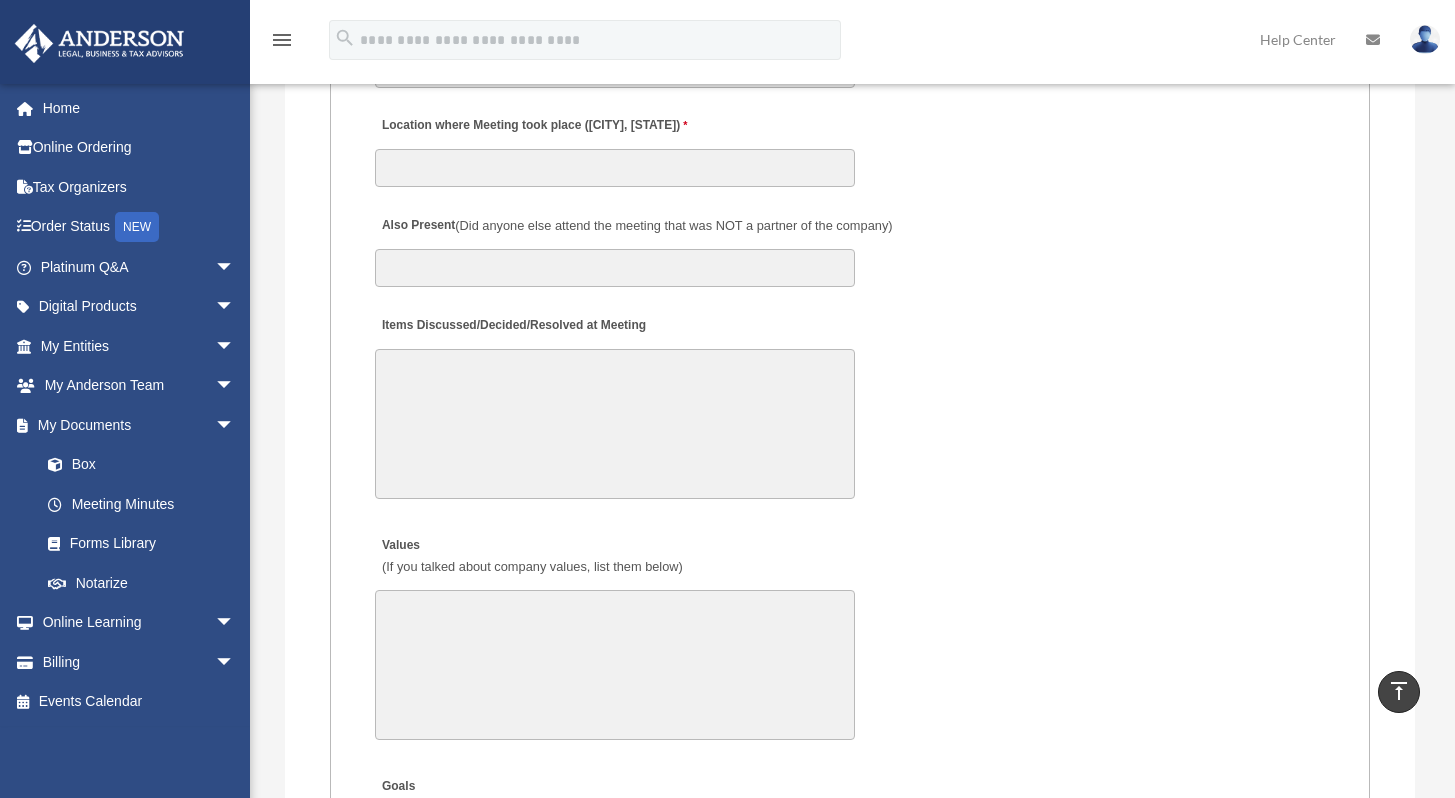 scroll, scrollTop: 3282, scrollLeft: 0, axis: vertical 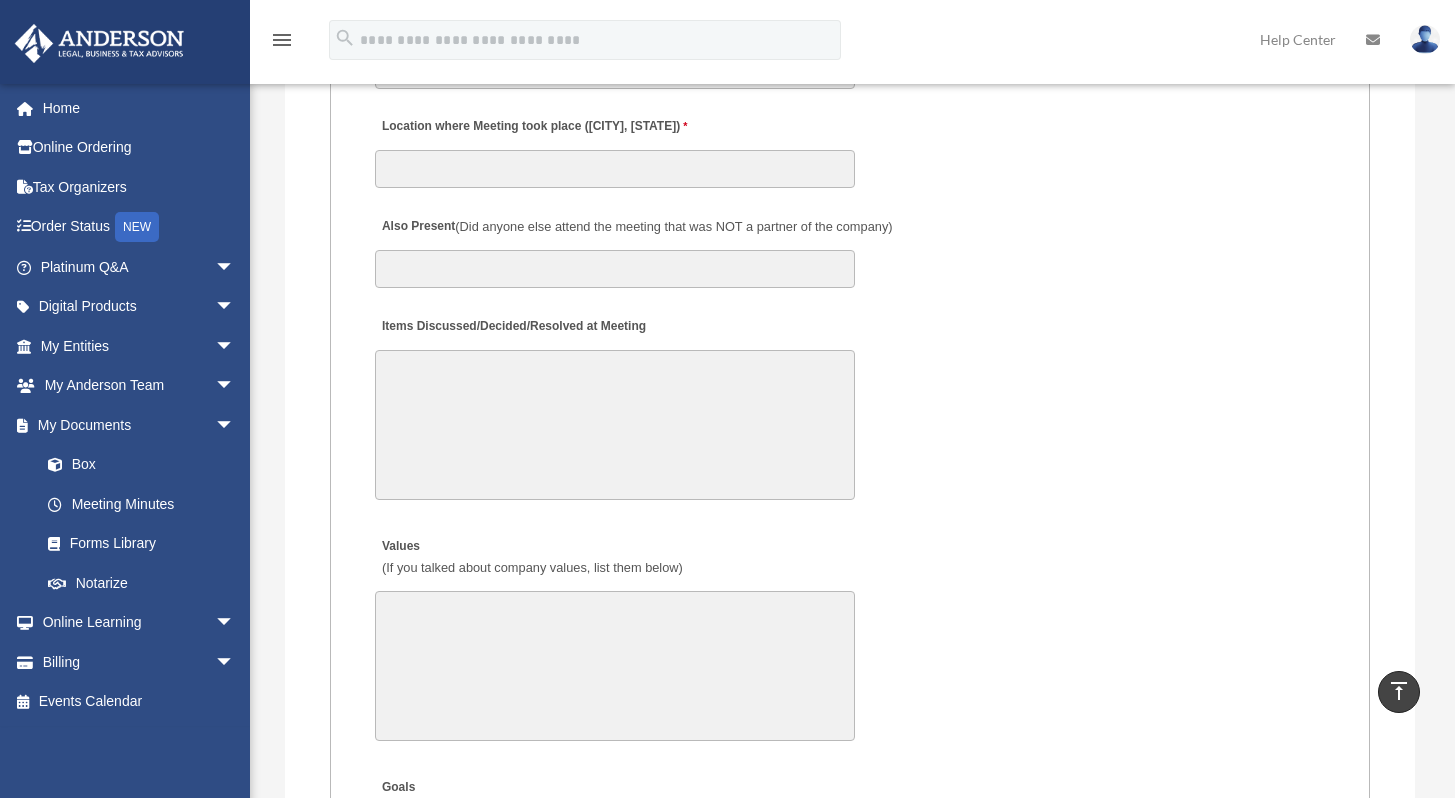 click on "Items Discussed/Decided/Resolved at Meeting" at bounding box center (615, 425) 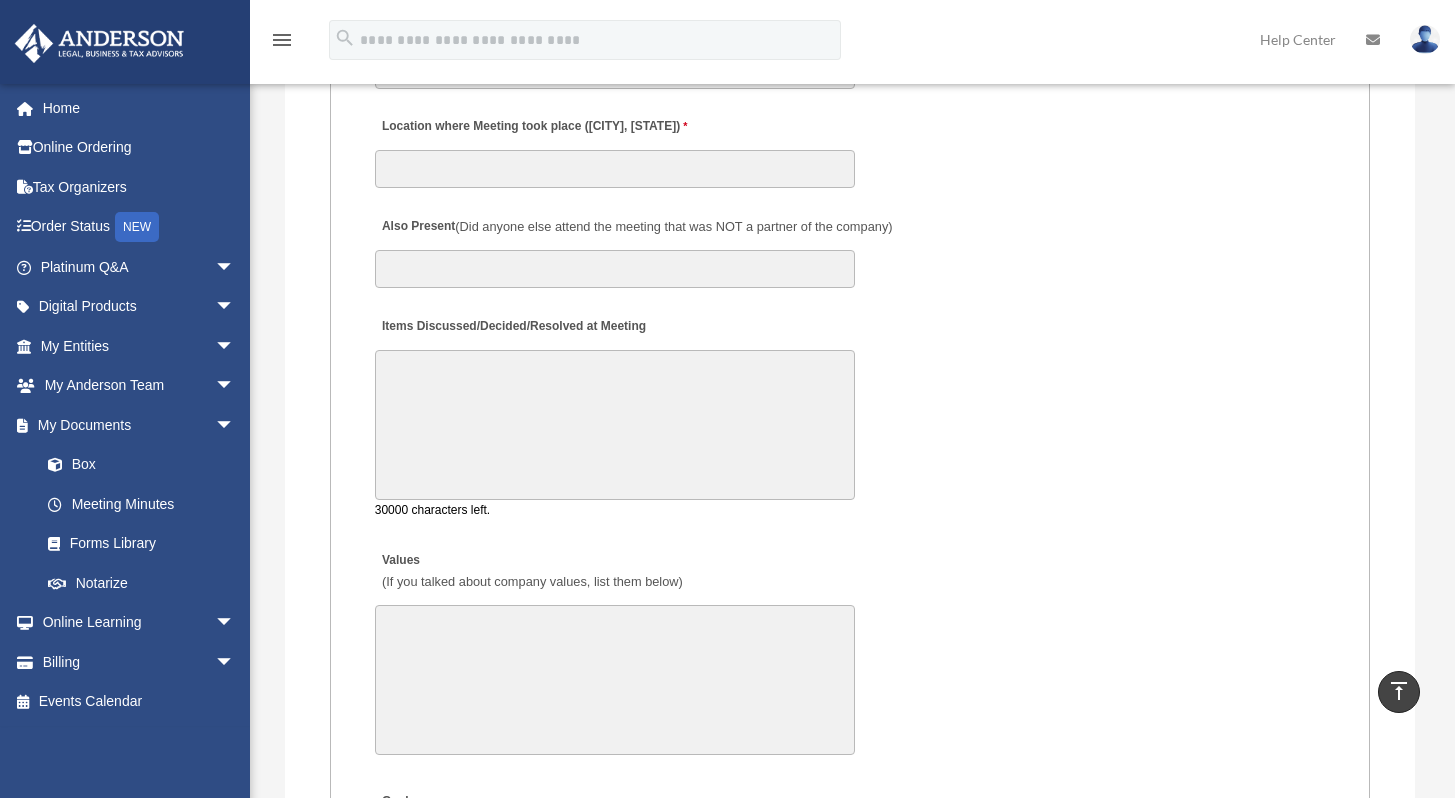 paste on "**********" 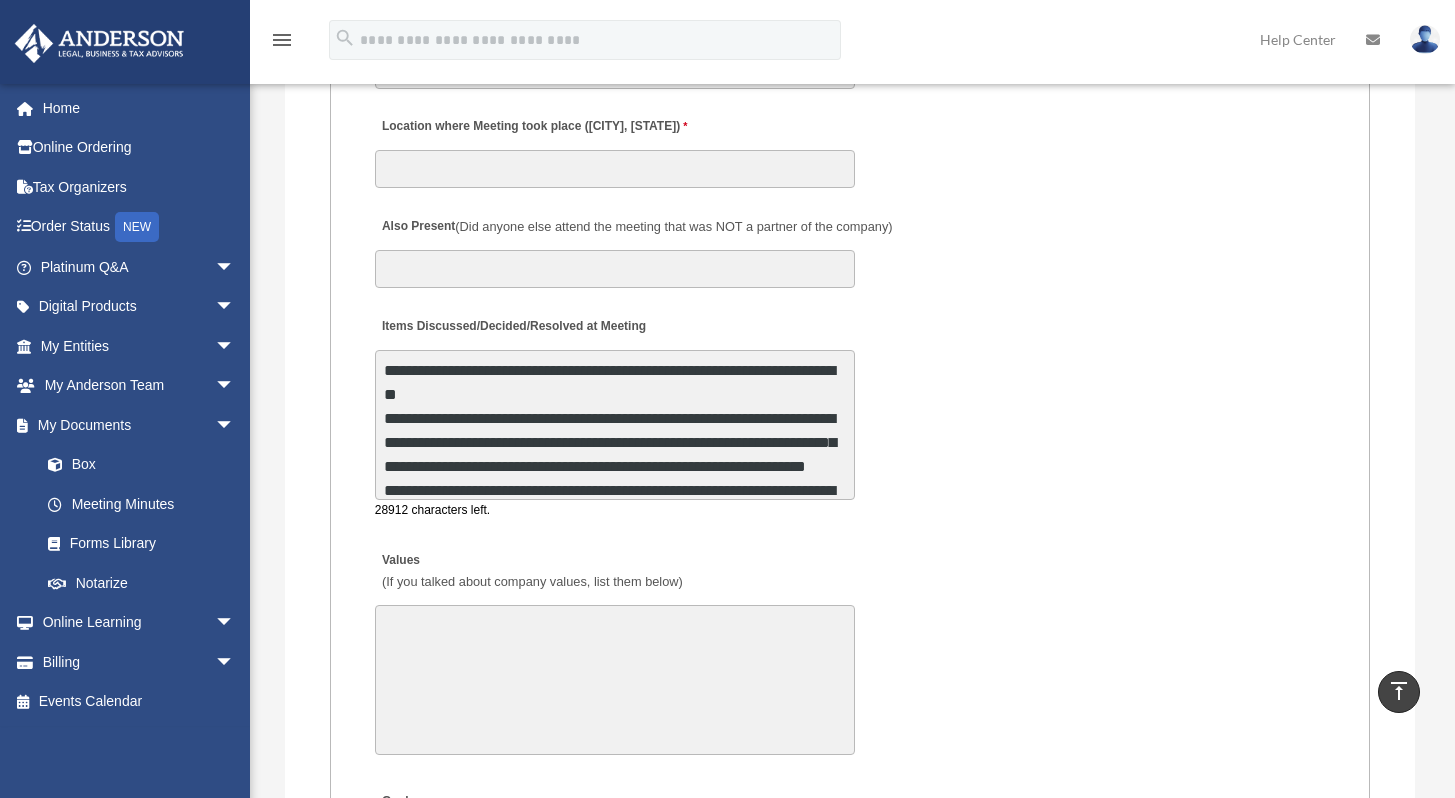scroll, scrollTop: 433, scrollLeft: 0, axis: vertical 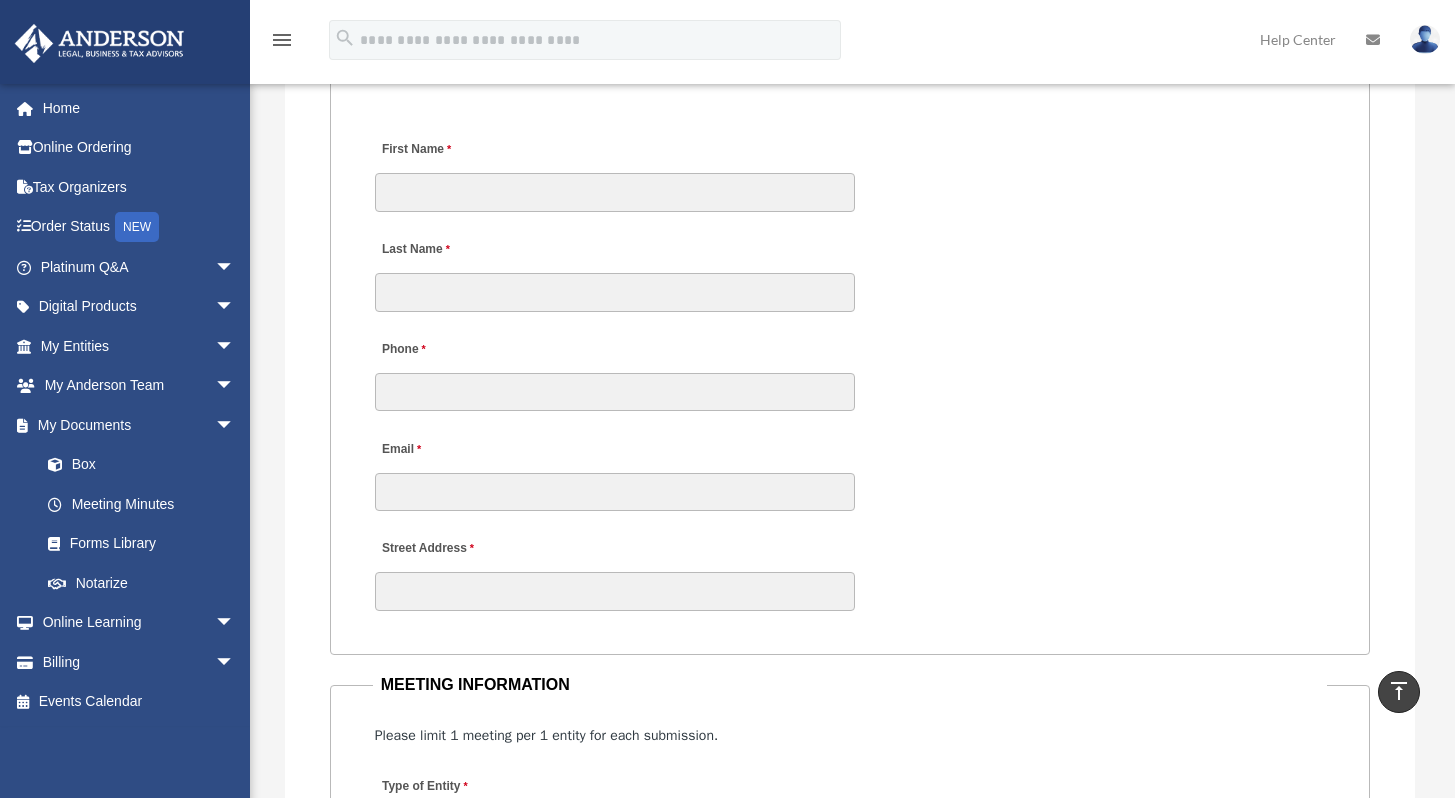 type on "**********" 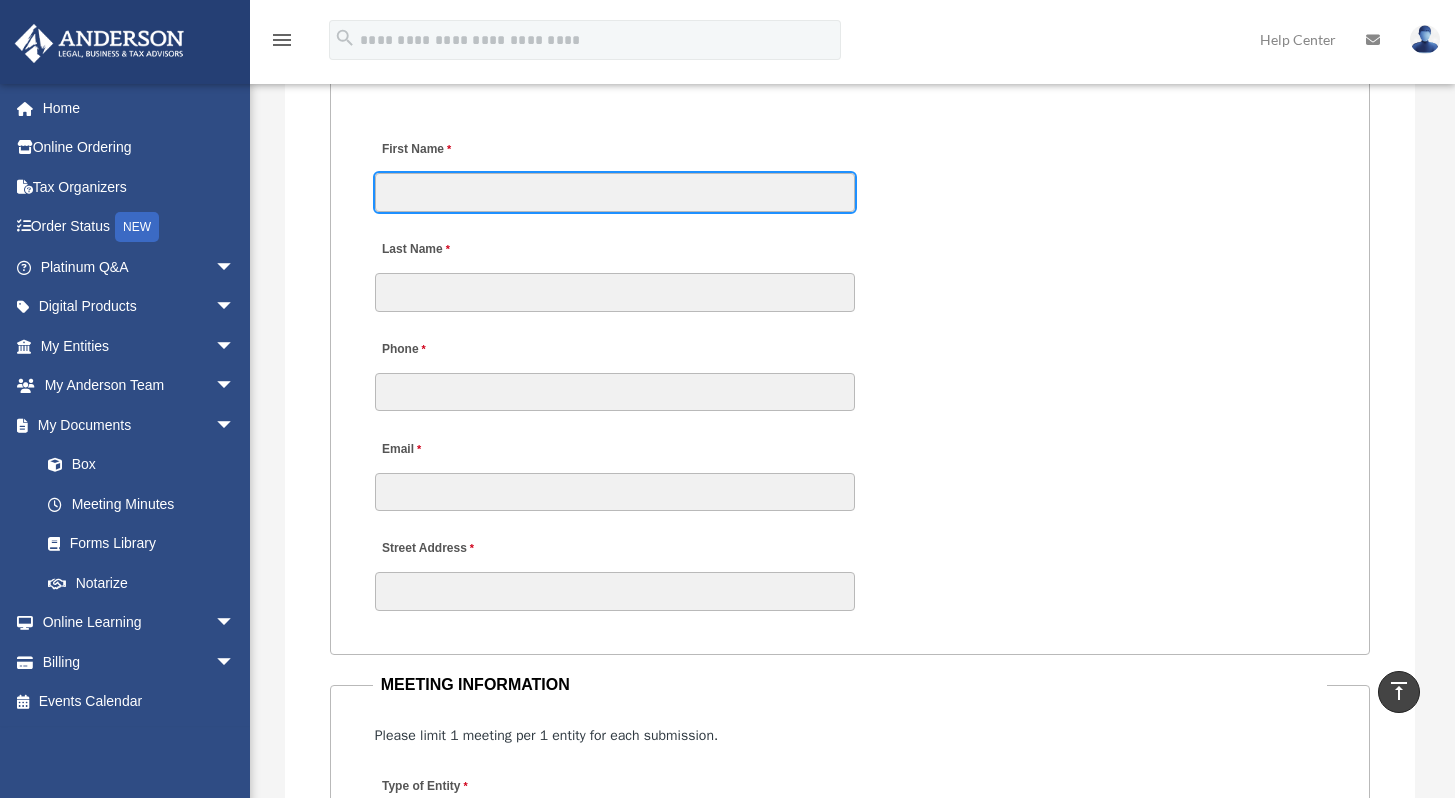 click on "First Name" at bounding box center [615, 192] 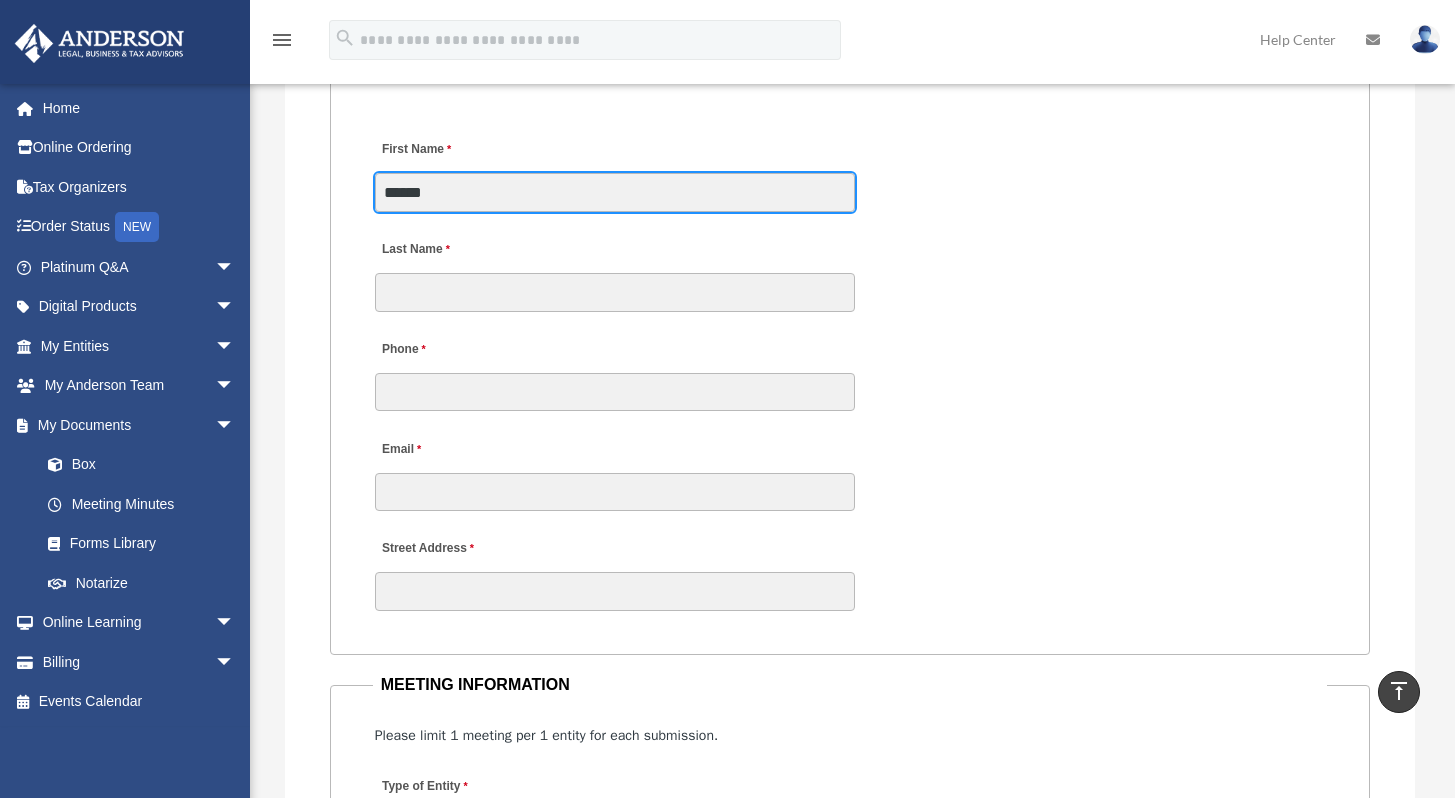 type on "*****" 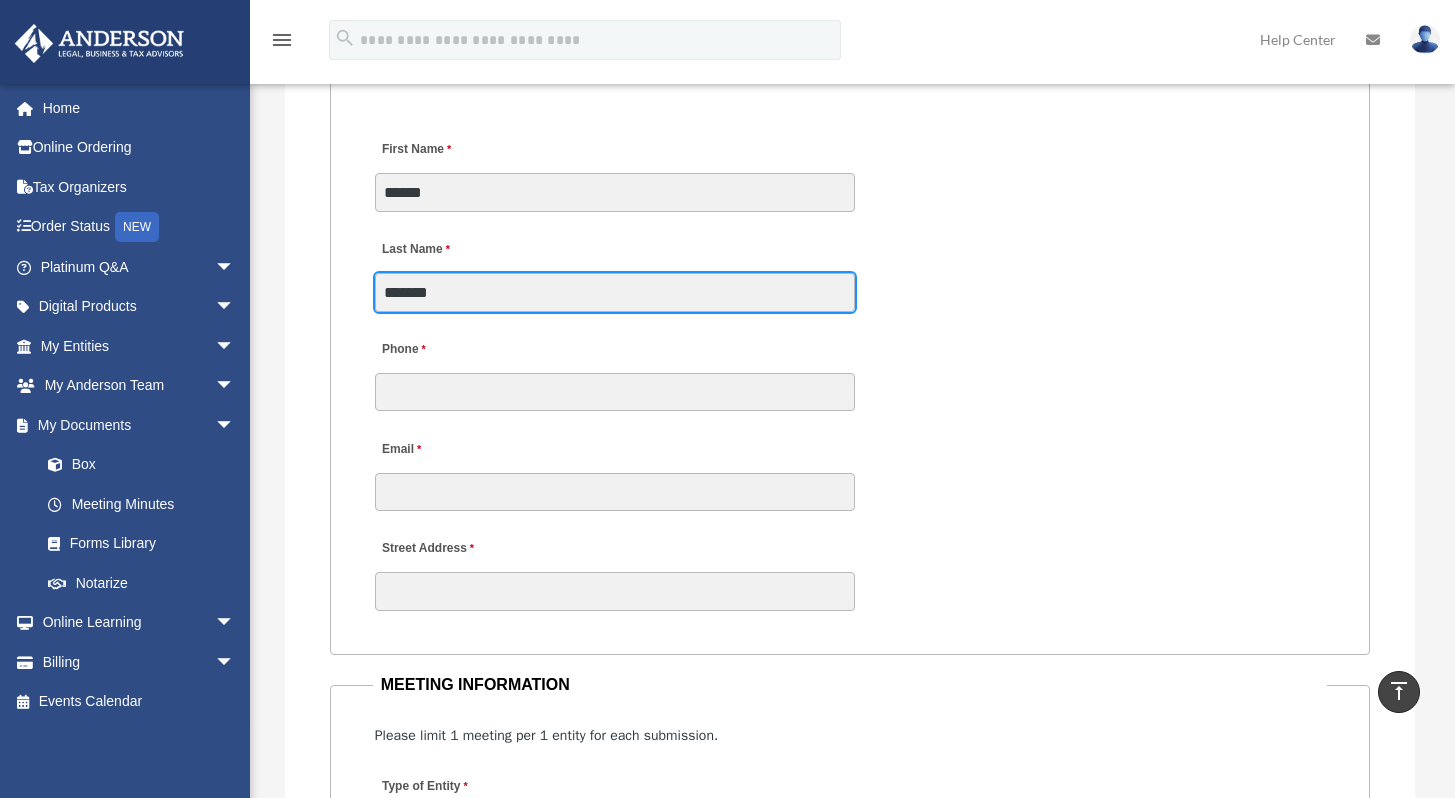 type on "*******" 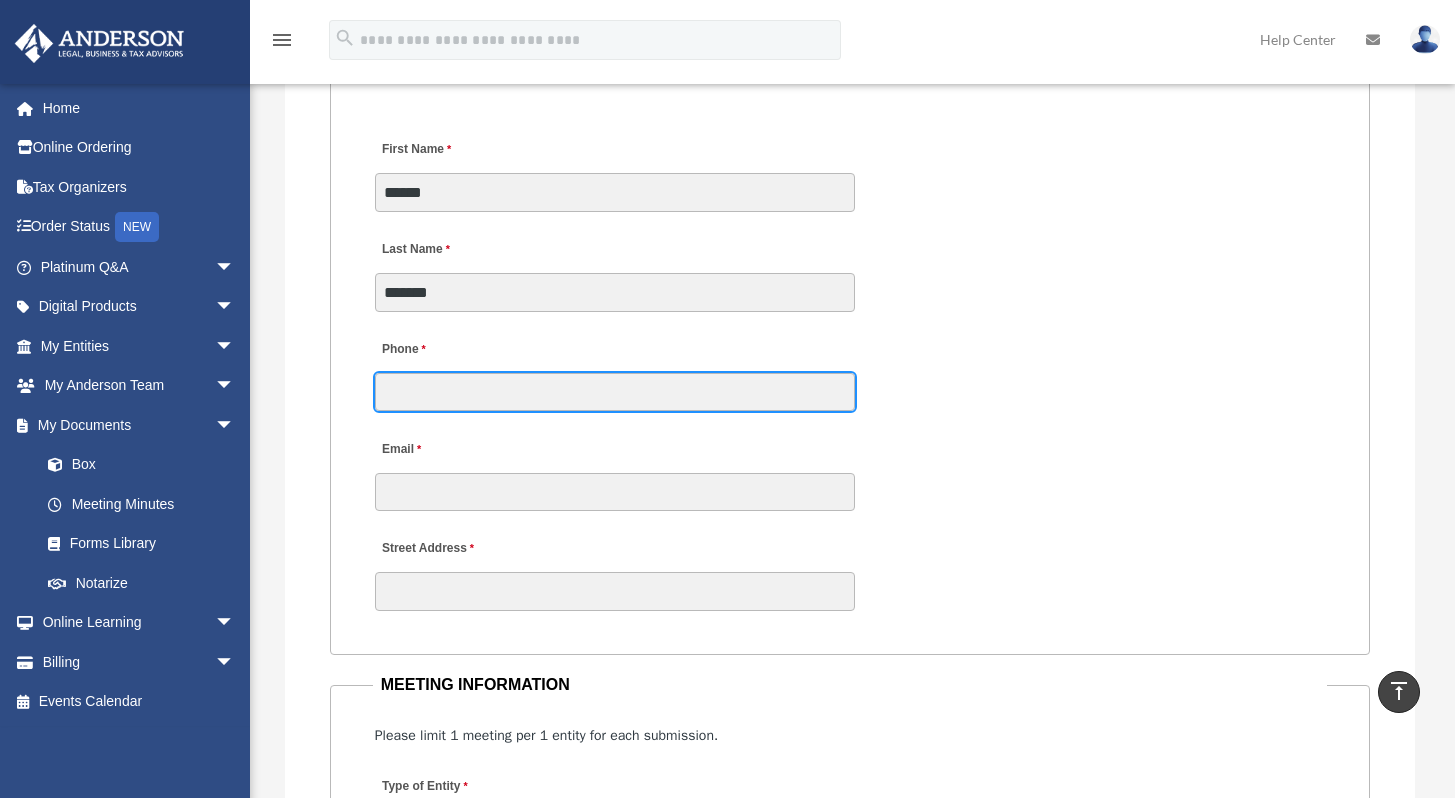 click on "Phone" at bounding box center [615, 392] 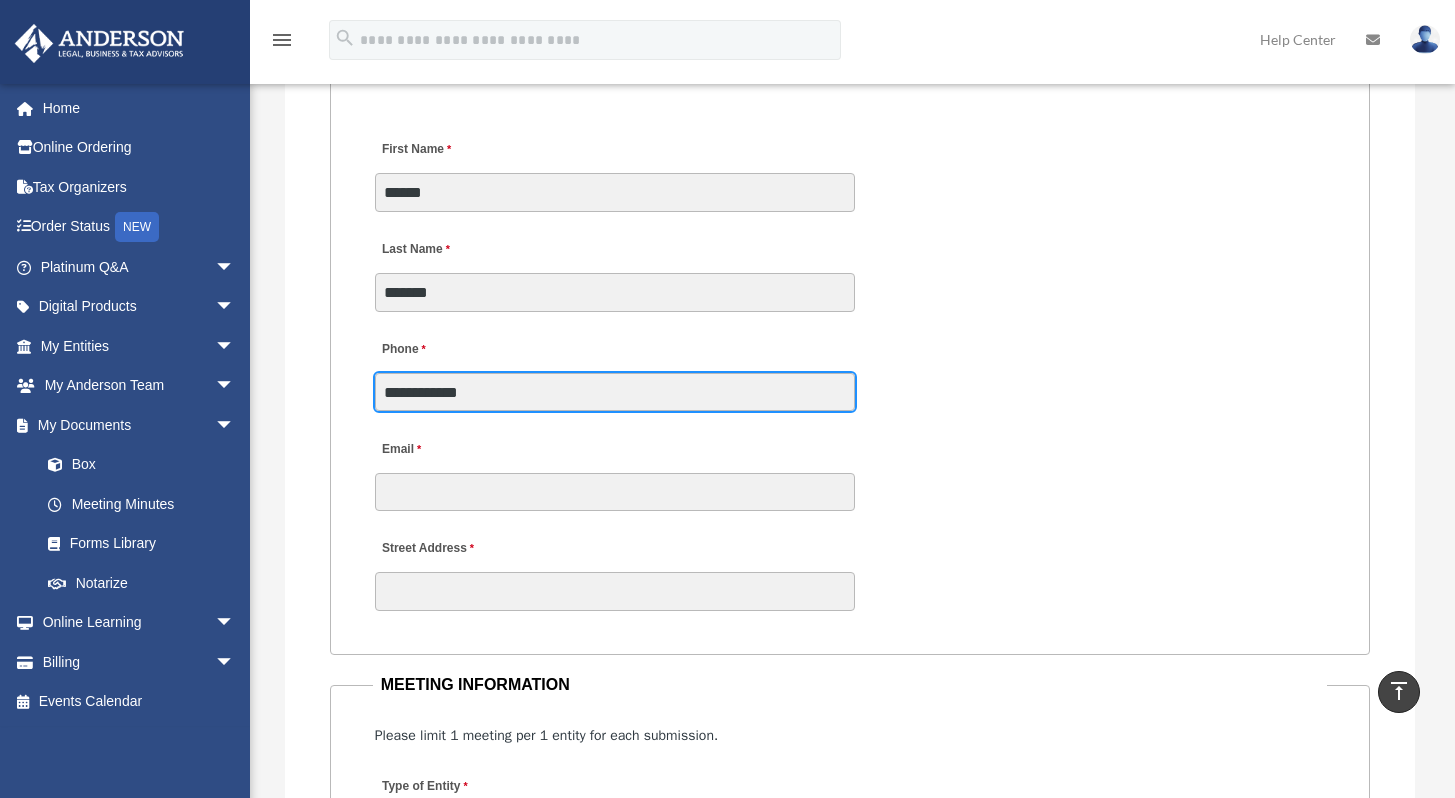 type on "**********" 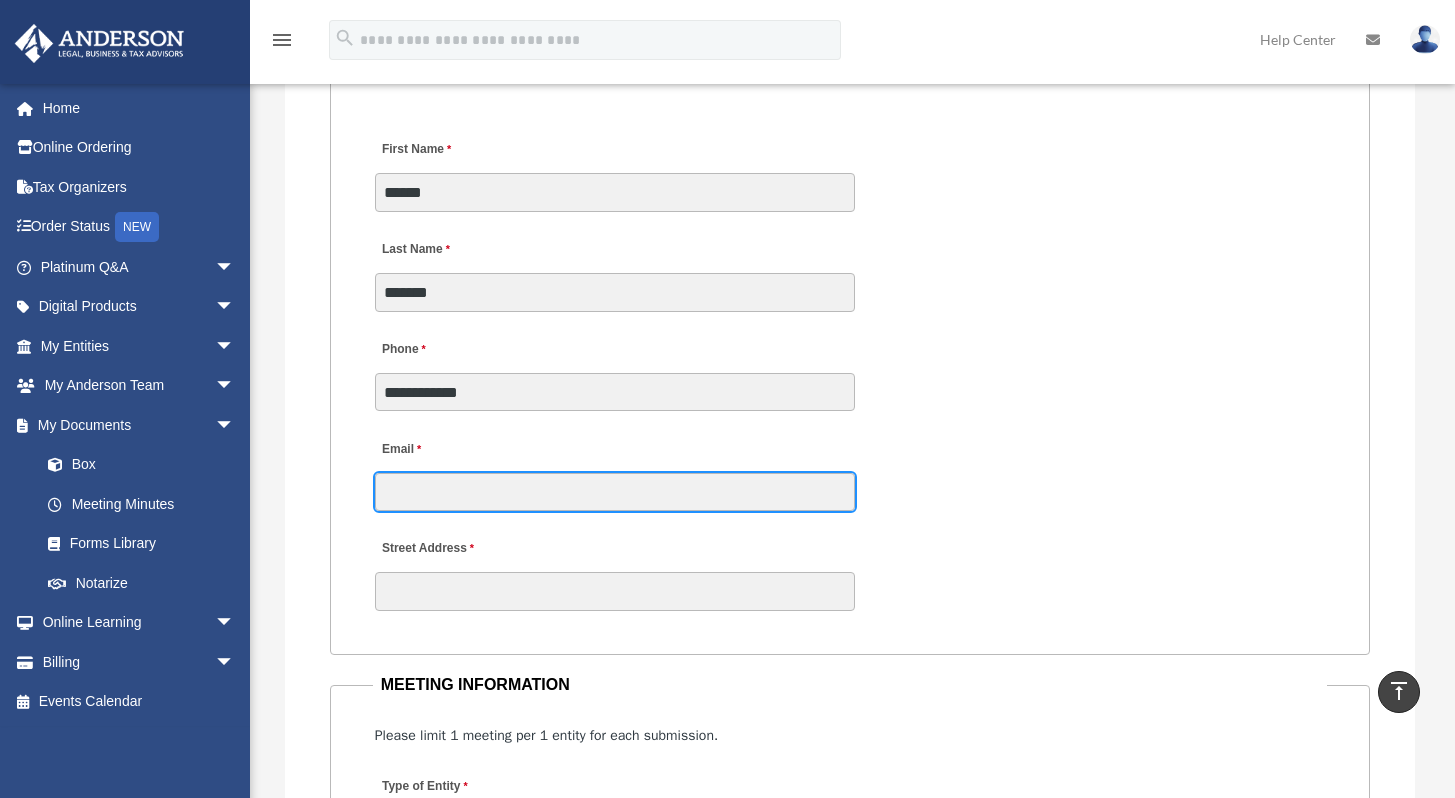 click on "Email" at bounding box center [615, 492] 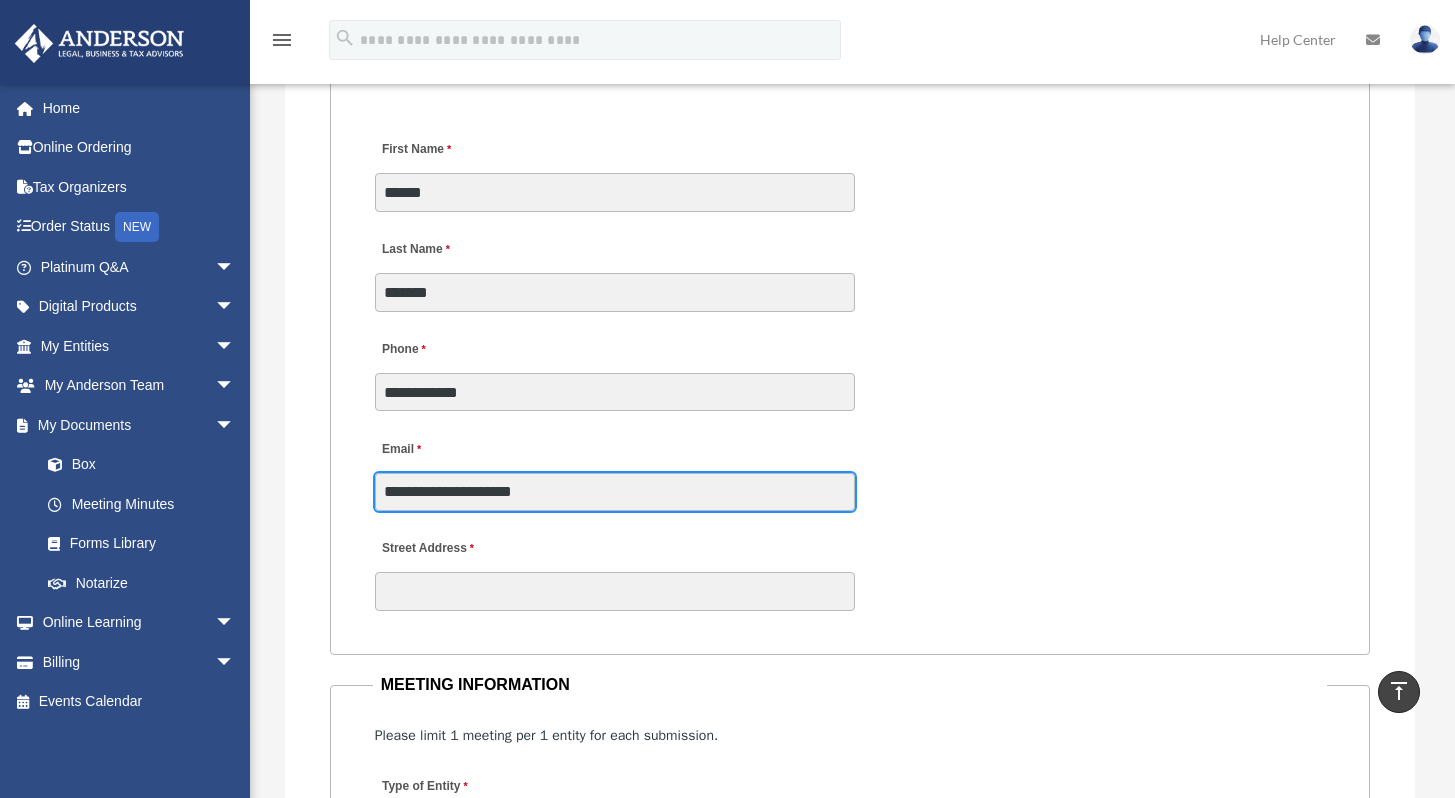 type on "**********" 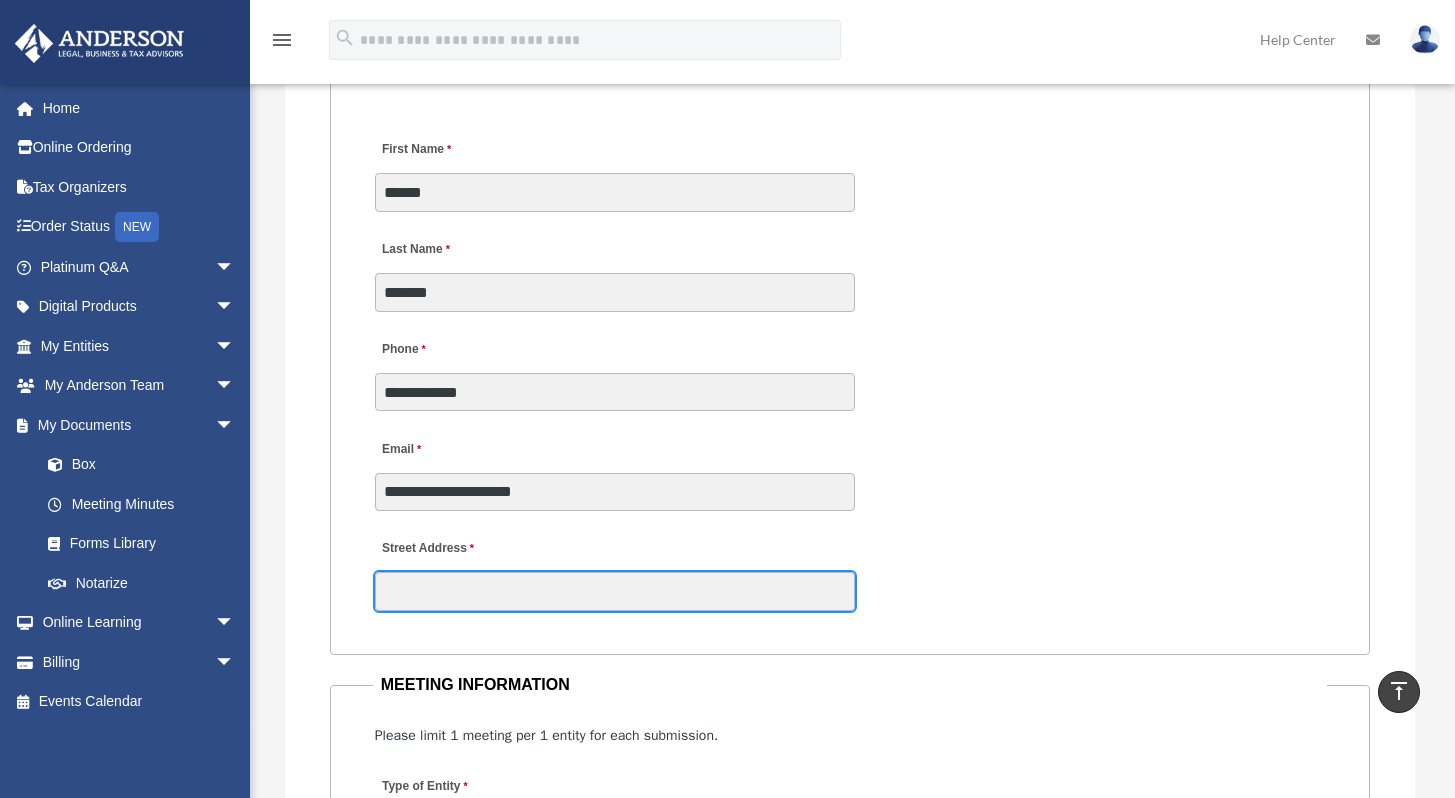 click on "Street Address" at bounding box center [615, 591] 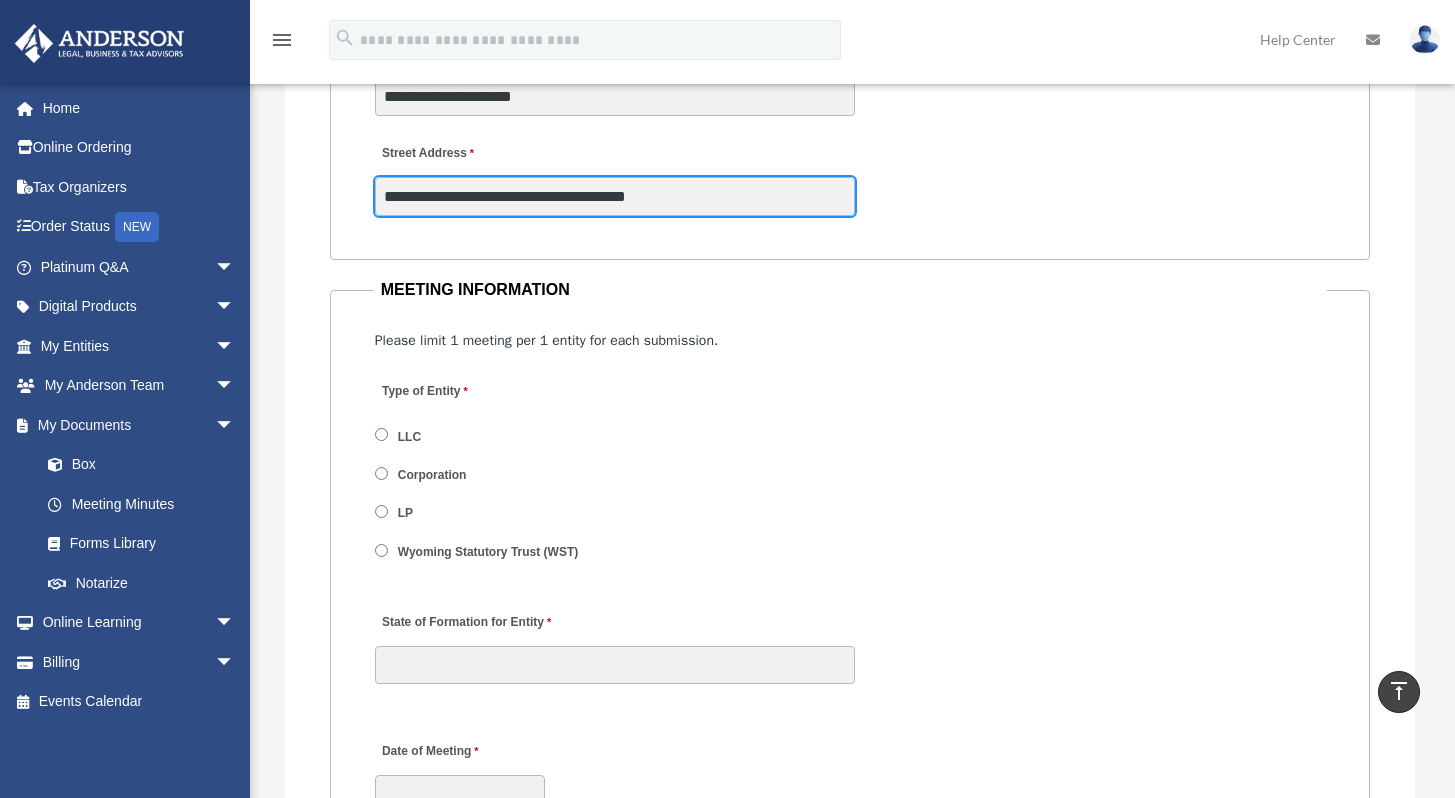 scroll, scrollTop: 2472, scrollLeft: 0, axis: vertical 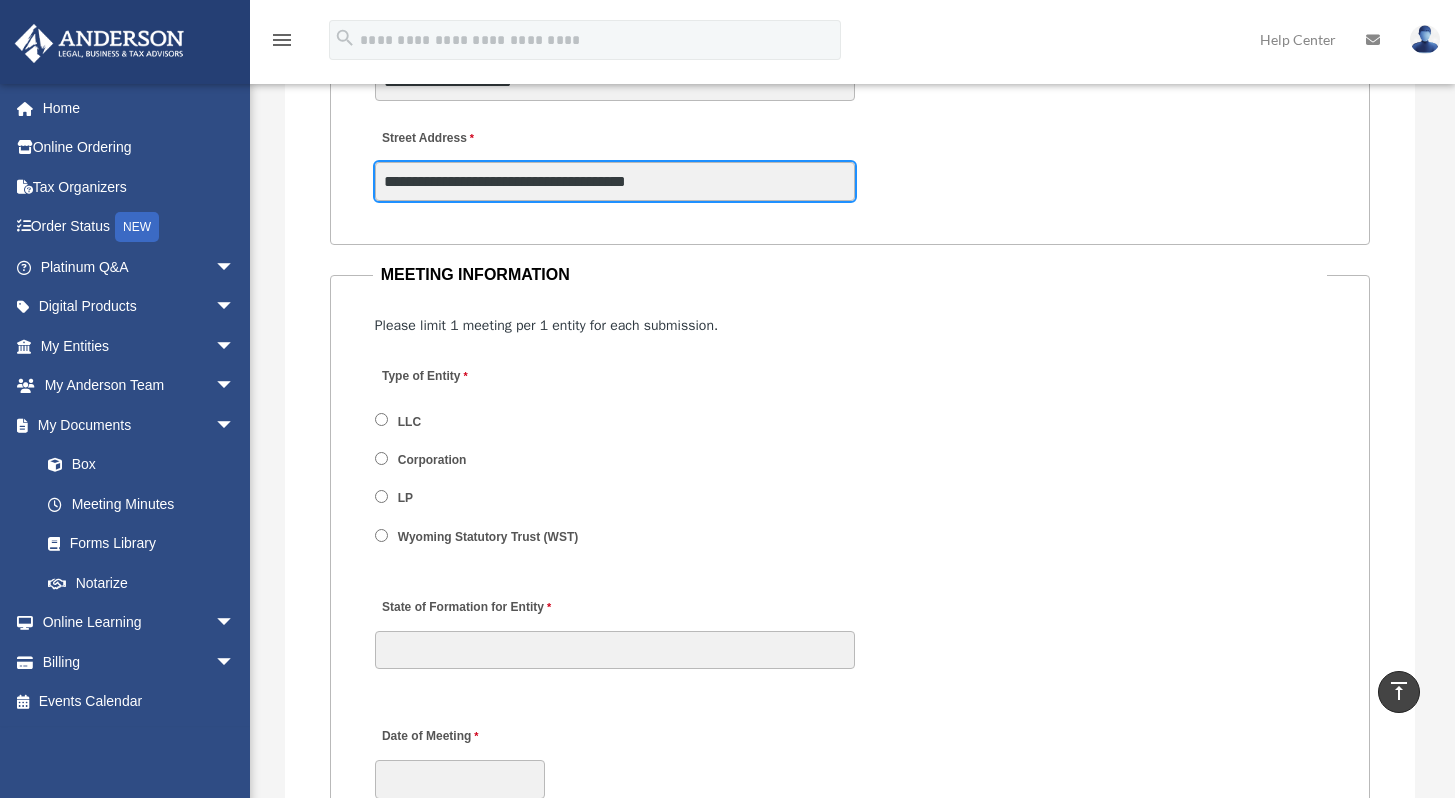 type on "**********" 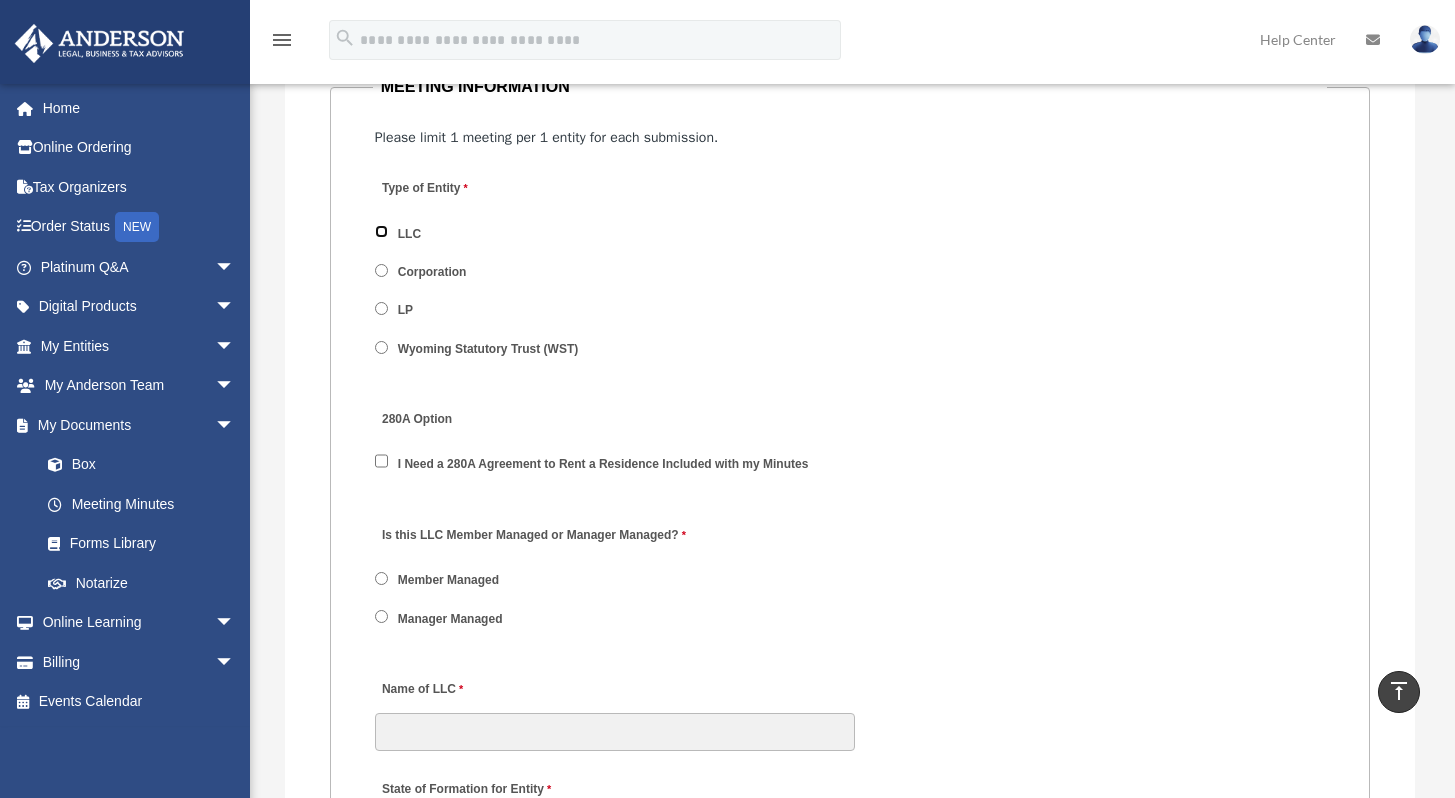 scroll, scrollTop: 2664, scrollLeft: 0, axis: vertical 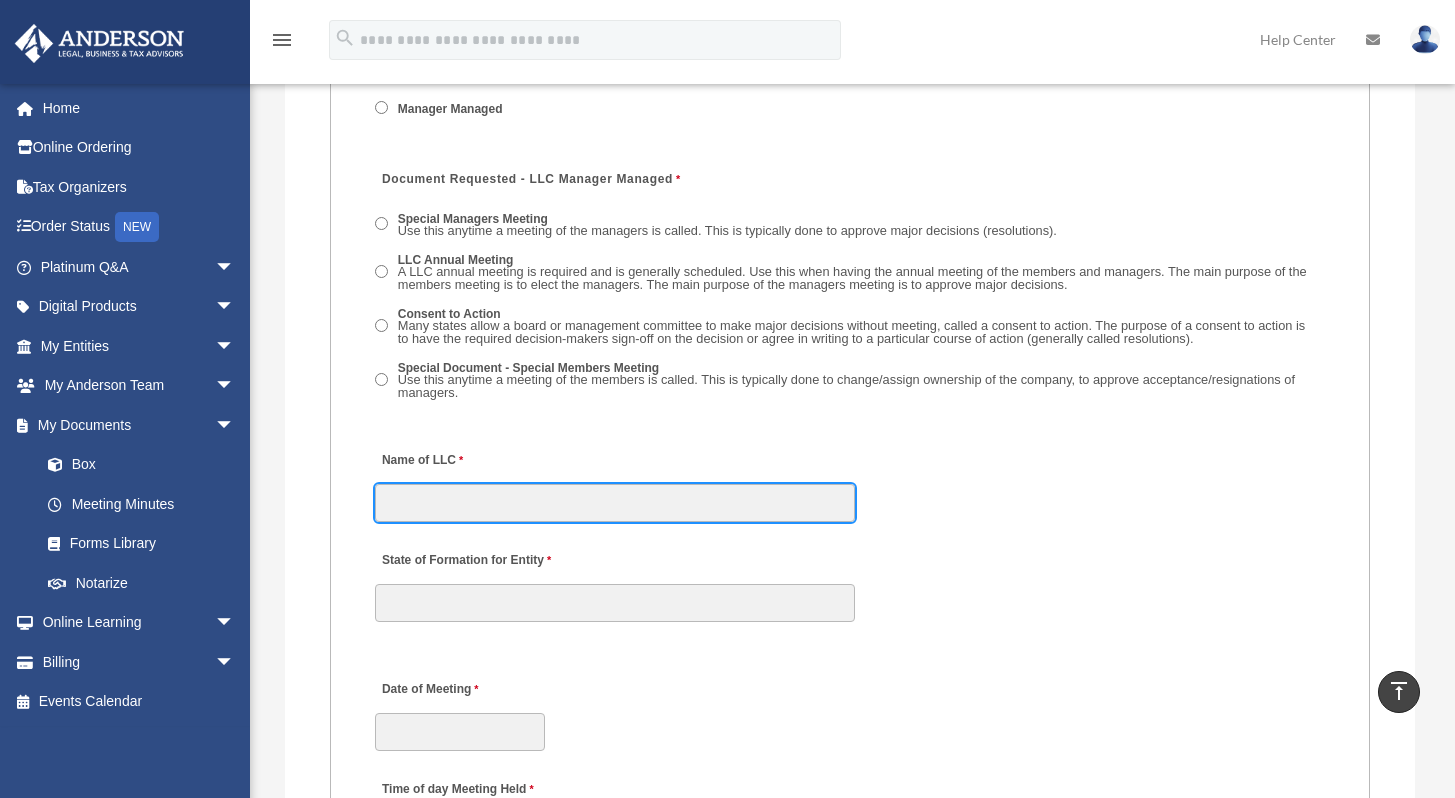 click on "Name of LLC" at bounding box center (615, 503) 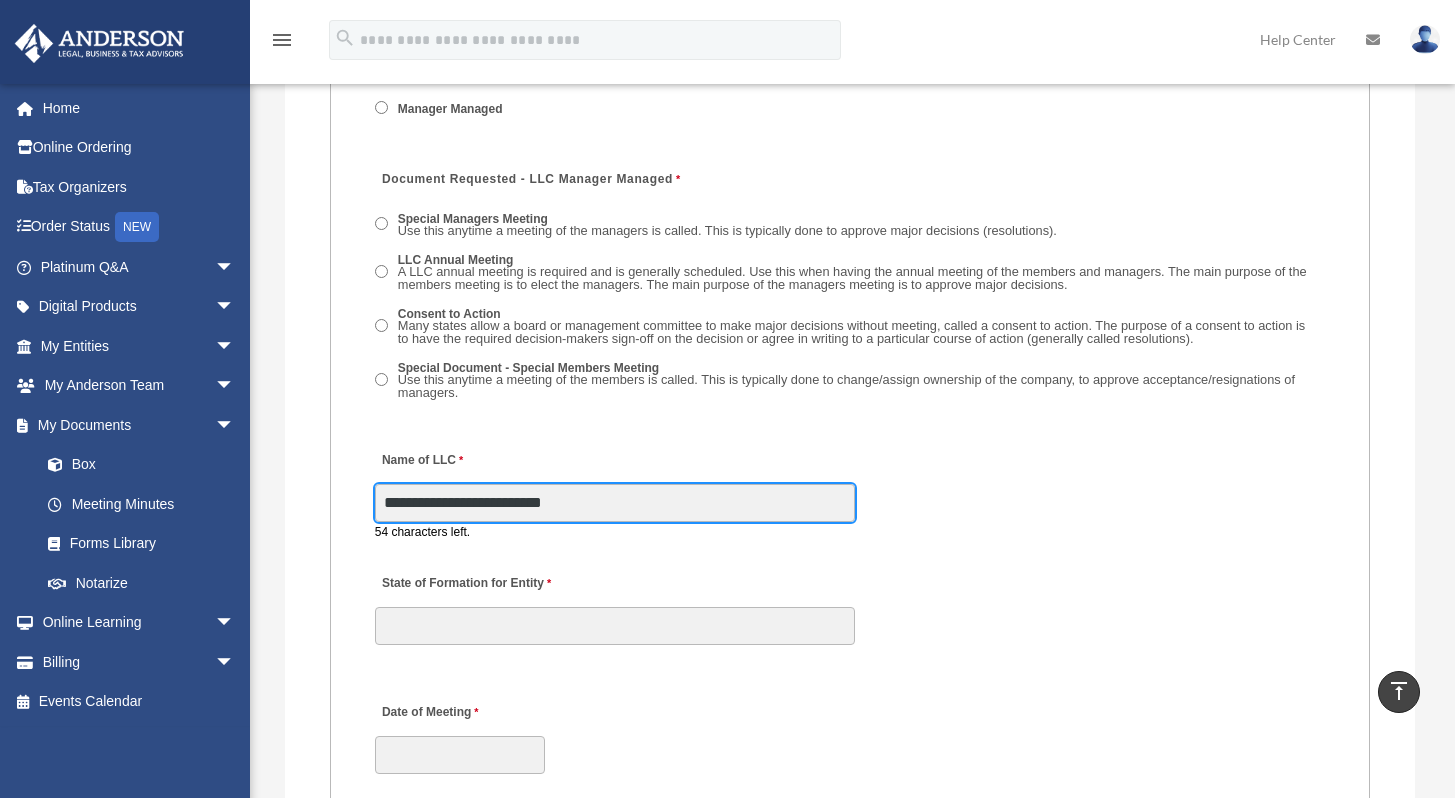 type on "**********" 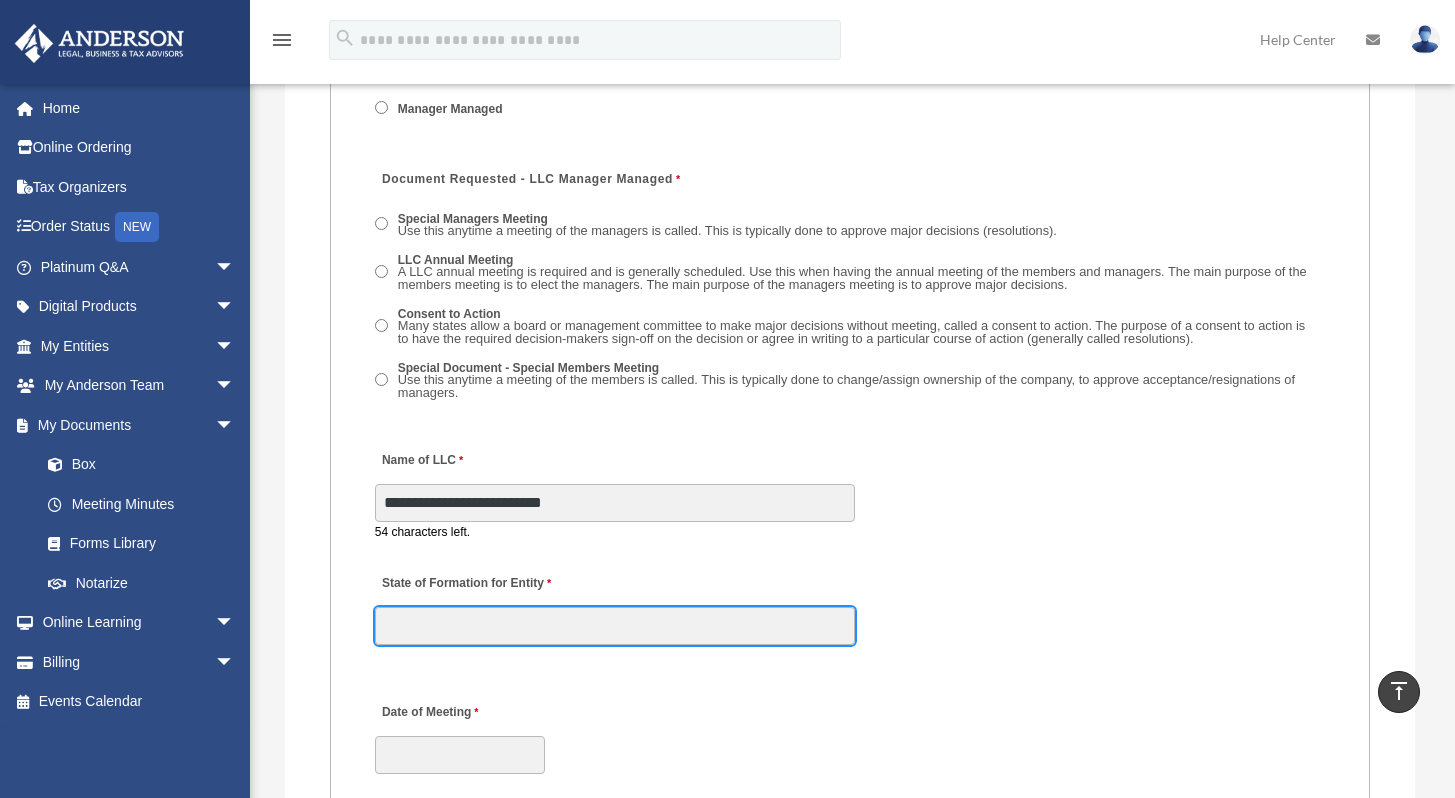 click on "MEETING INFORMATION
Please limit 1 meeting per 1 entity for each submission.
Type of Entity LLC Corporation LP Wyoming Statutory Trust (WST)
280A Option I Need a 280A Agreement to Rent a Residence Included with my Minutes
The 280A Option should only be checked if the LLC is Taxed as a C or S Corporation
WST Option Special Trustees Meeting
Use this when a meeting of trustees is called for a Wyoming Statutory Trust. Please note that technically there are no requirements for meetings in a WST so there are no annual meetings, just trustee meetings.
Name of Wyoming Statutory Trust
I need a Valuation Worksheet included with my minutes
Is this LLC Member Managed or Manager Managed? Member Managed Manager Managed
Document Requested - LLC Member Managed Special Members Meeting LLC Annual Meeting Consent to Action
Document Requested - LLC Manager Managed Special Managers Meeting LLC Annual Meeting Consent to Action Special Document - Special Members Meeting" at bounding box center (850, 942) 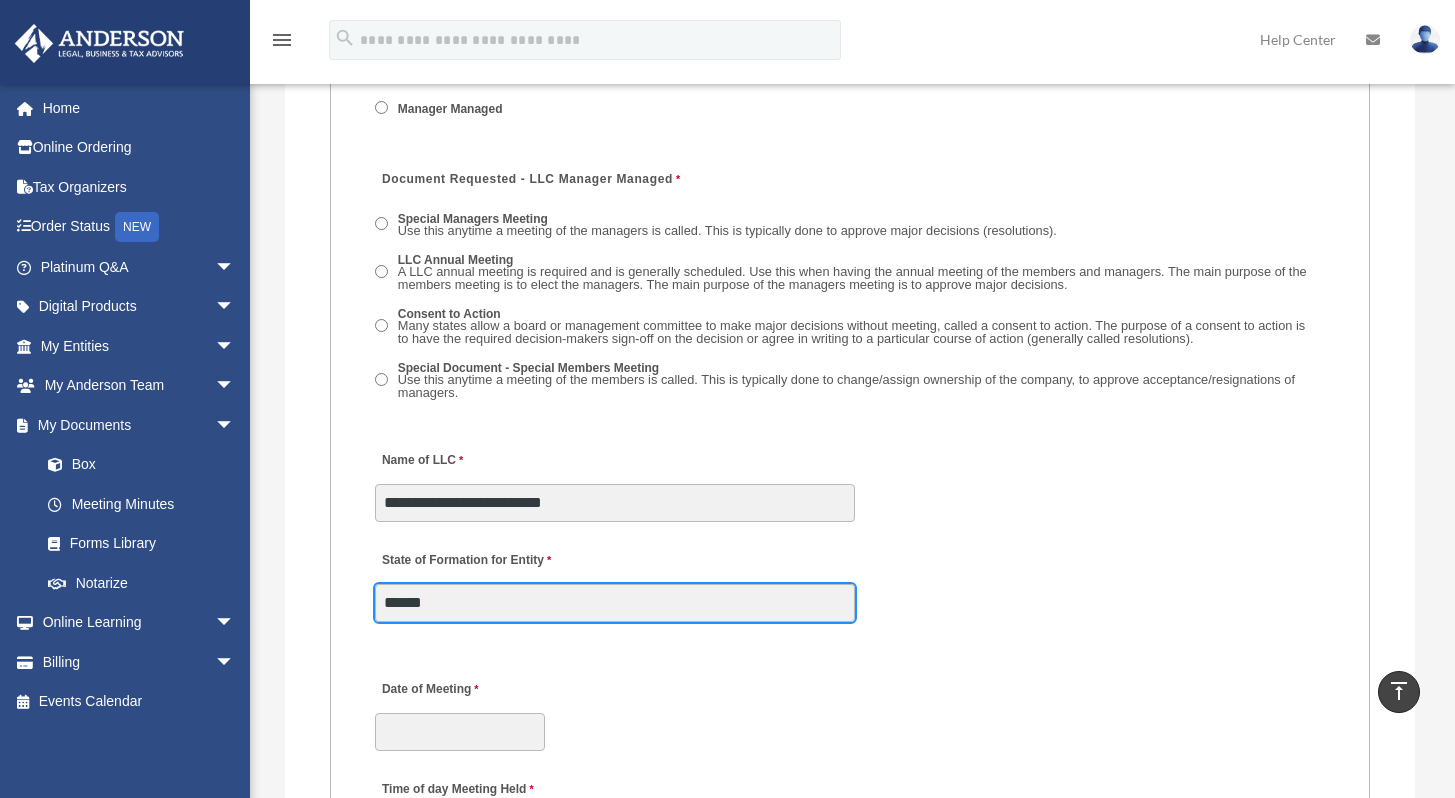 type on "******" 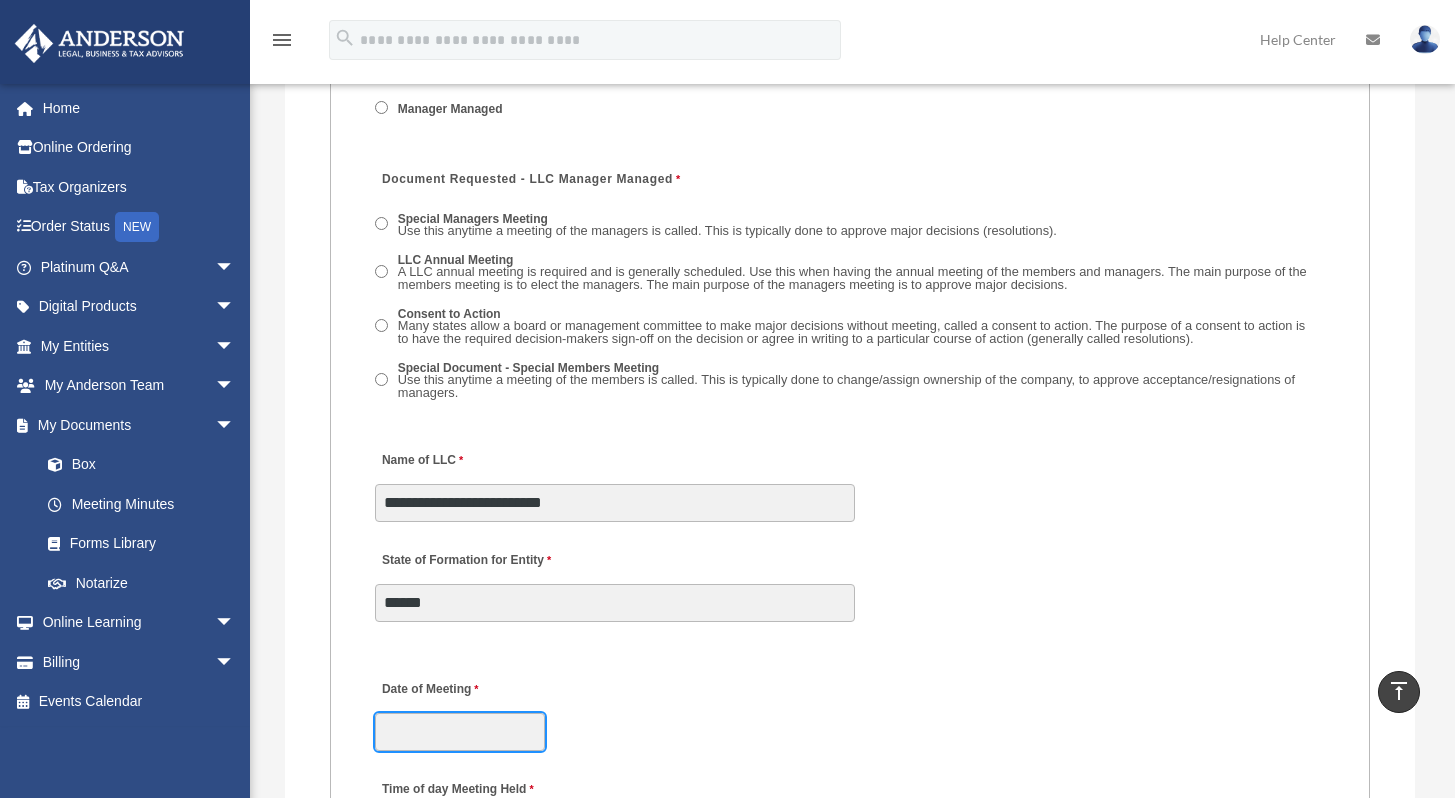 click on "Date of Meeting" at bounding box center (460, 732) 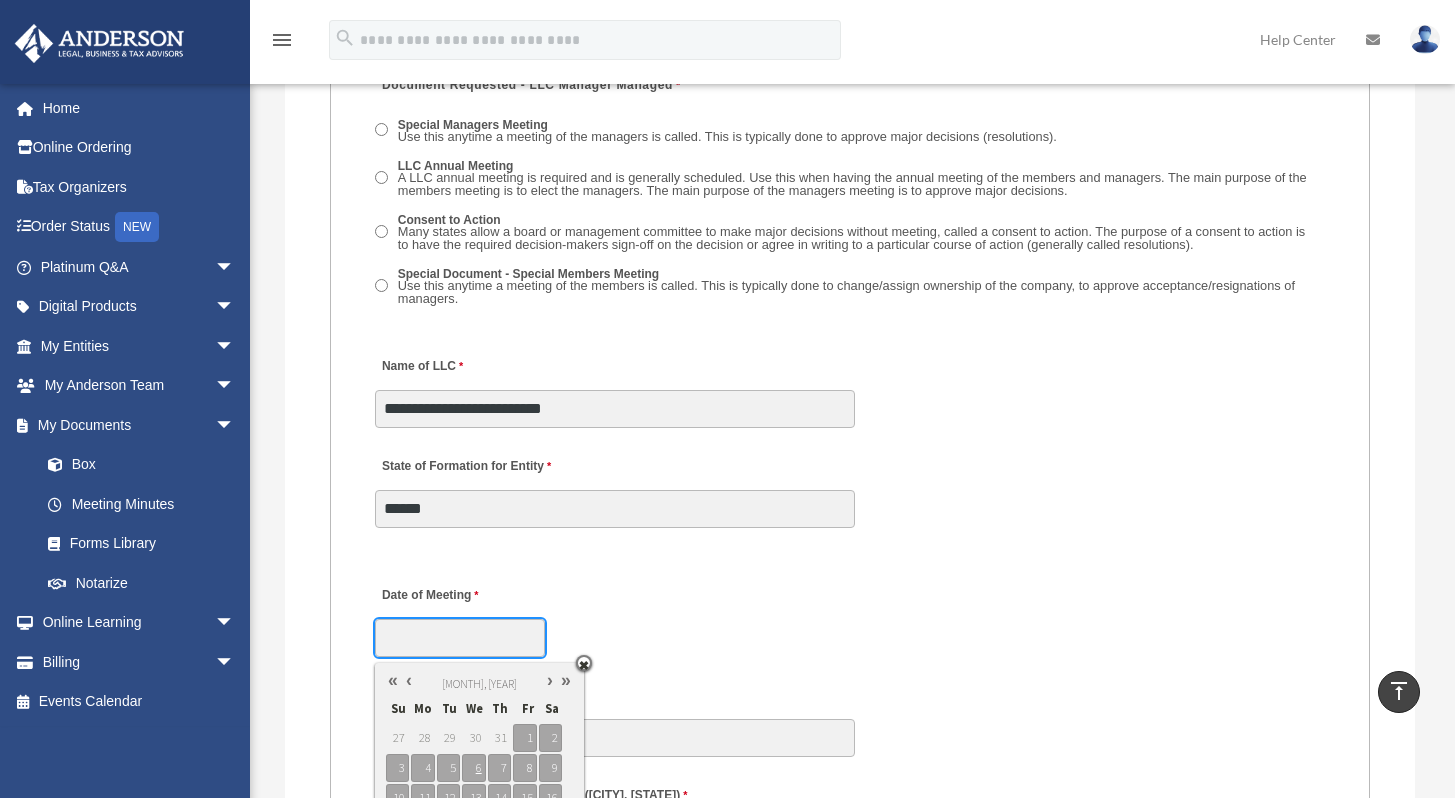 scroll, scrollTop: 3368, scrollLeft: 0, axis: vertical 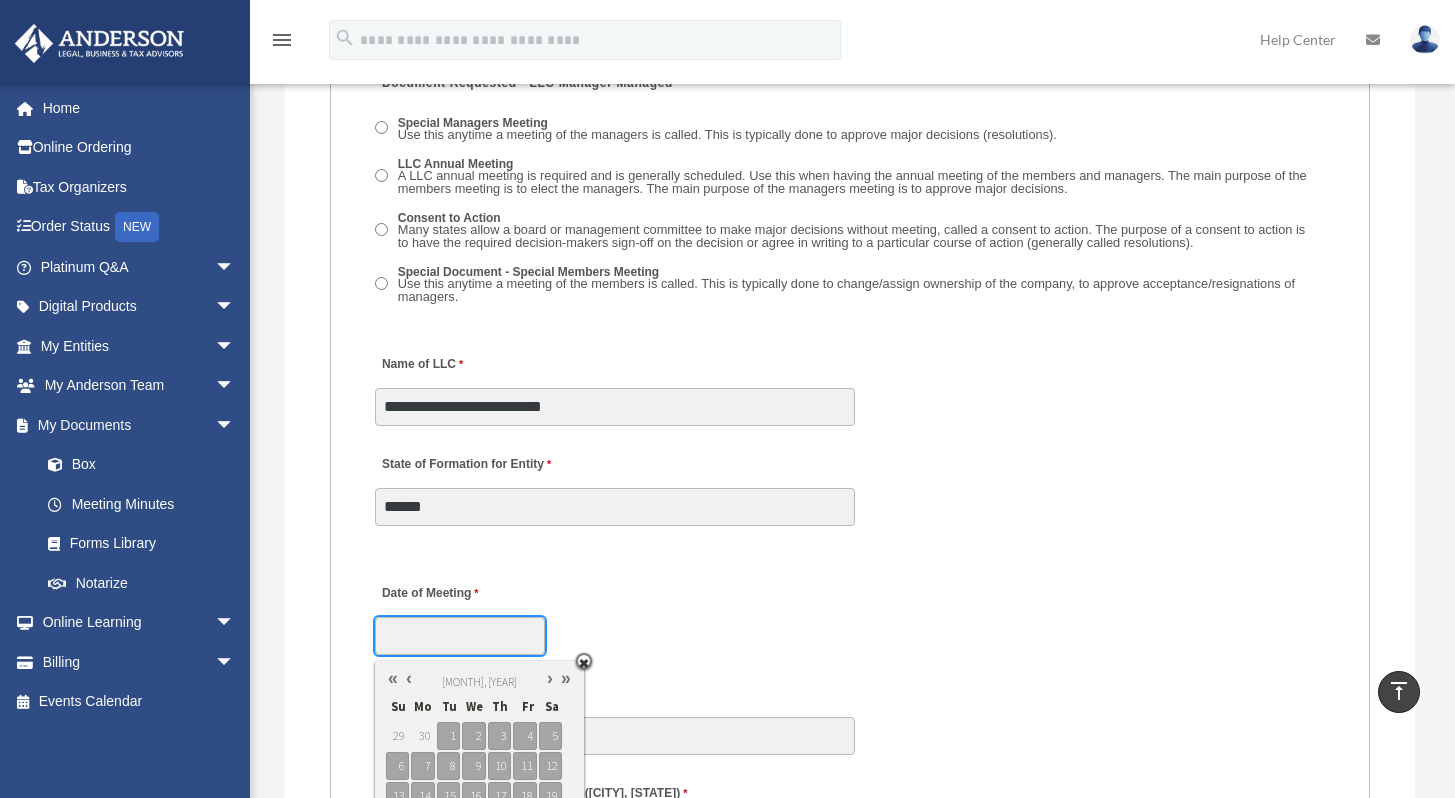 click at bounding box center [409, 678] 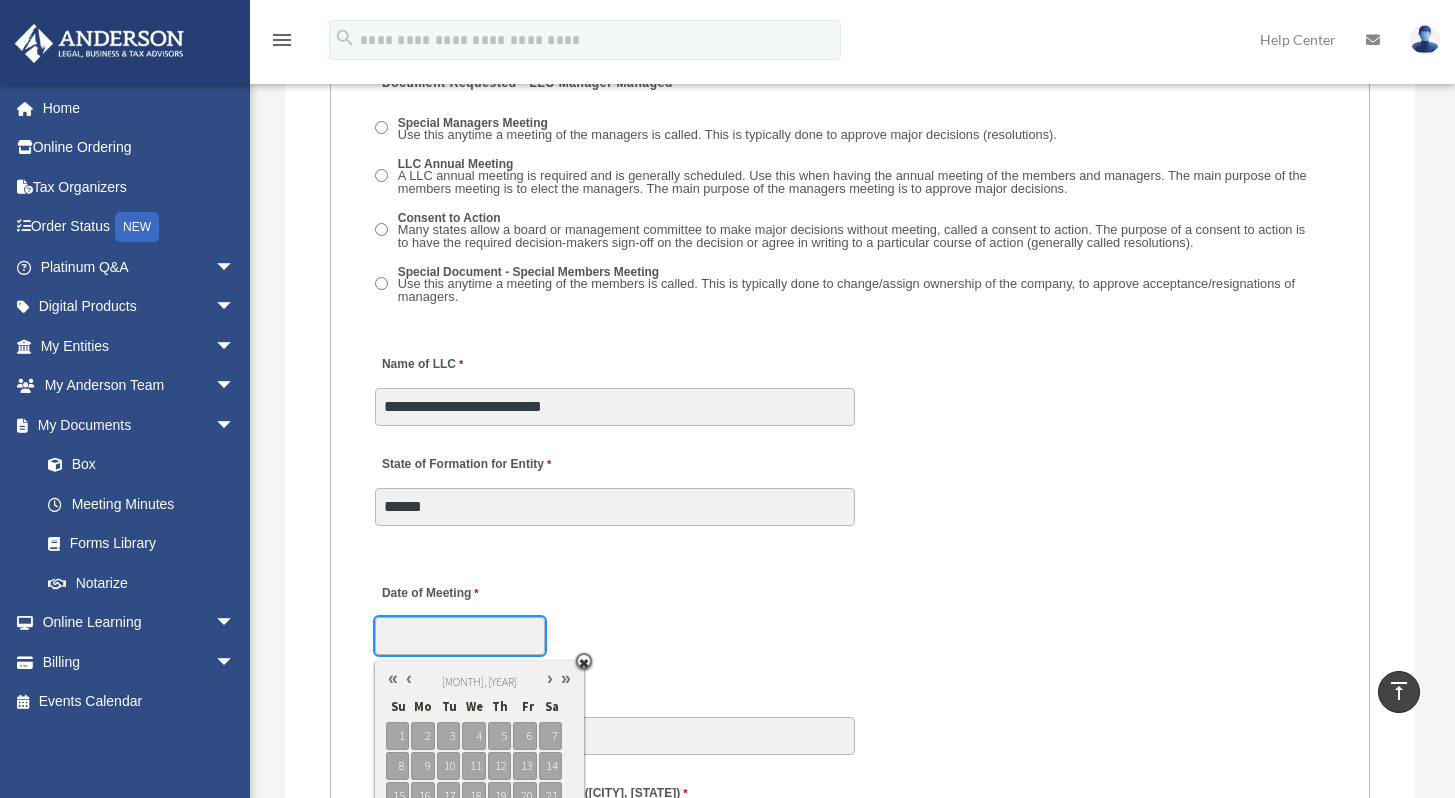 click at bounding box center (409, 678) 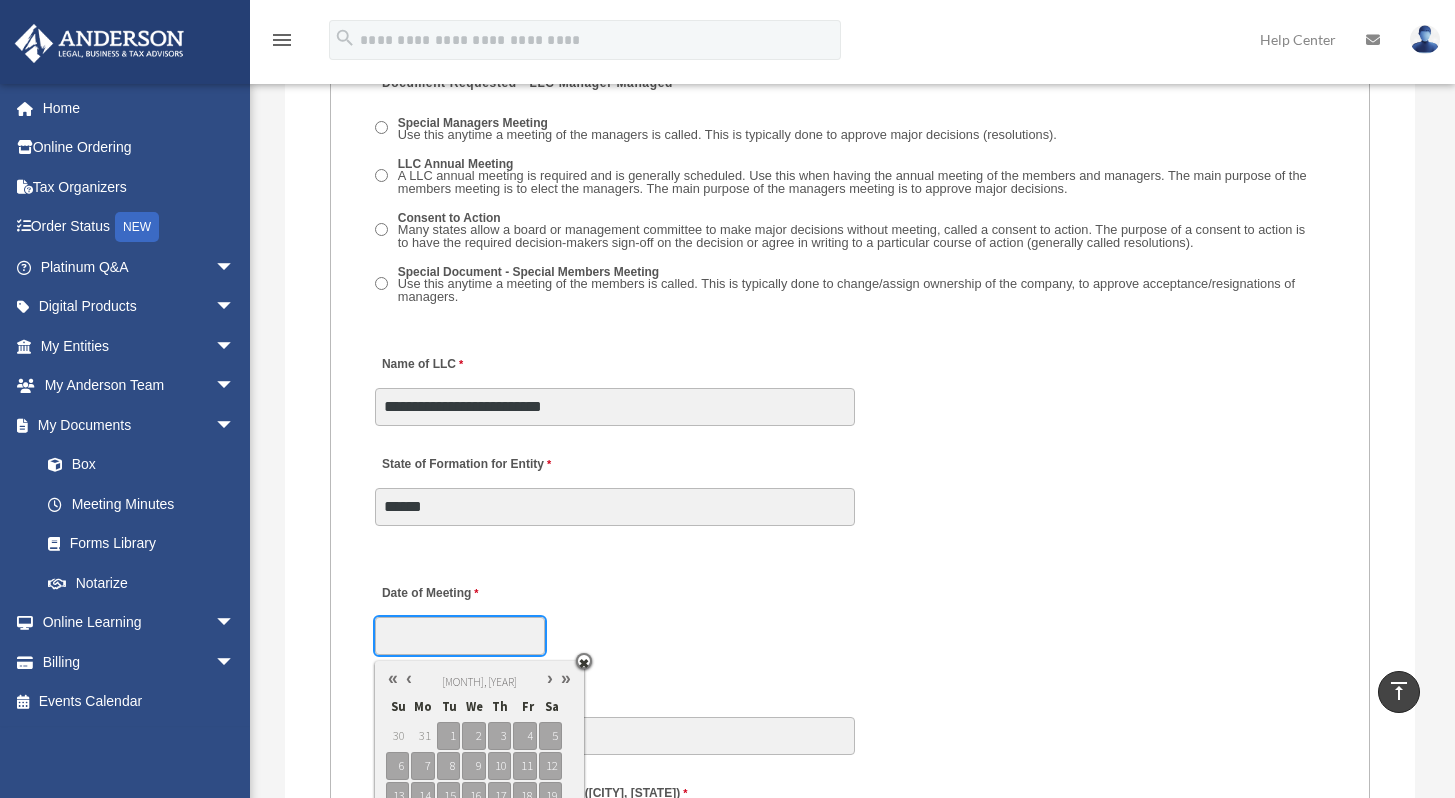 click at bounding box center (409, 678) 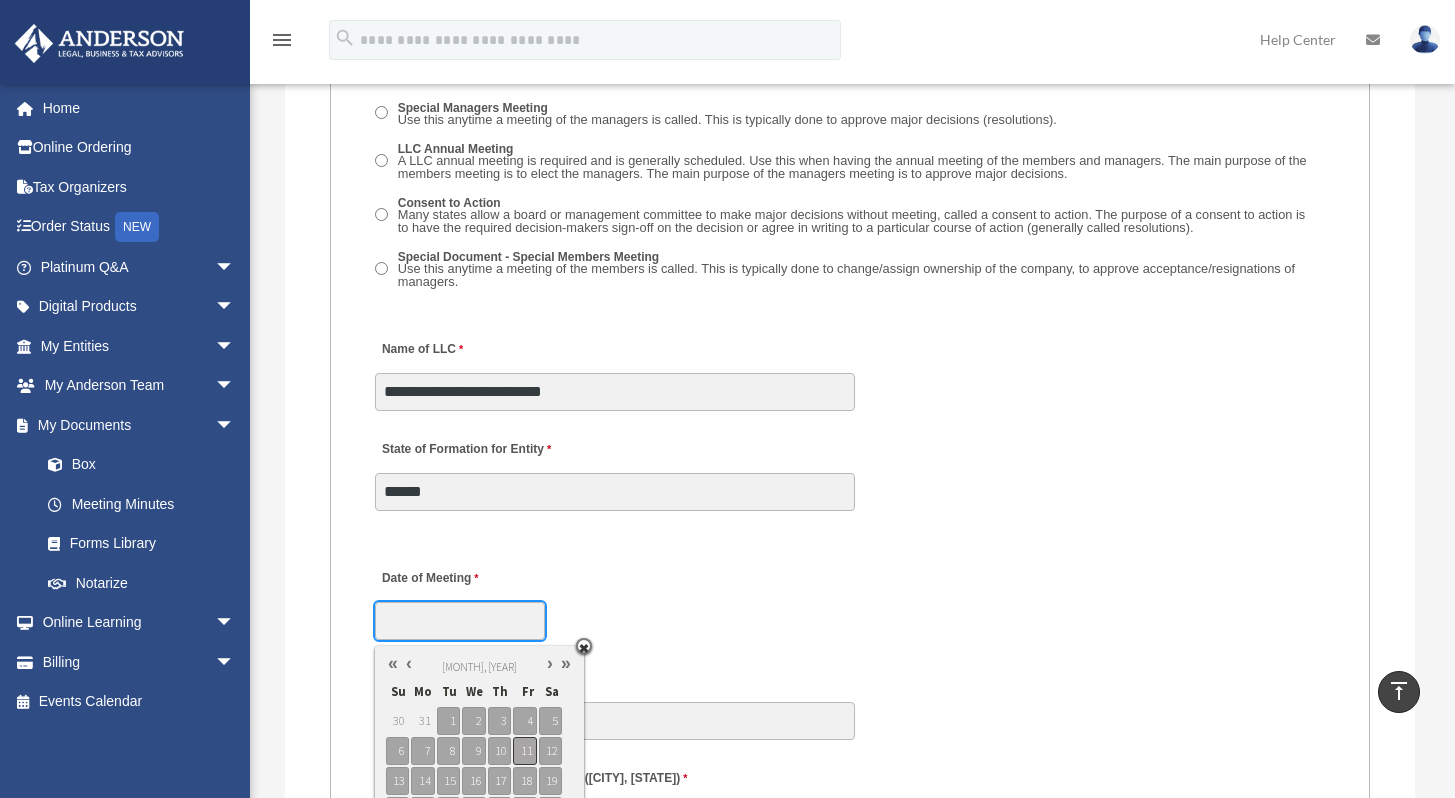 scroll, scrollTop: 3400, scrollLeft: 0, axis: vertical 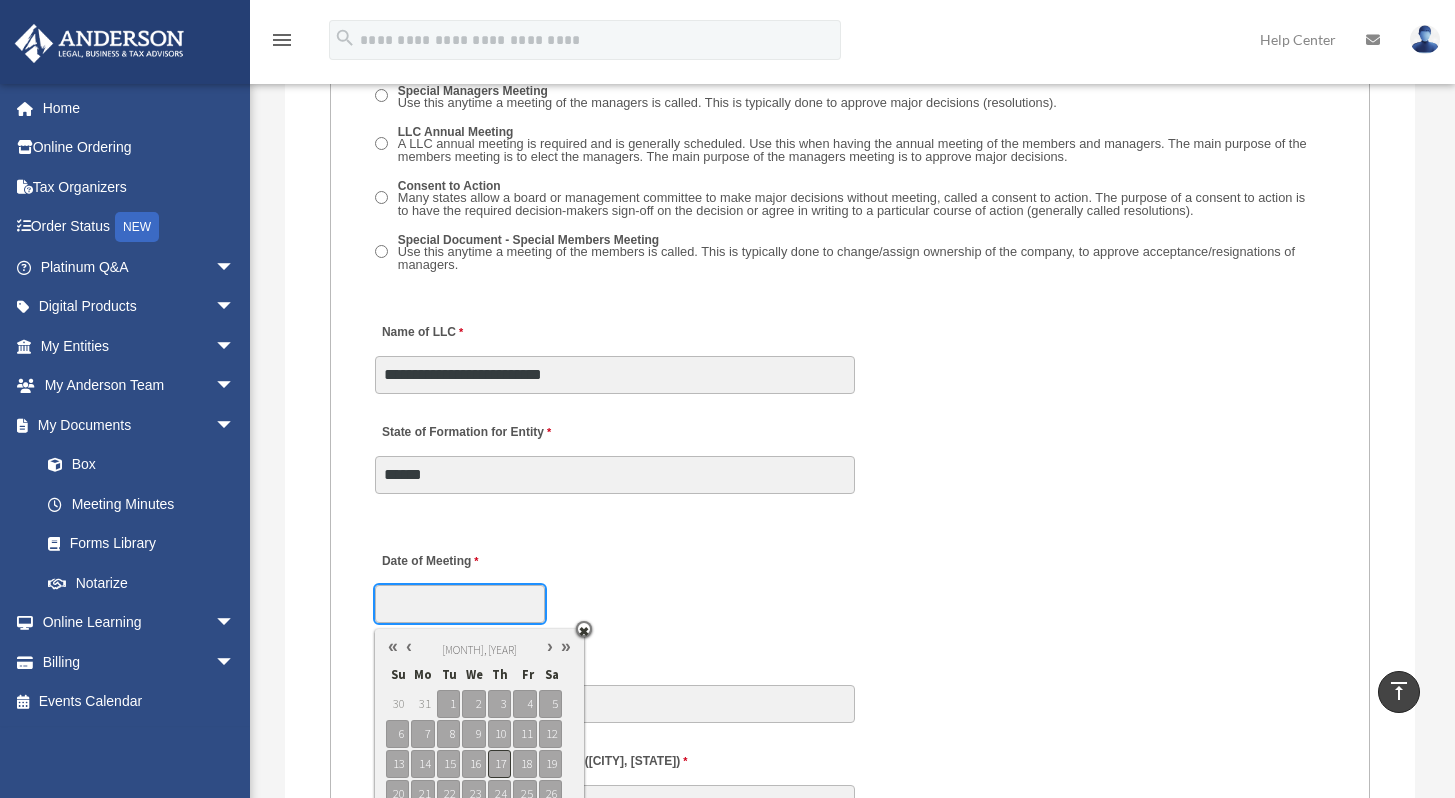 type on "**********" 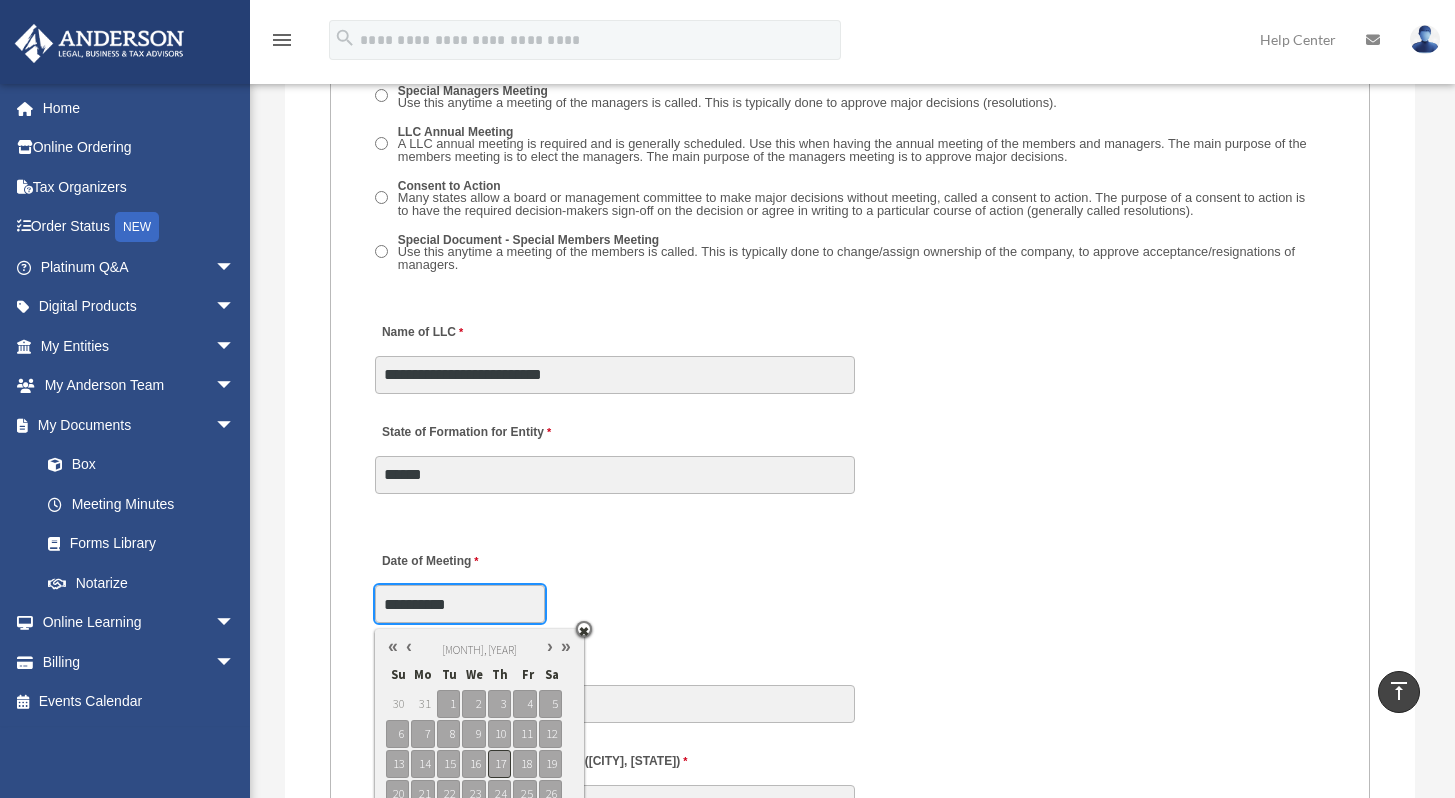 click on "17" at bounding box center [499, 764] 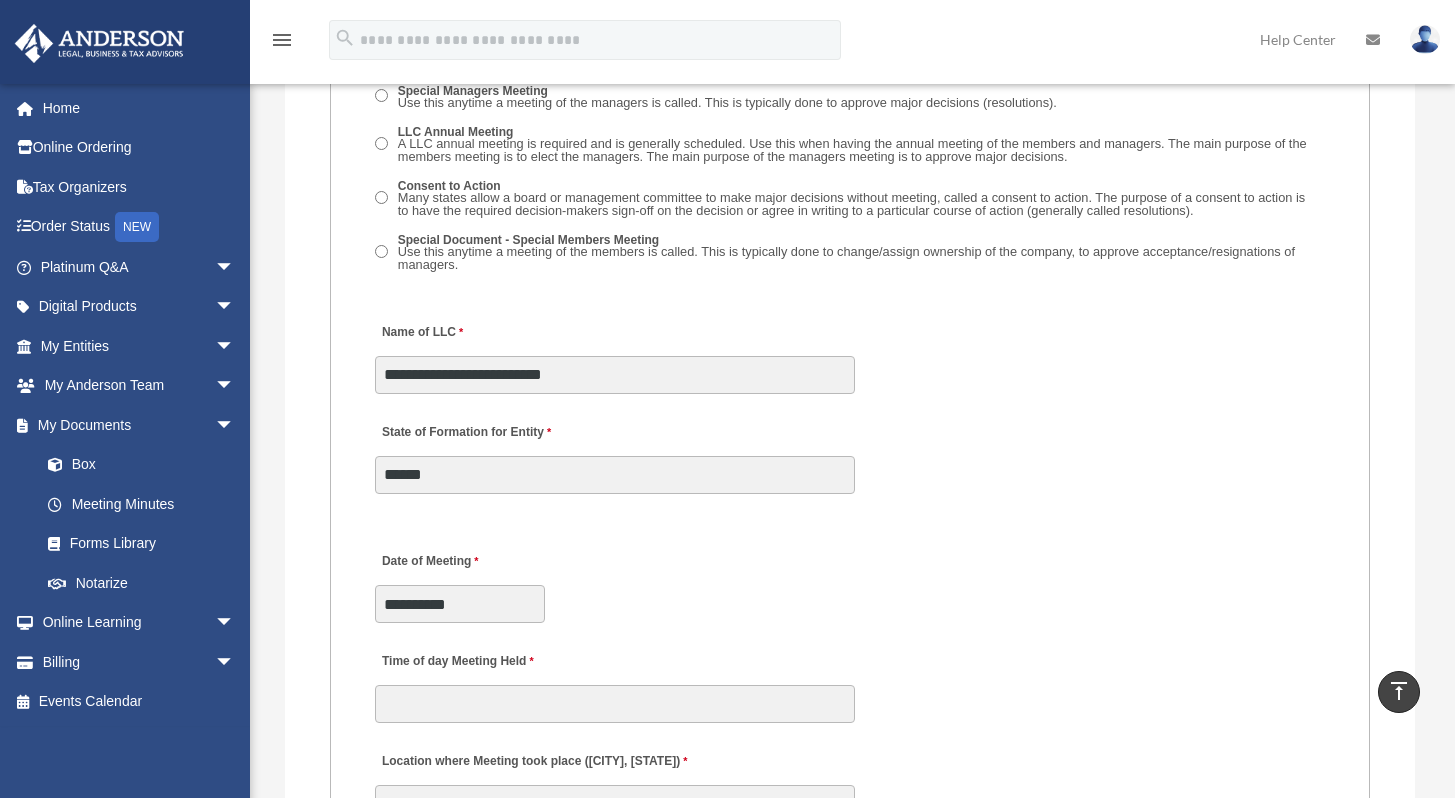 click on "**********" at bounding box center (850, 582) 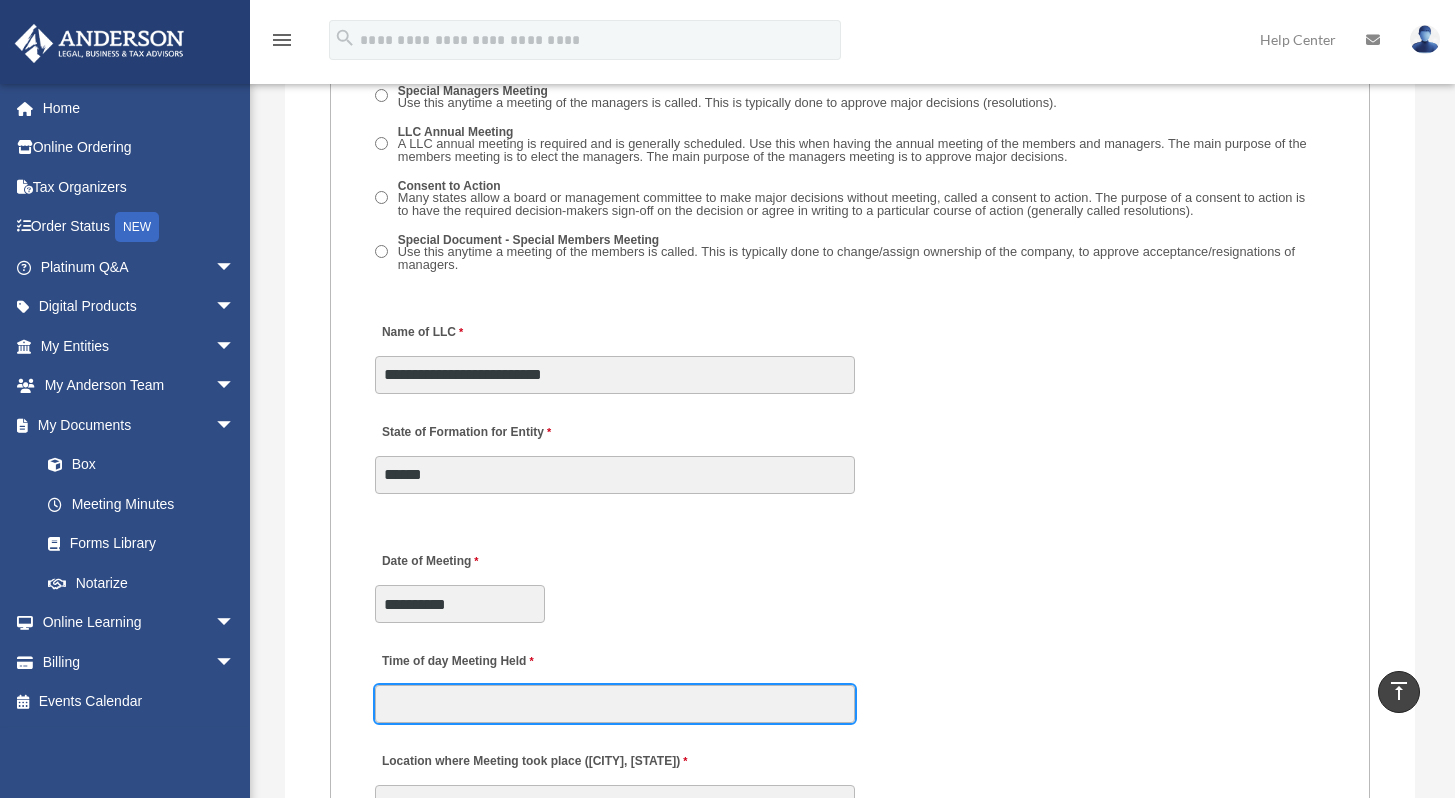 click on "Time of day Meeting Held" at bounding box center [615, 704] 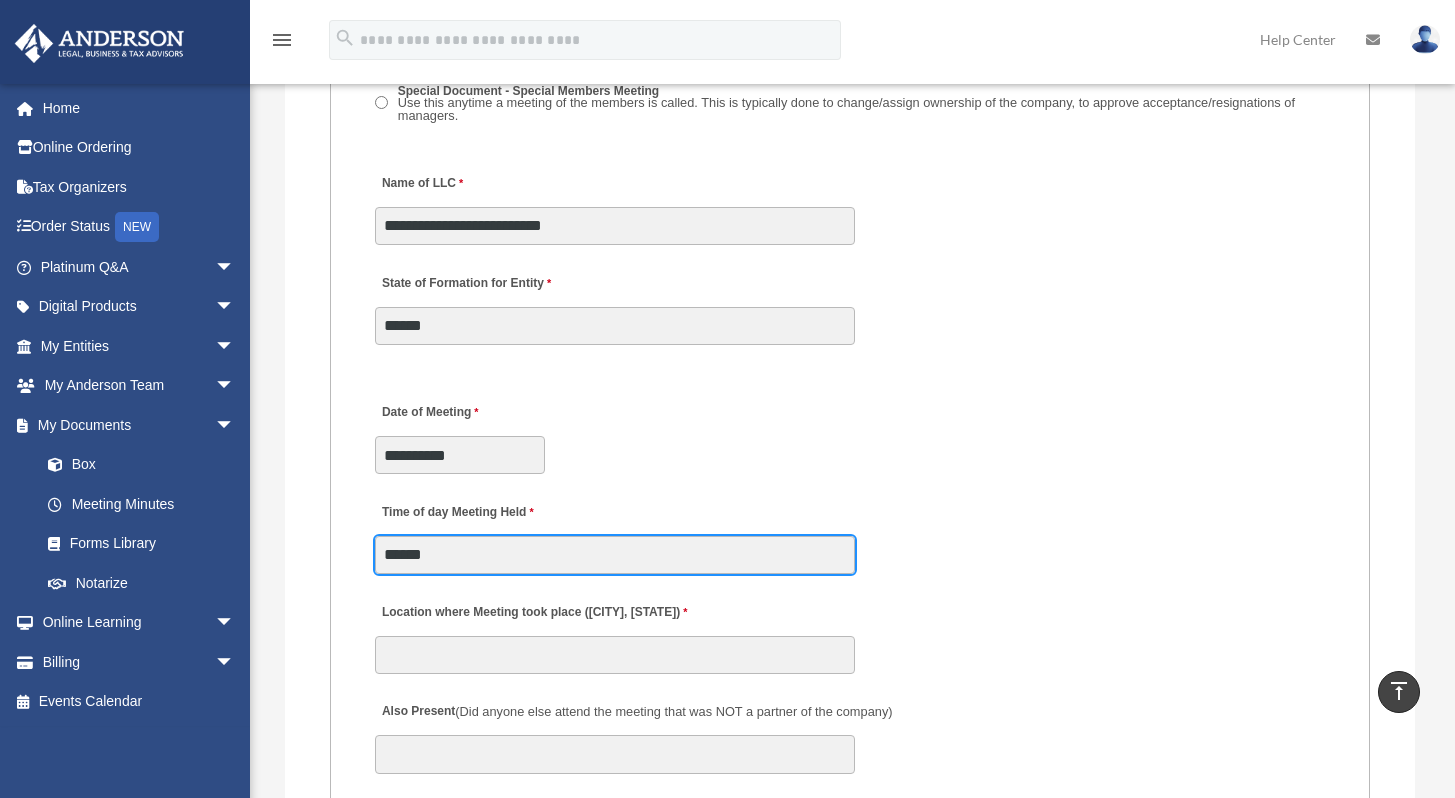 scroll, scrollTop: 3552, scrollLeft: 0, axis: vertical 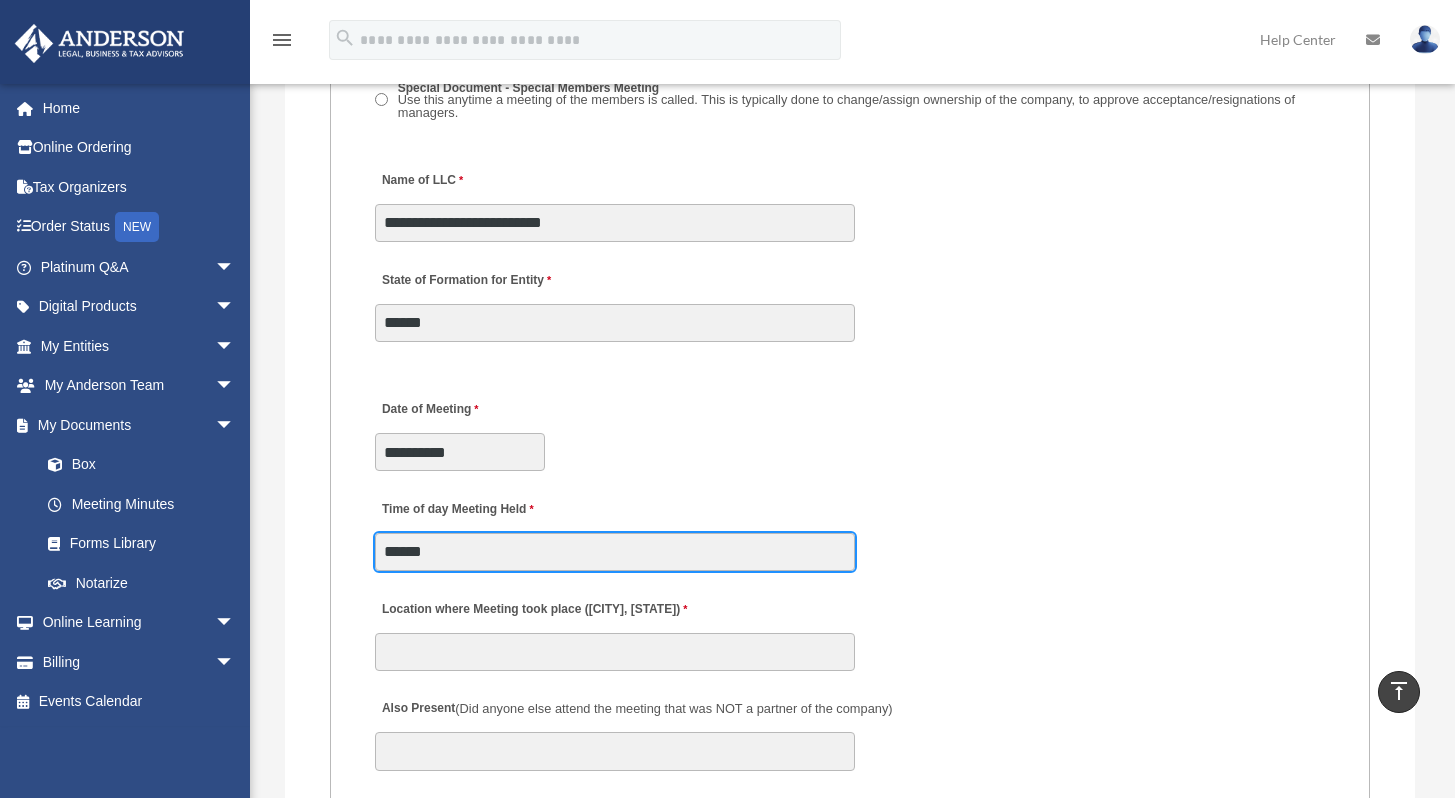 type on "******" 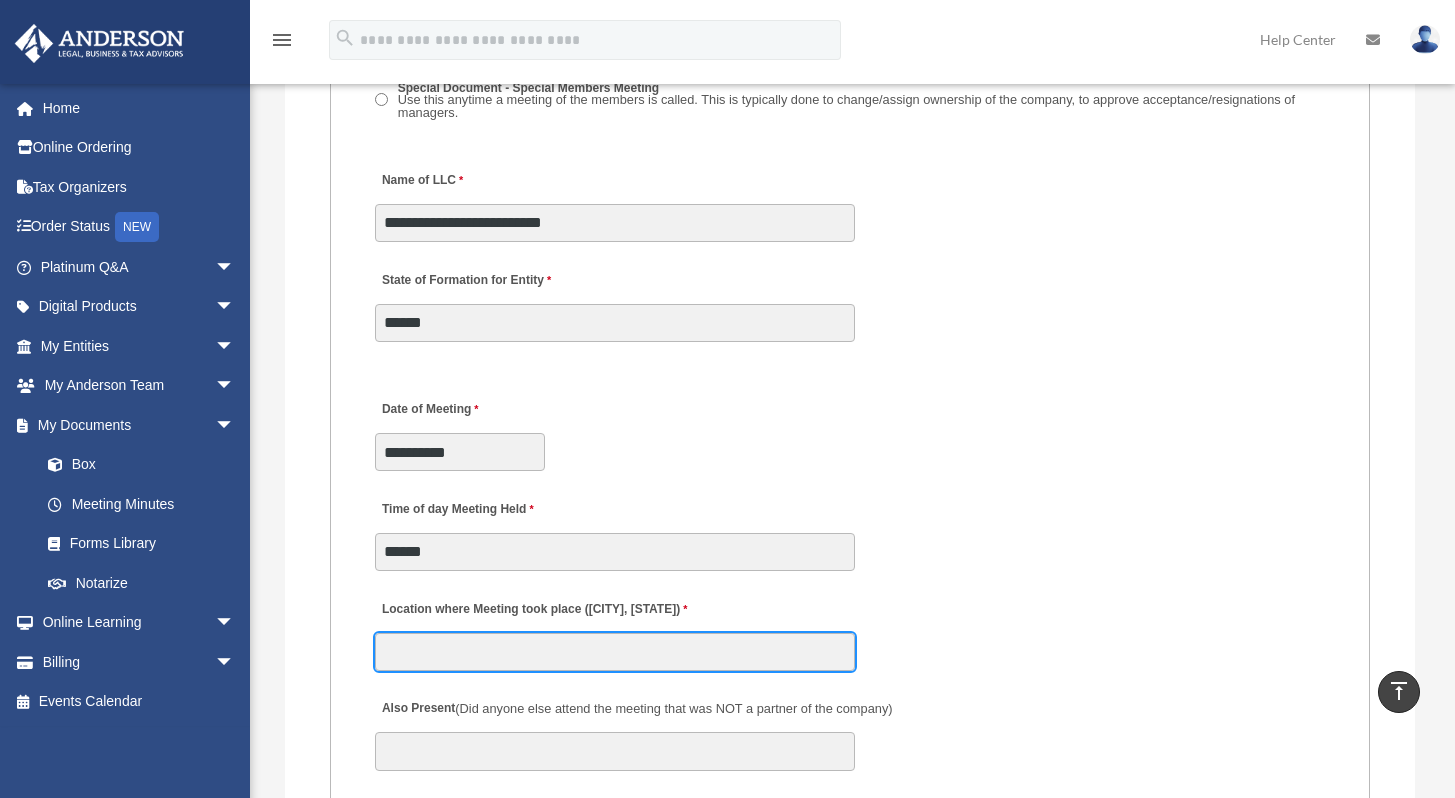 click on "Location where Meeting took place ([CITY], [STATE])" at bounding box center (615, 652) 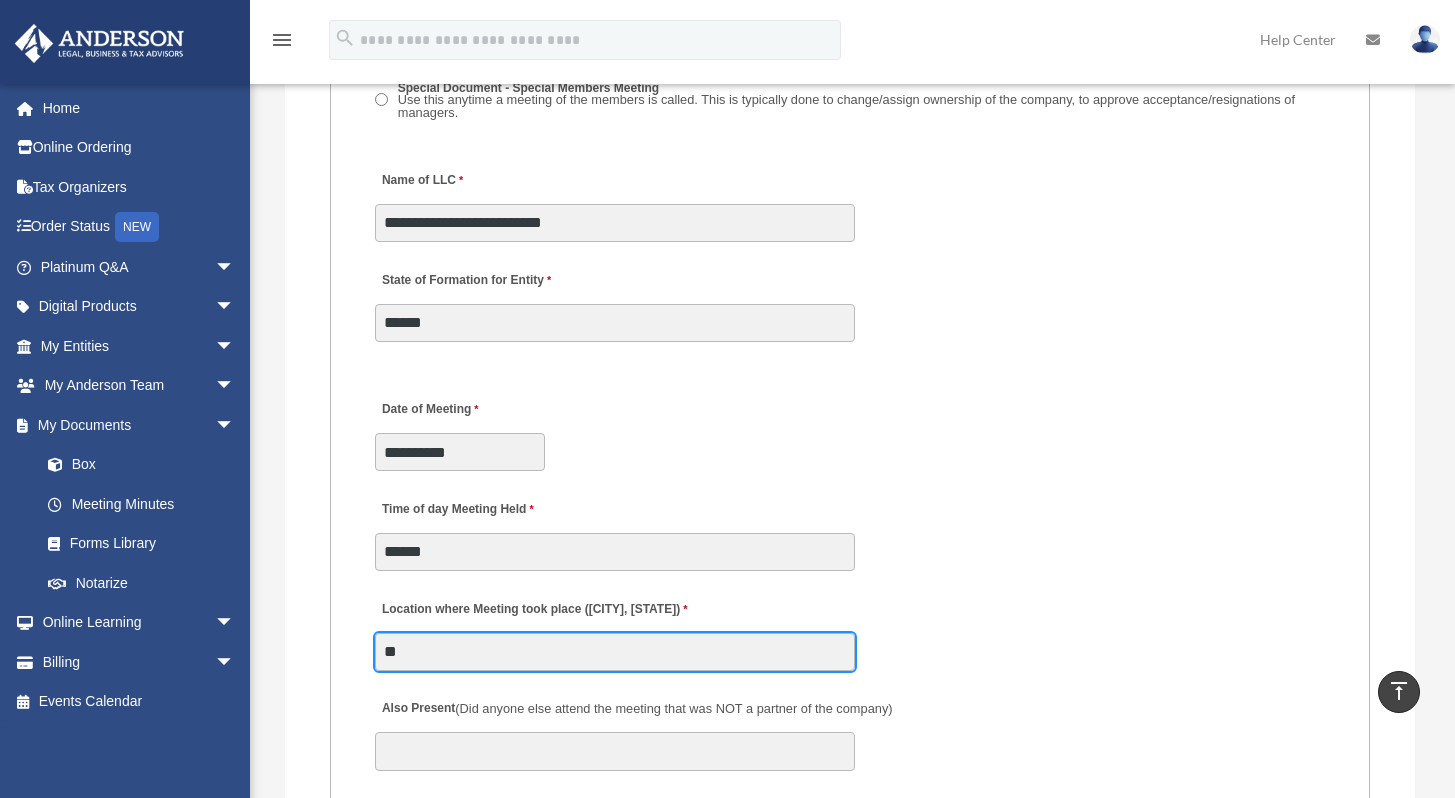 type on "*" 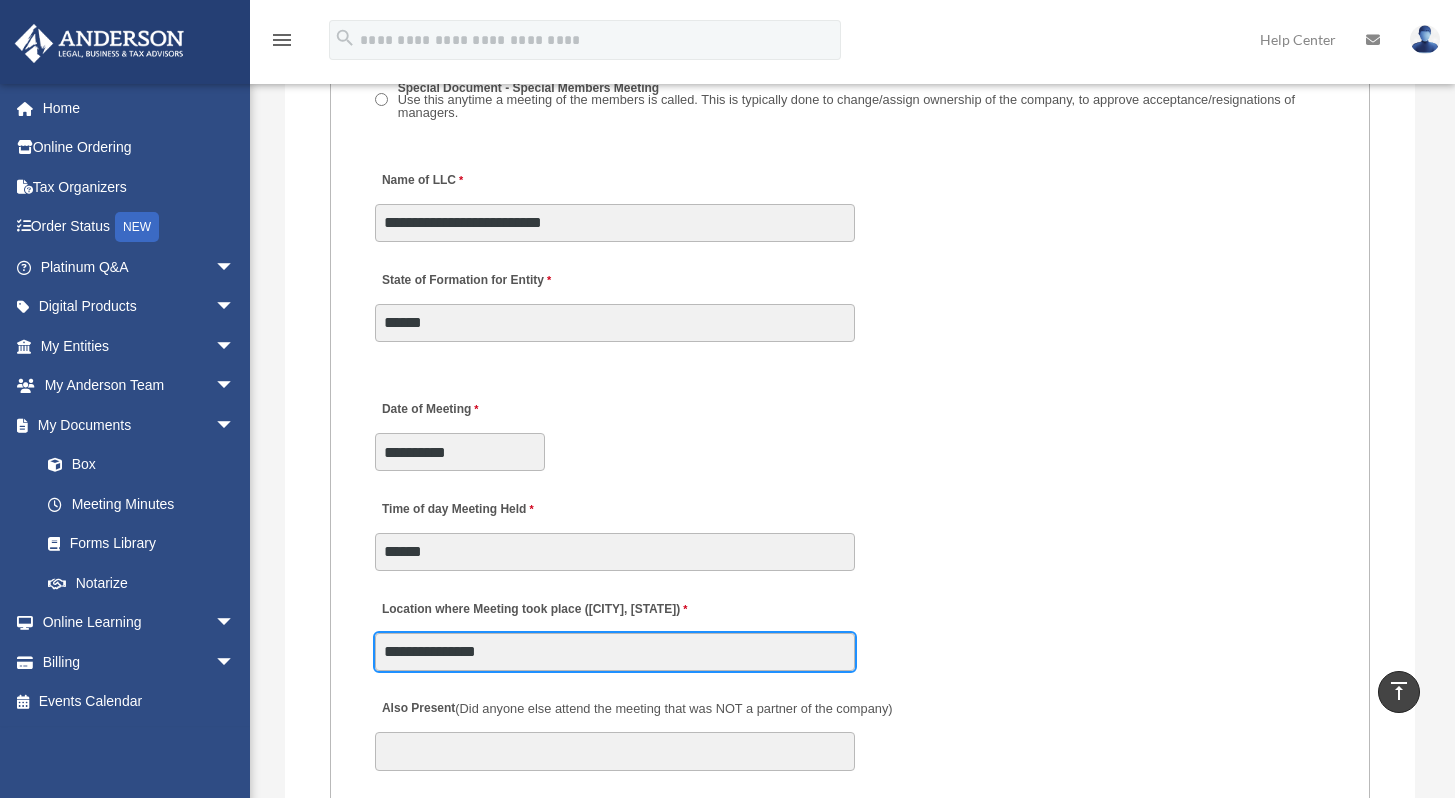 type on "**********" 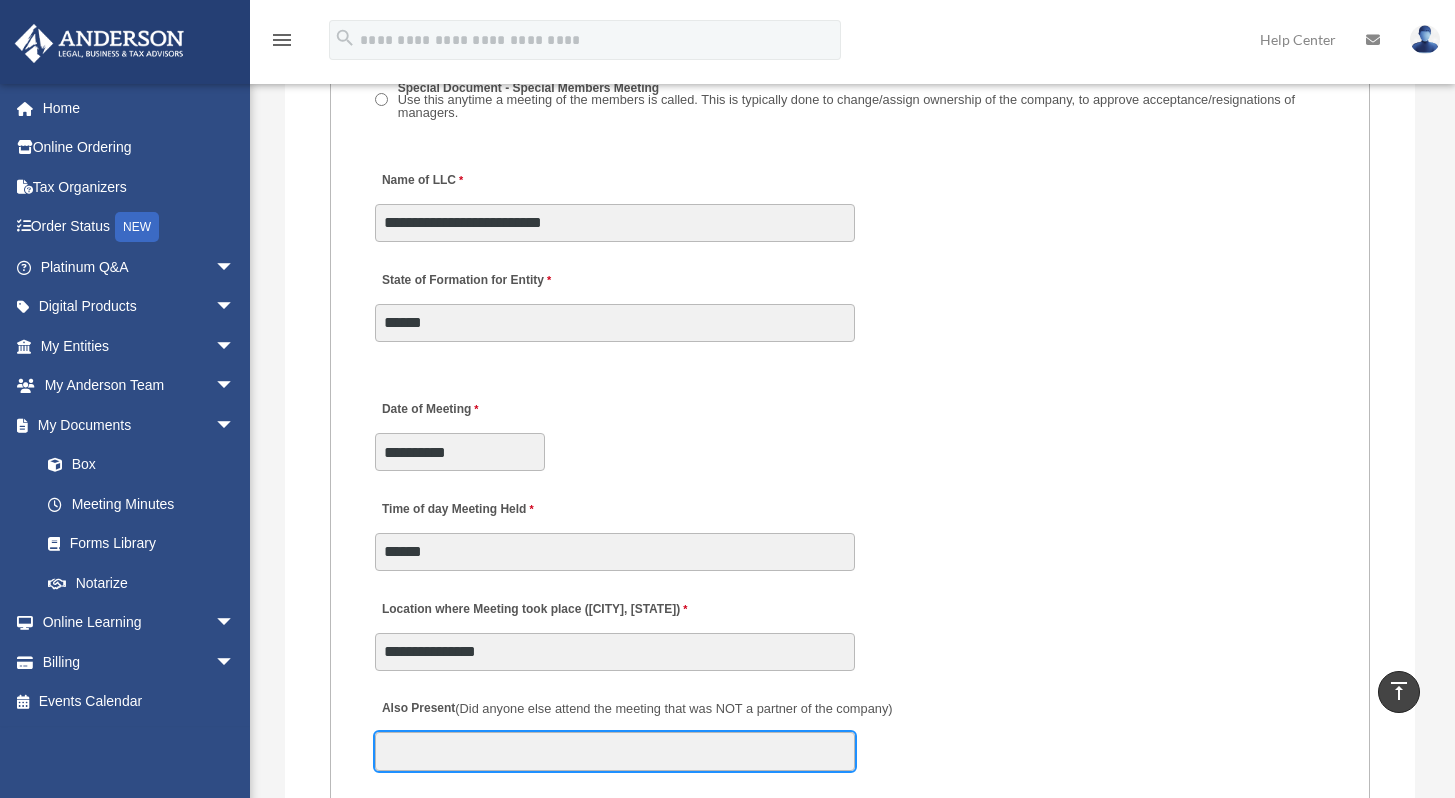 click on "Also Present  (Did anyone else attend the meeting that was NOT a partner of the company)" at bounding box center [615, 751] 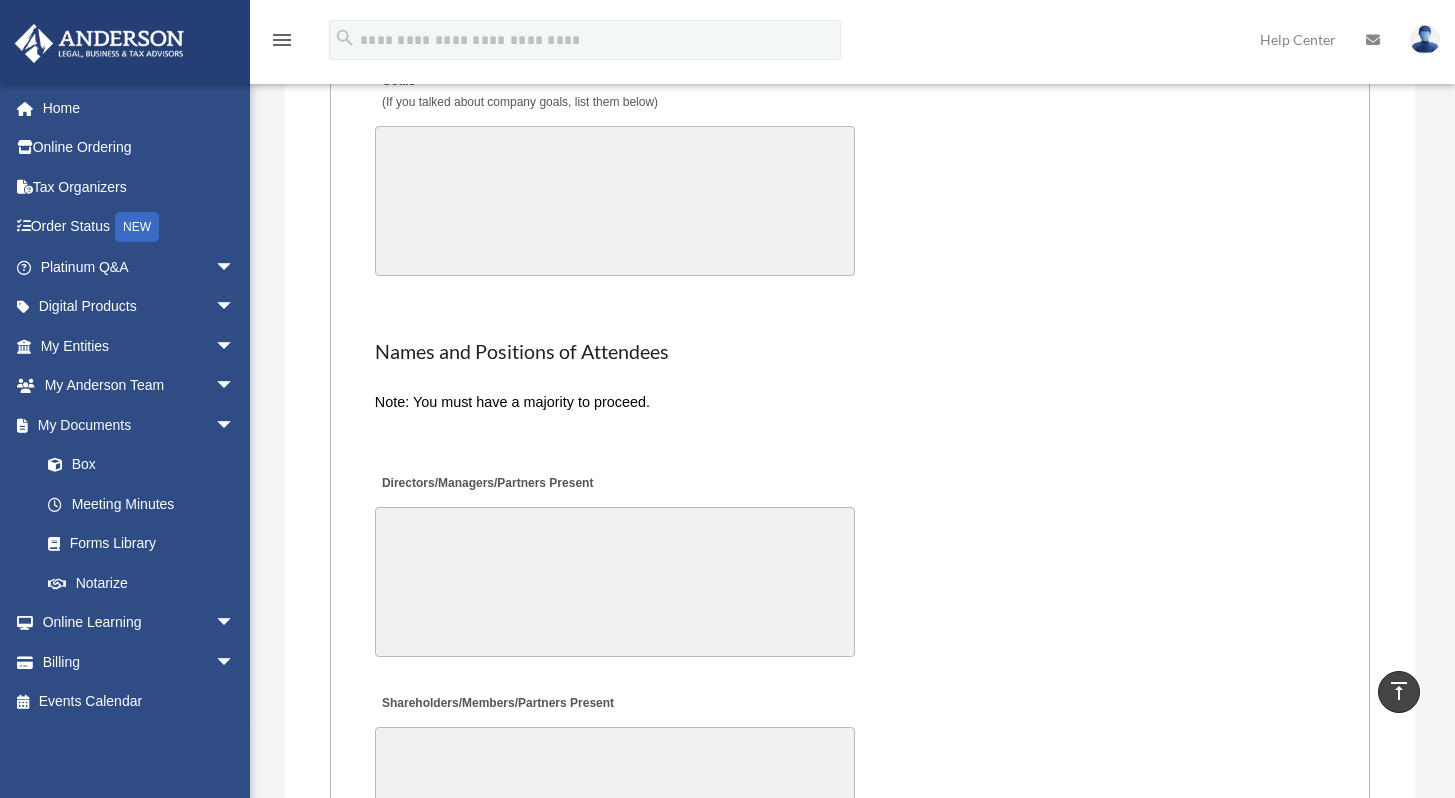 scroll, scrollTop: 4746, scrollLeft: 0, axis: vertical 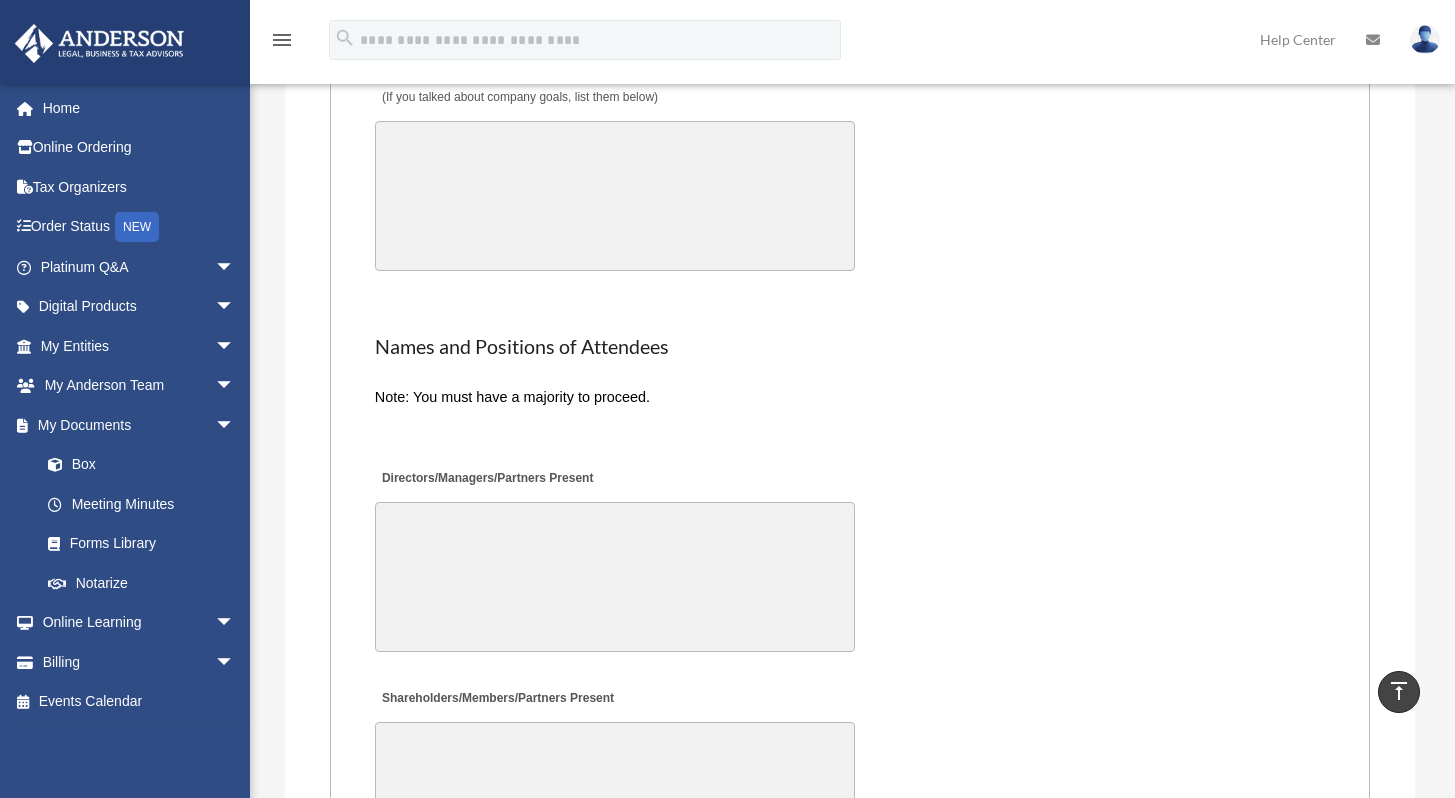 type on "**********" 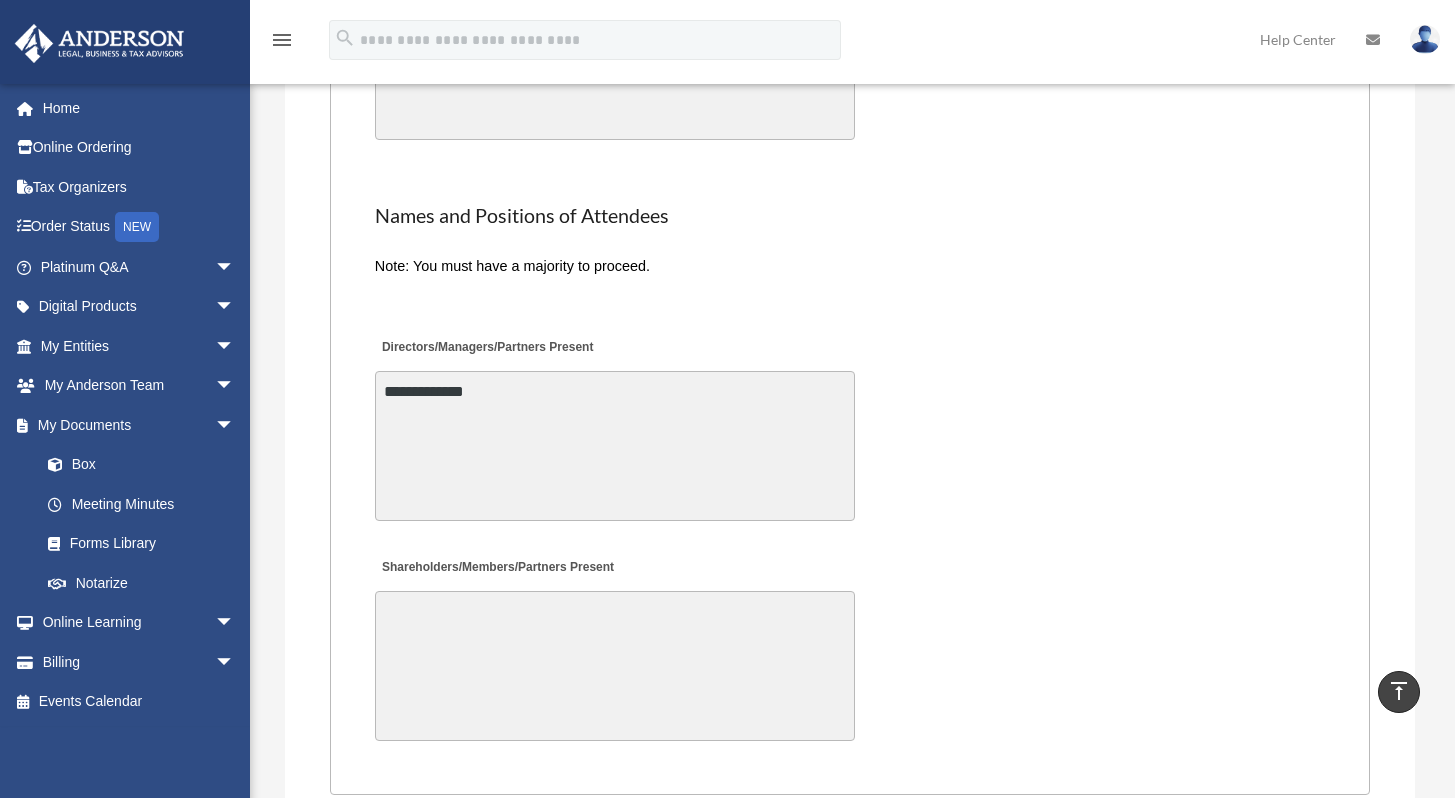scroll, scrollTop: 4882, scrollLeft: 0, axis: vertical 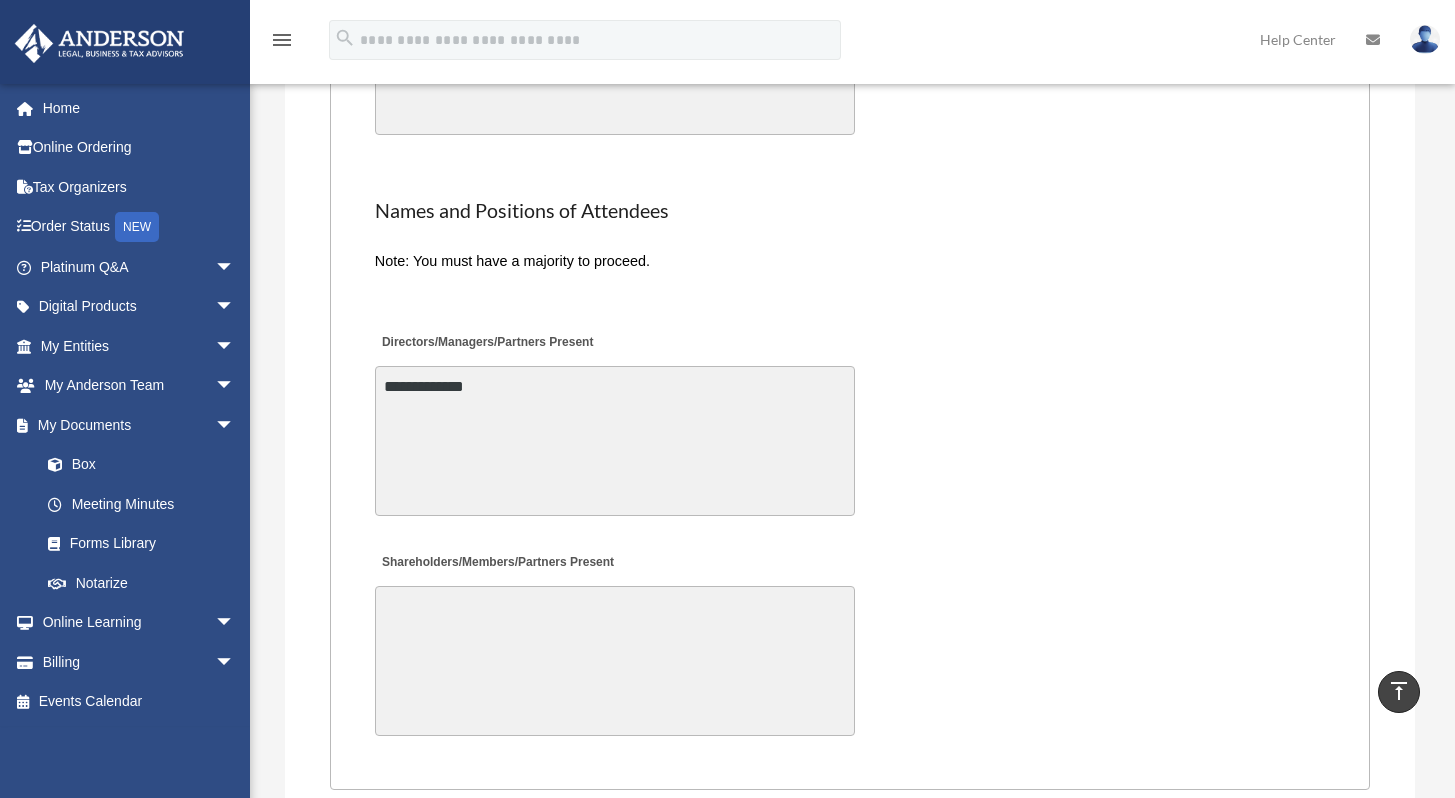 type on "**********" 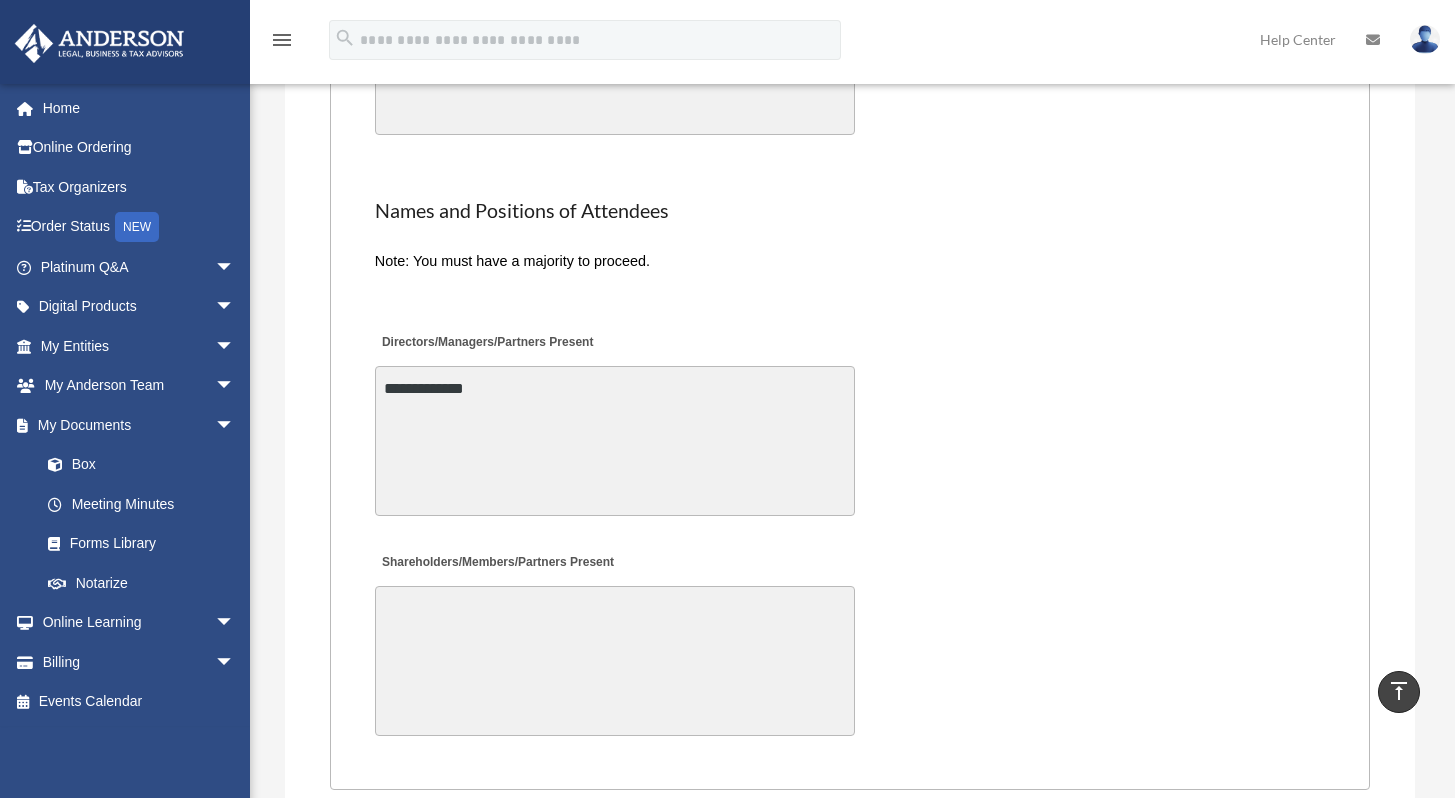 click on "Shareholders/Members/Partners Present" at bounding box center [615, 661] 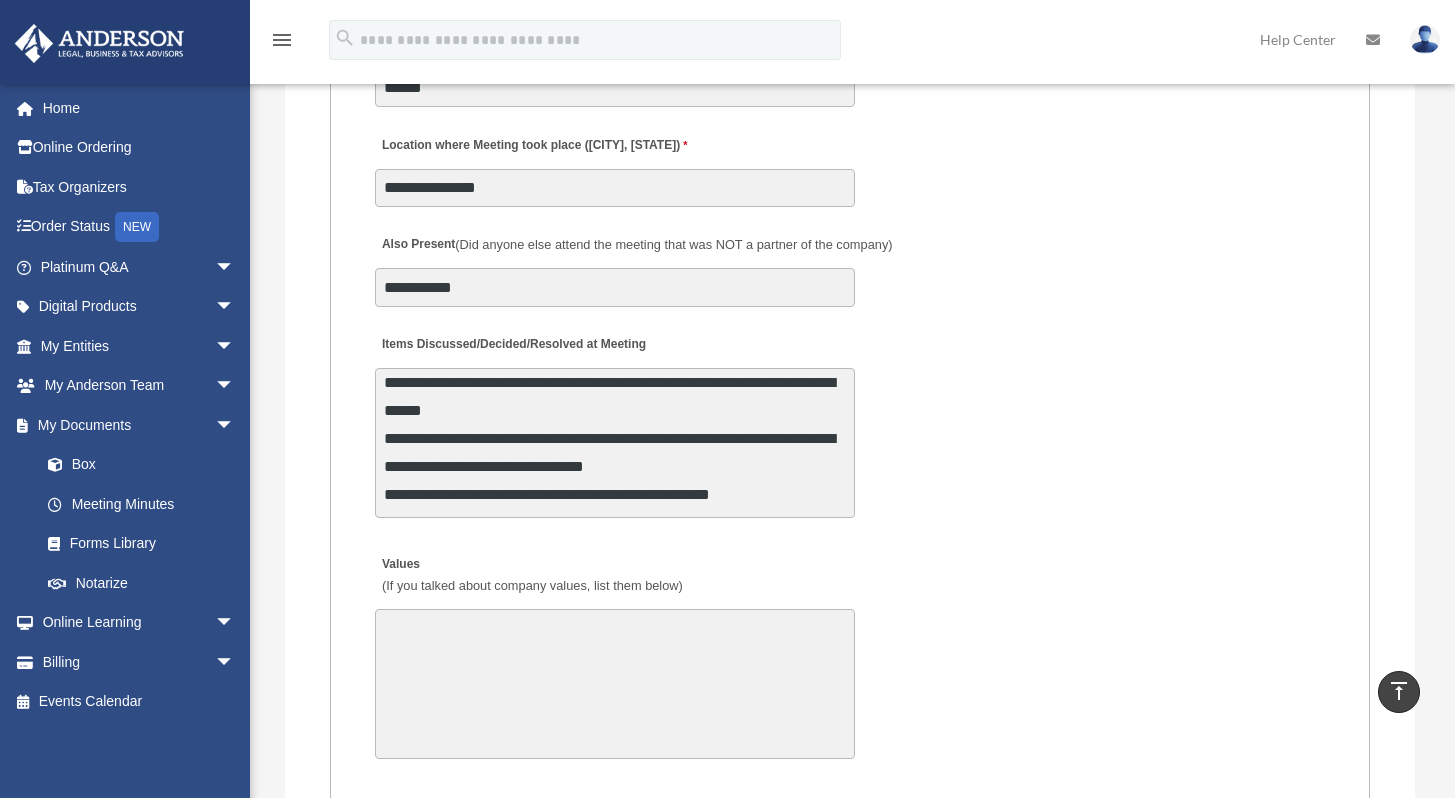 scroll, scrollTop: 3996, scrollLeft: 0, axis: vertical 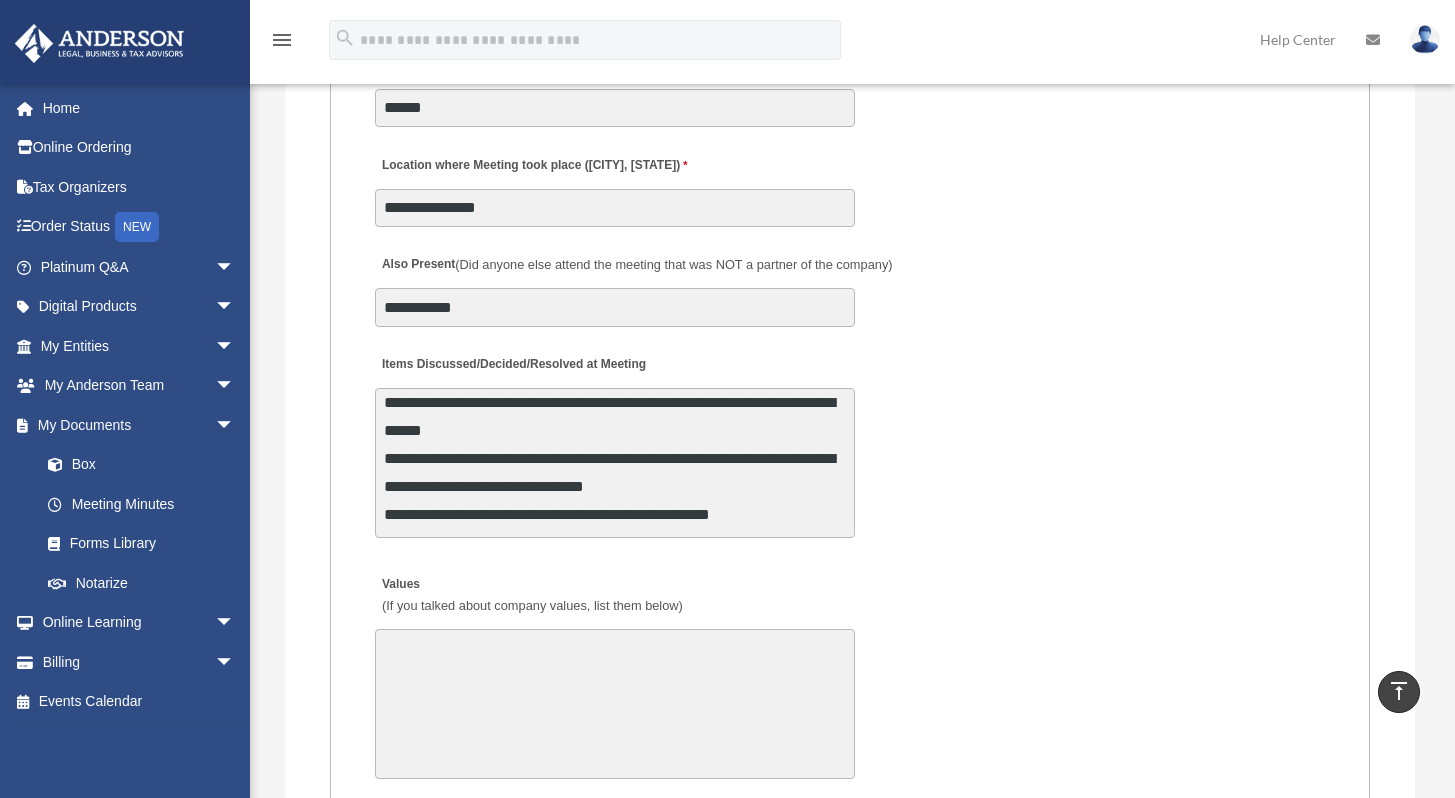 type on "**********" 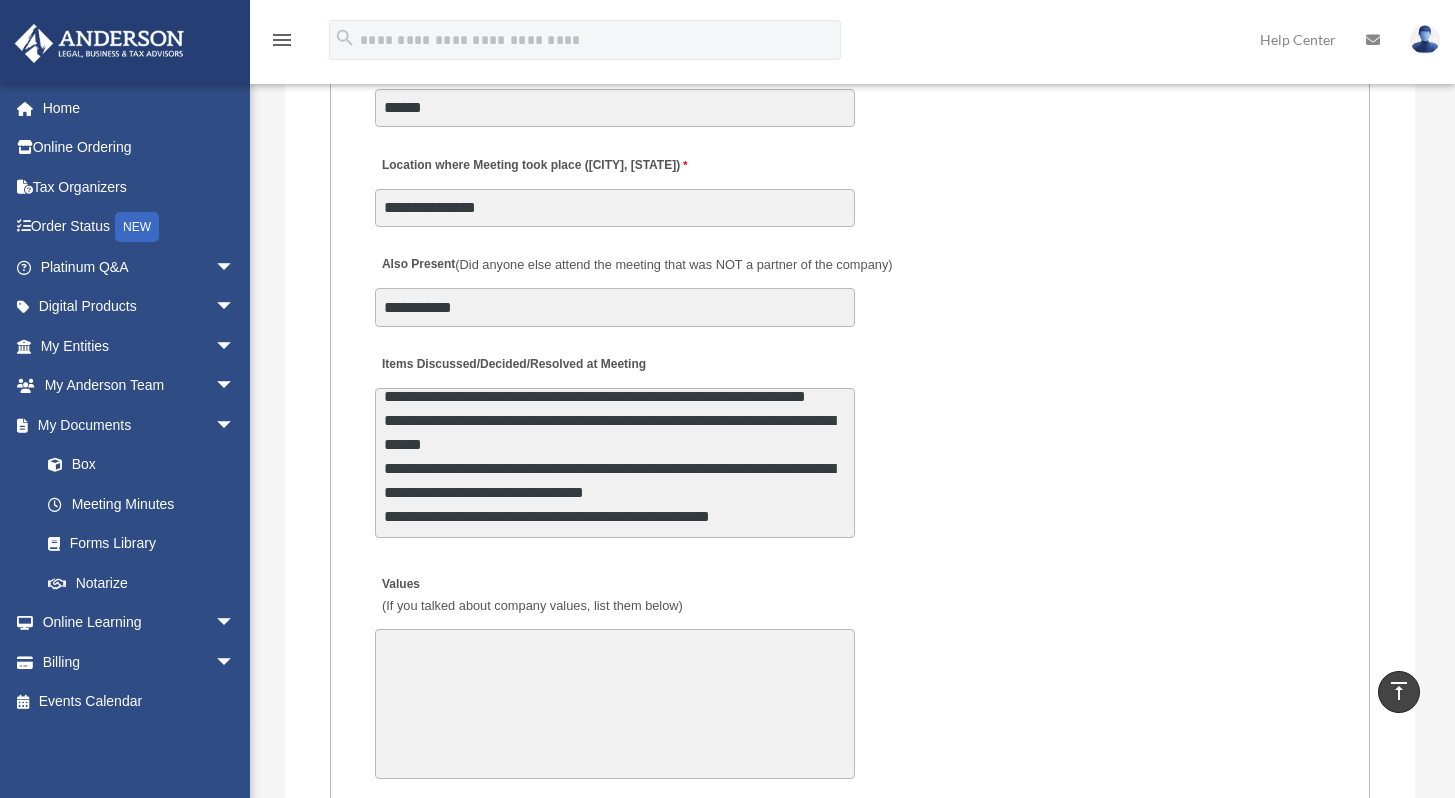 click on "Items Discussed/Decided/Resolved at Meeting" at bounding box center [615, 463] 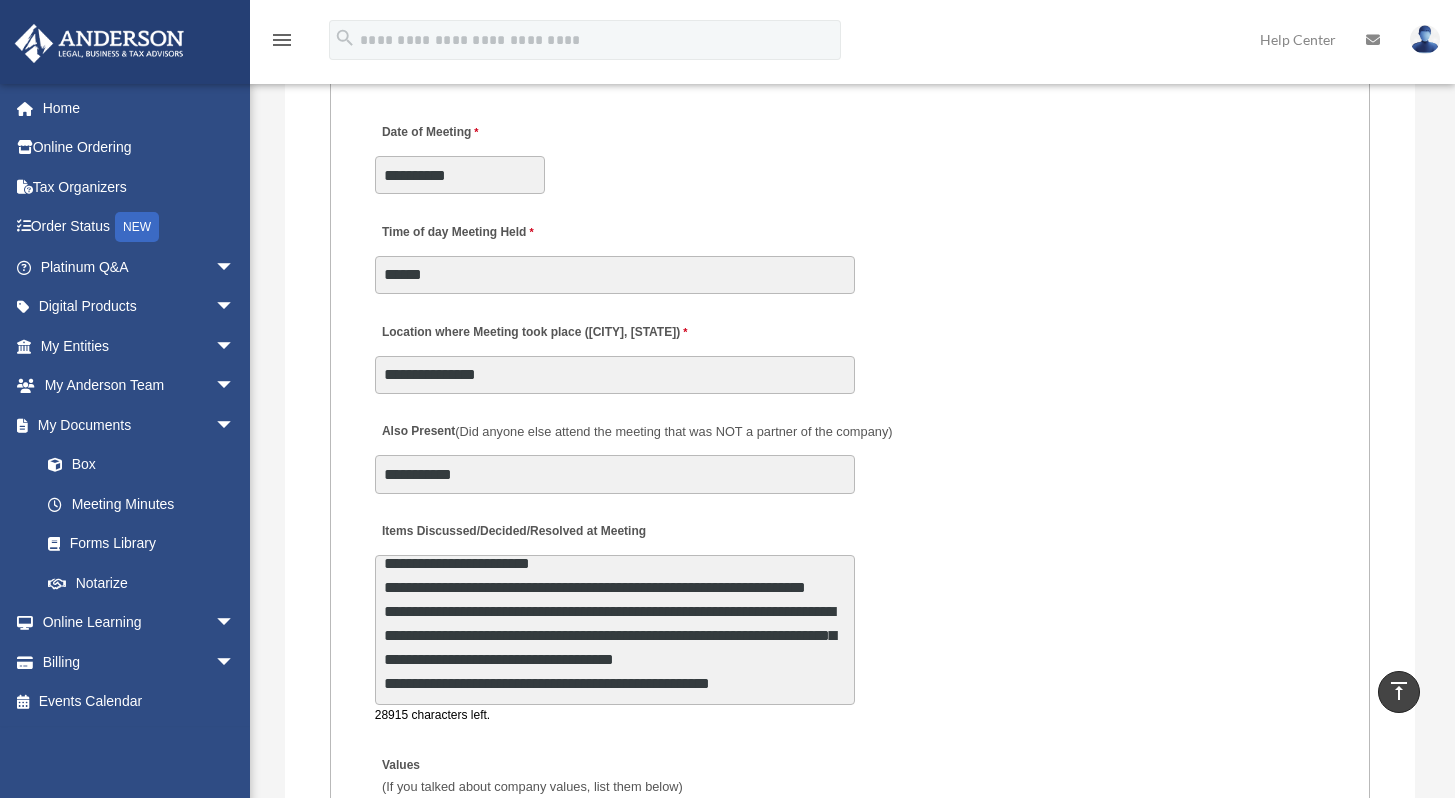 scroll, scrollTop: 3828, scrollLeft: 0, axis: vertical 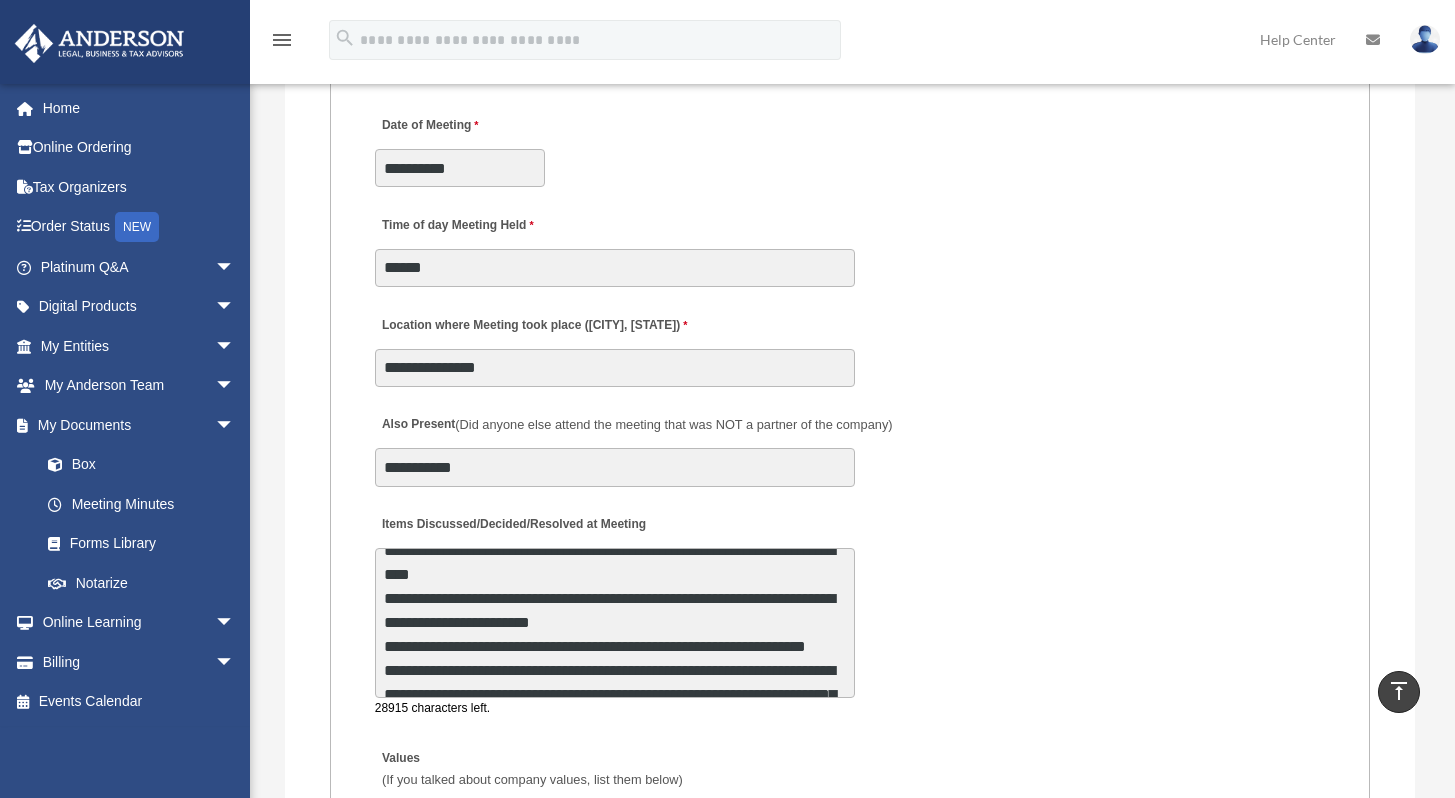click on "Items Discussed/Decided/Resolved at Meeting" at bounding box center [615, 623] 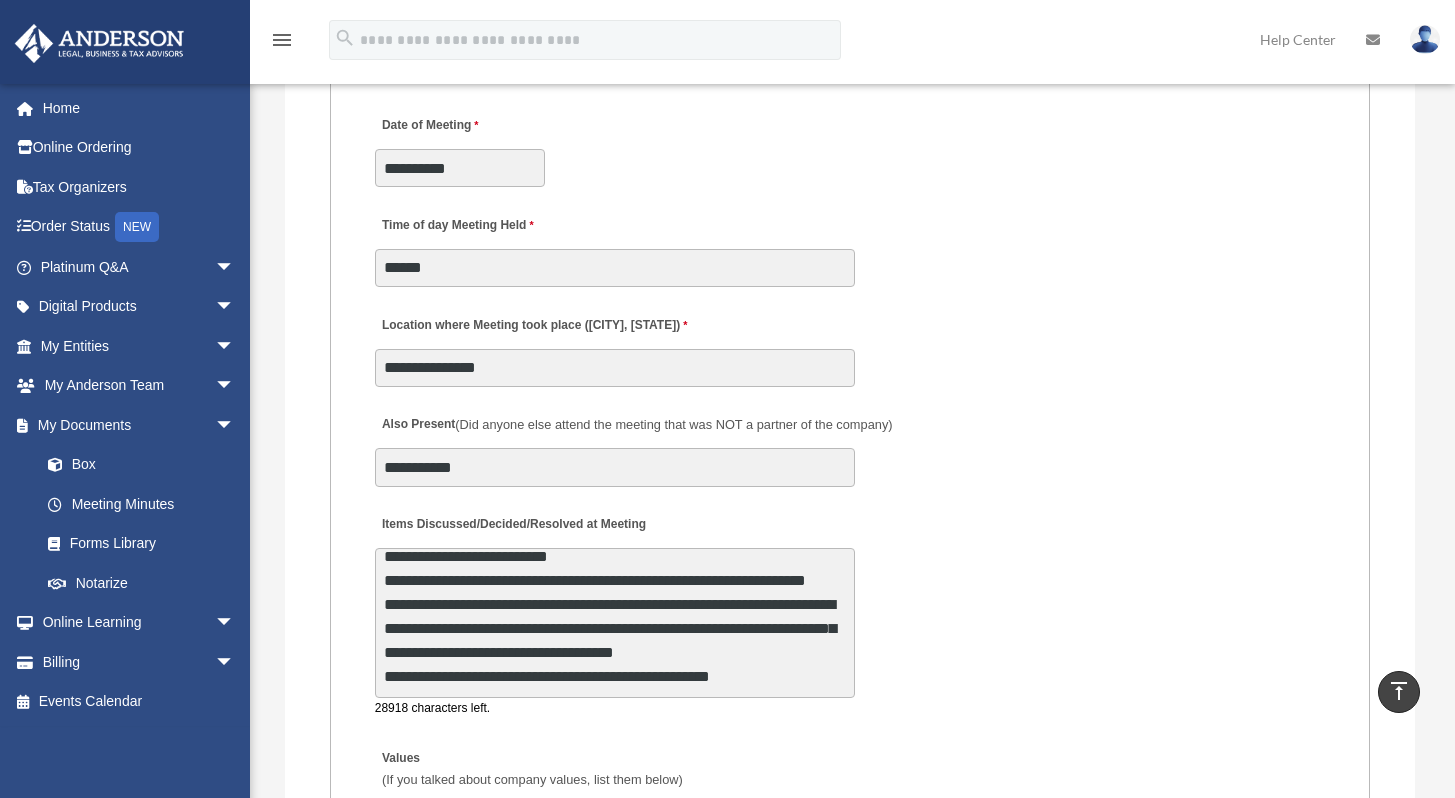 scroll, scrollTop: 420, scrollLeft: 0, axis: vertical 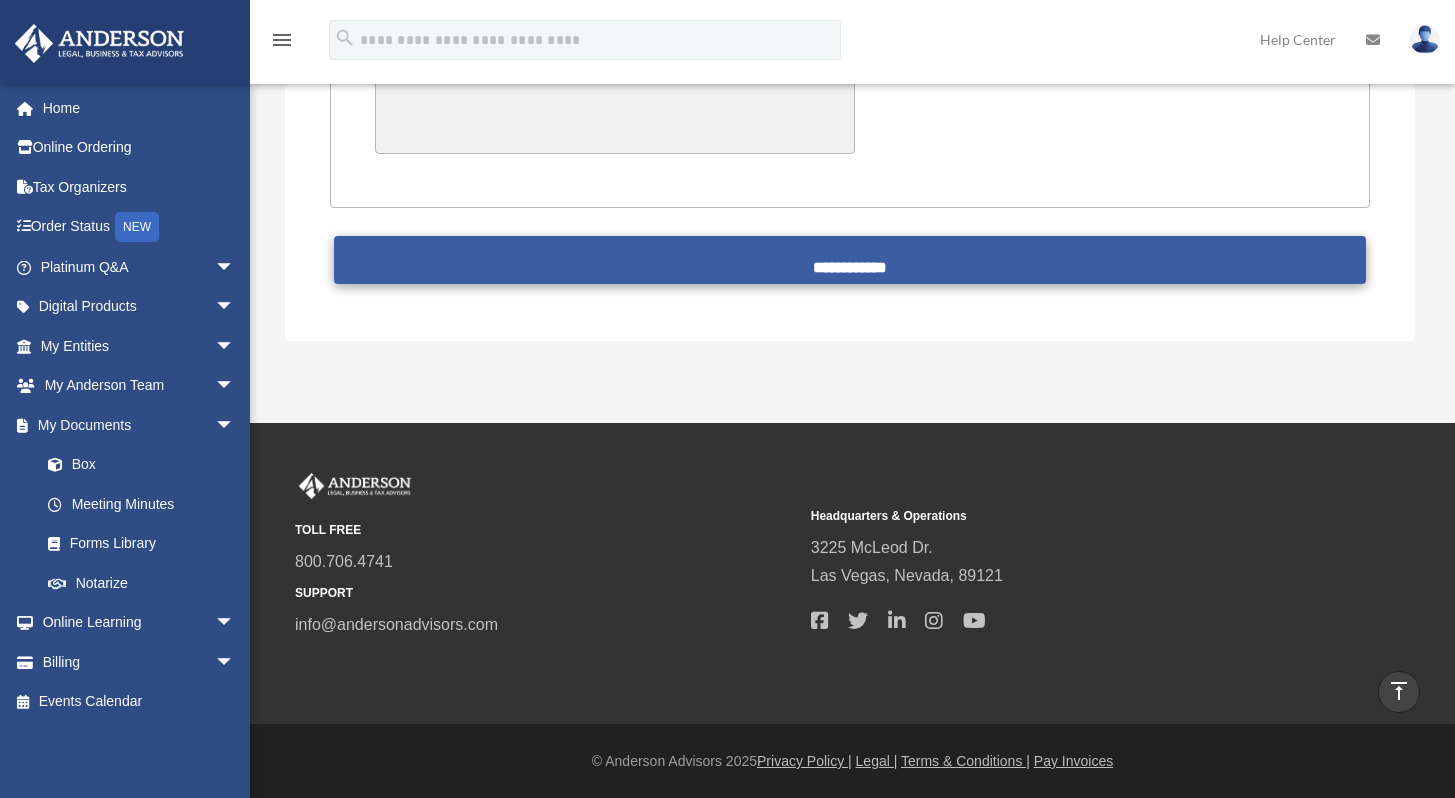 type on "**********" 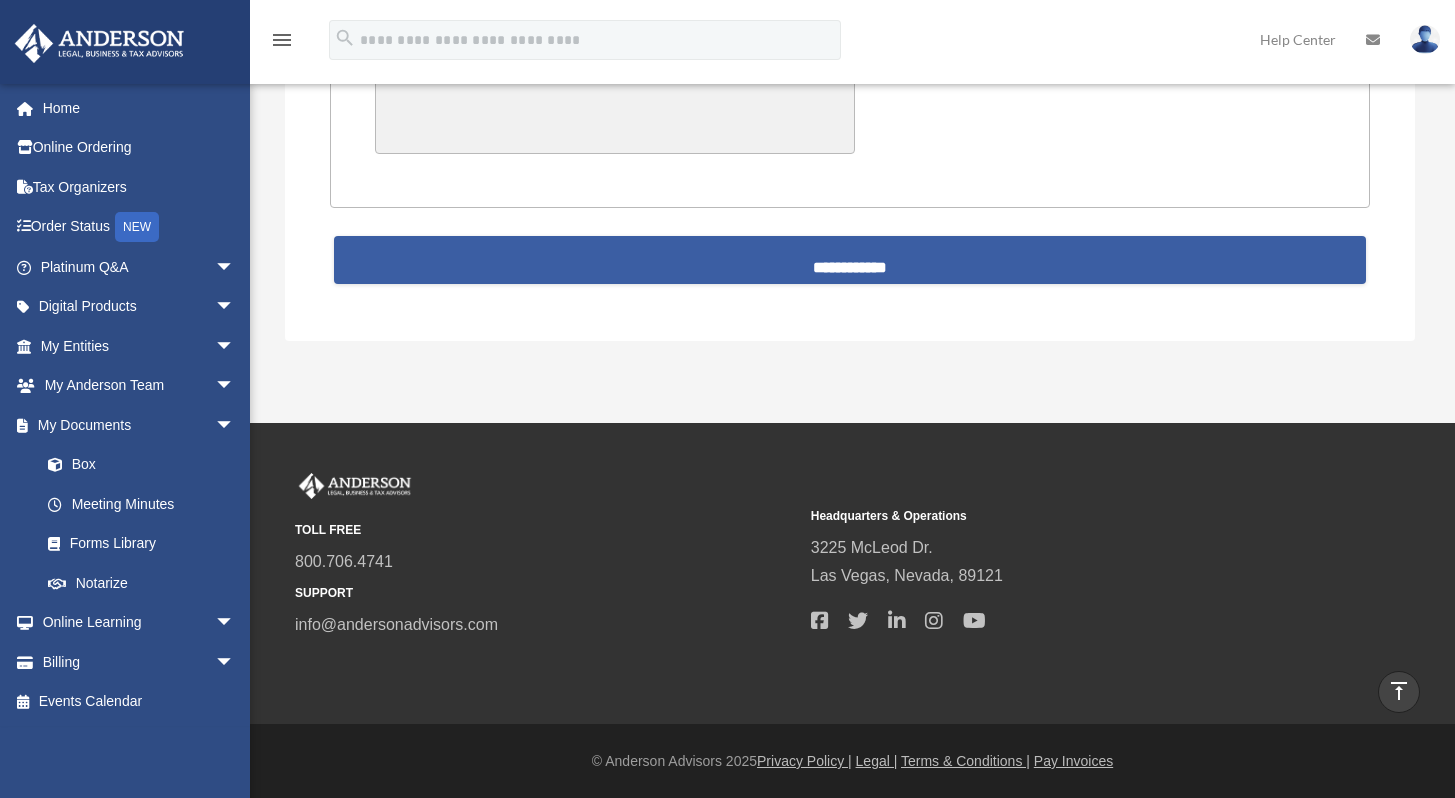 scroll, scrollTop: 5468, scrollLeft: 0, axis: vertical 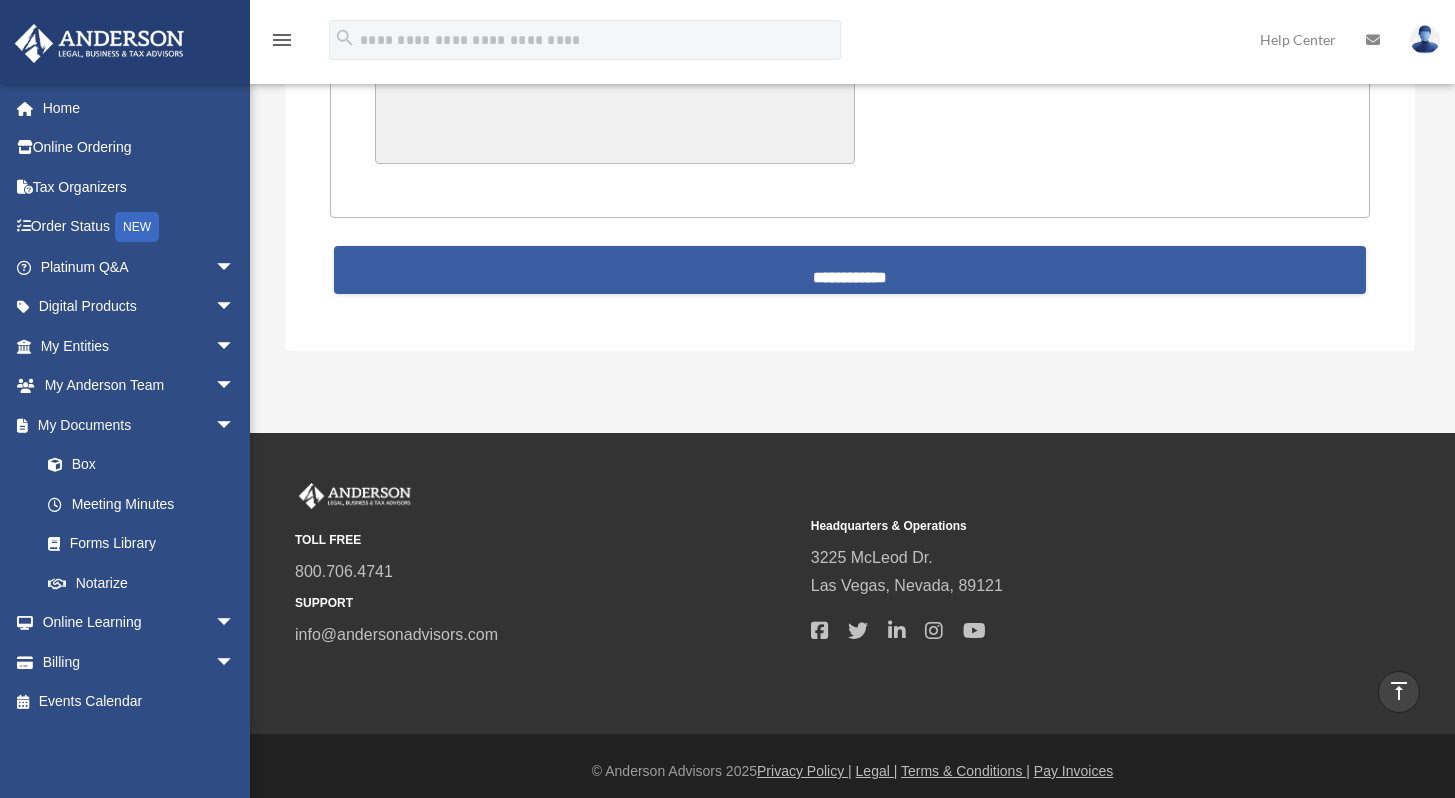 click on "**********" at bounding box center (850, 270) 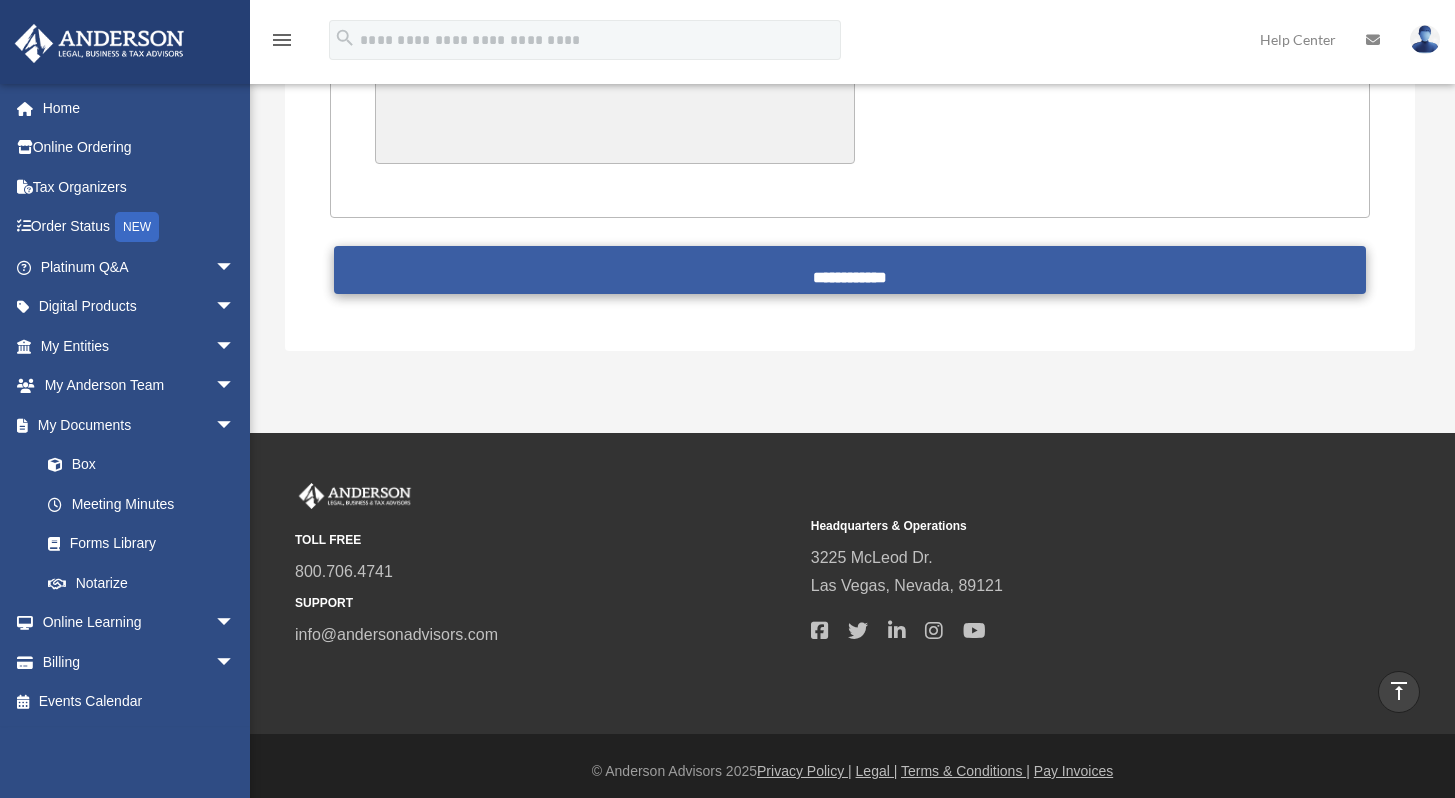 scroll, scrollTop: 490, scrollLeft: 0, axis: vertical 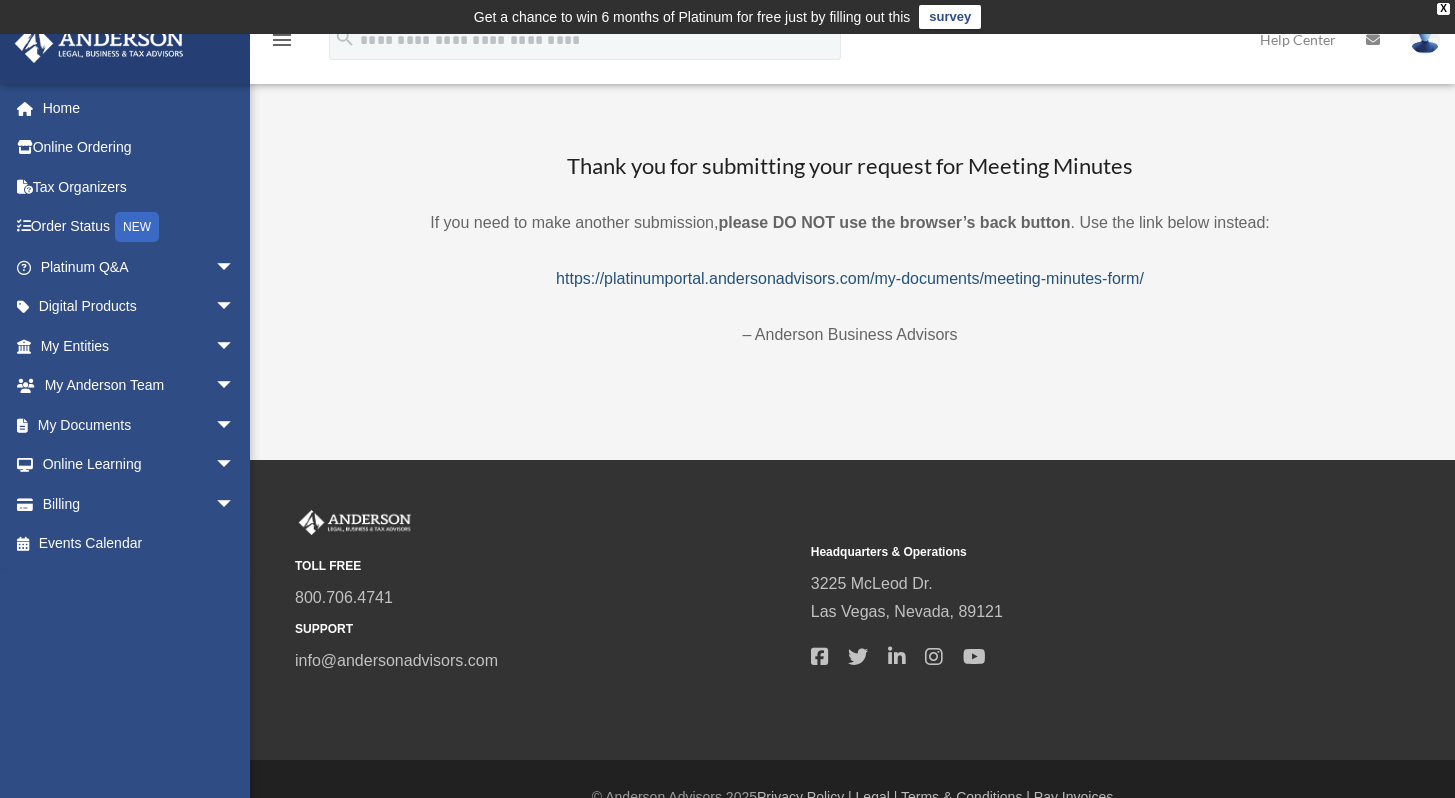 click on "https://platinumportal.andersonadvisors.com/my-documents/meeting-minutes-form/" at bounding box center [850, 278] 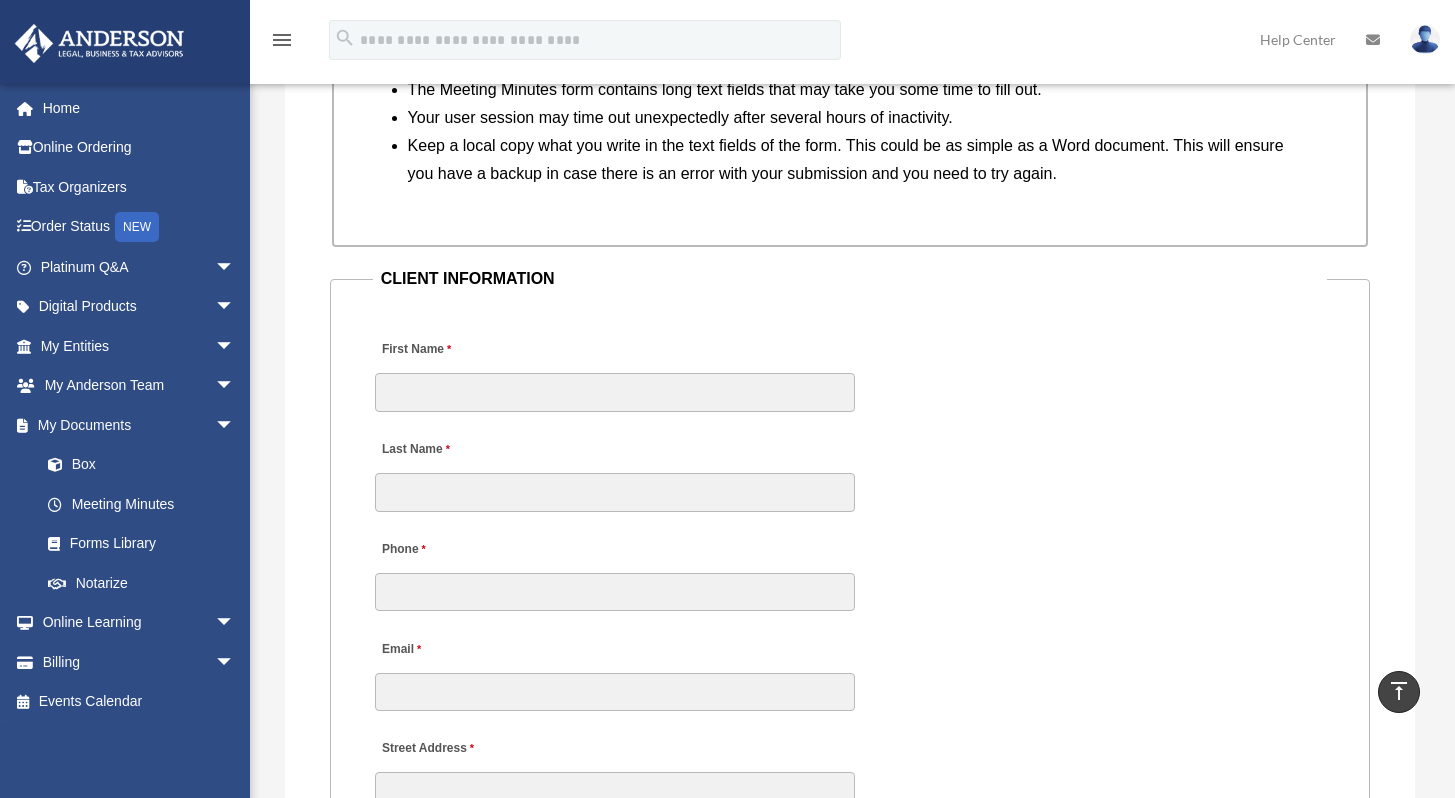 scroll, scrollTop: 1864, scrollLeft: 0, axis: vertical 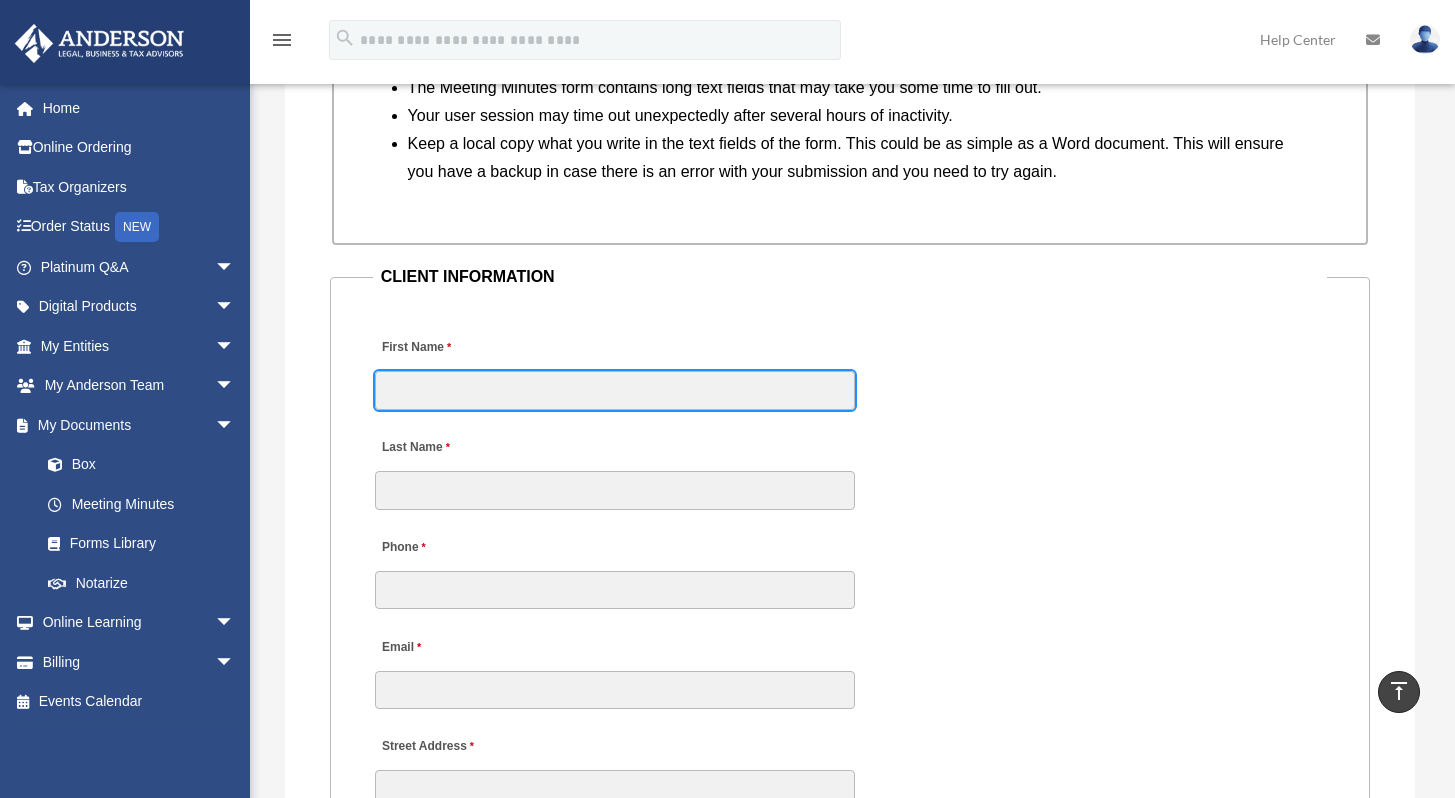 click on "First Name" at bounding box center (615, 390) 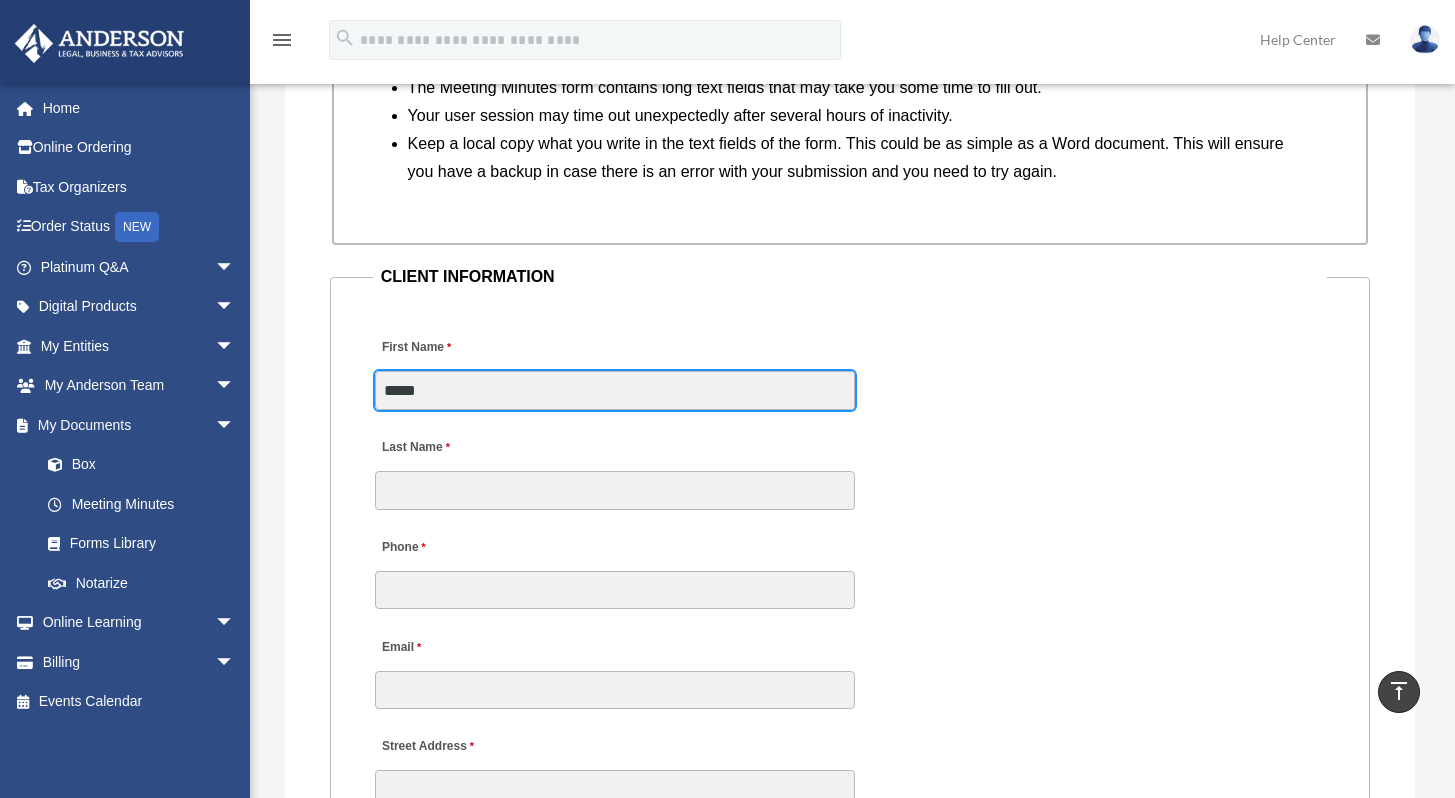 type on "*****" 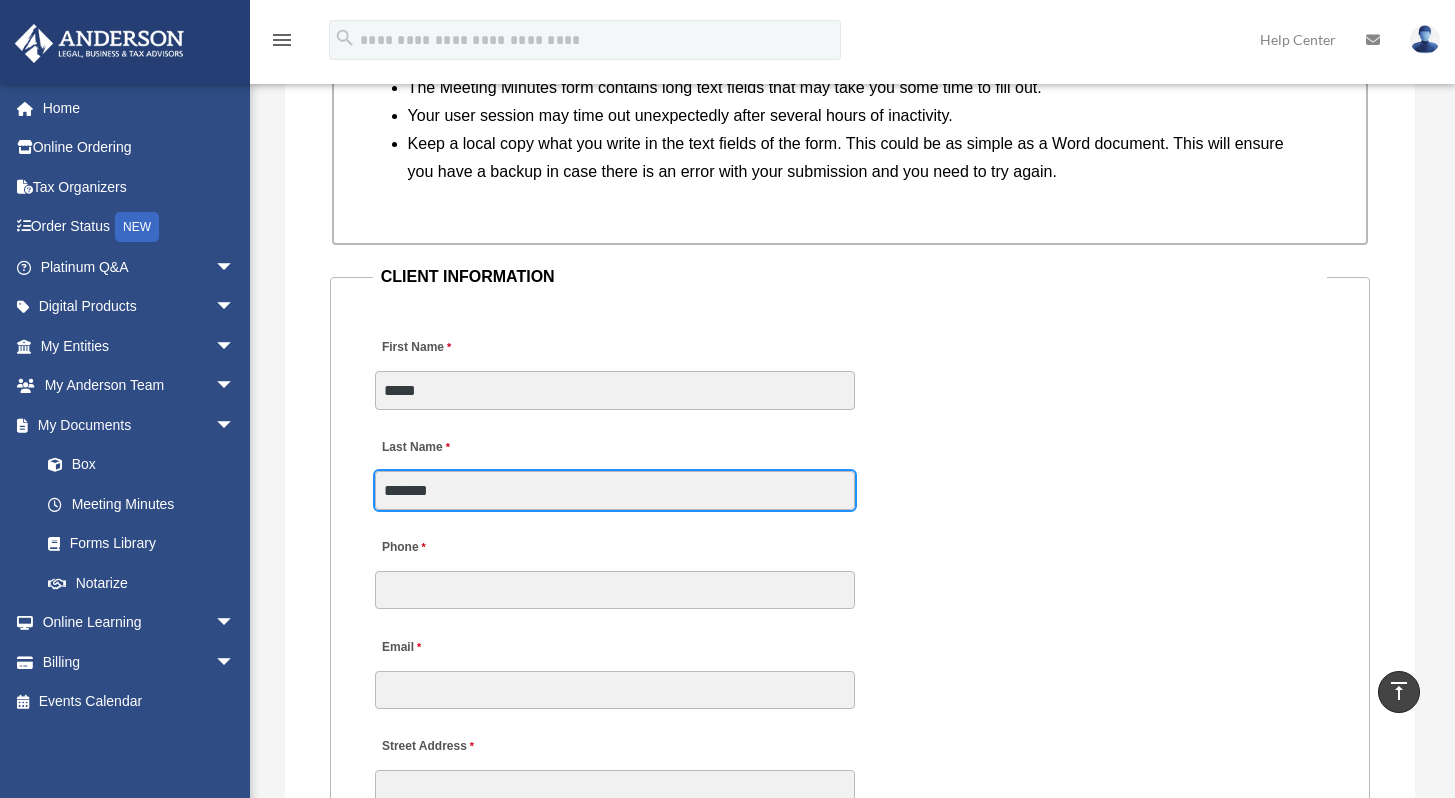 type on "*******" 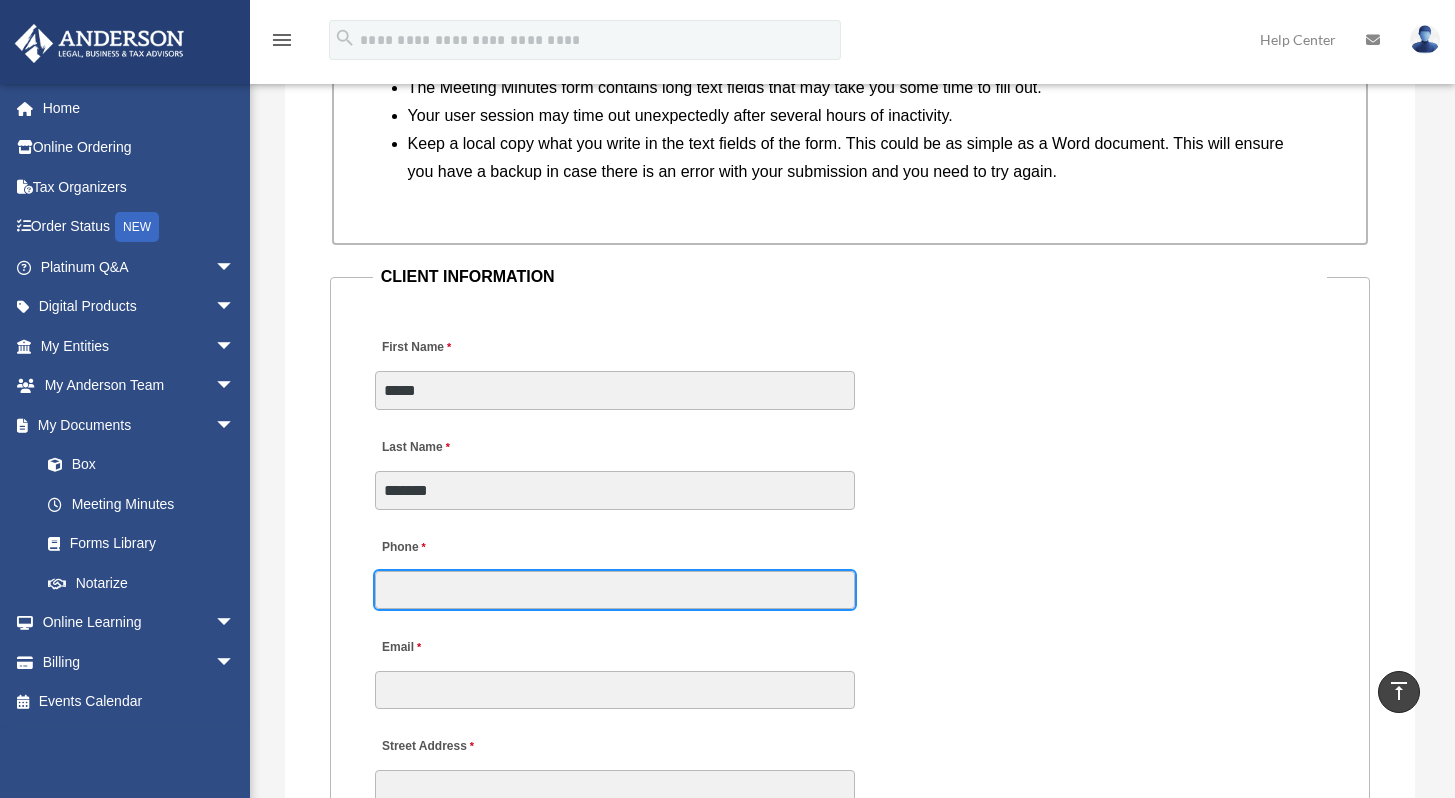 click on "Phone" at bounding box center (615, 590) 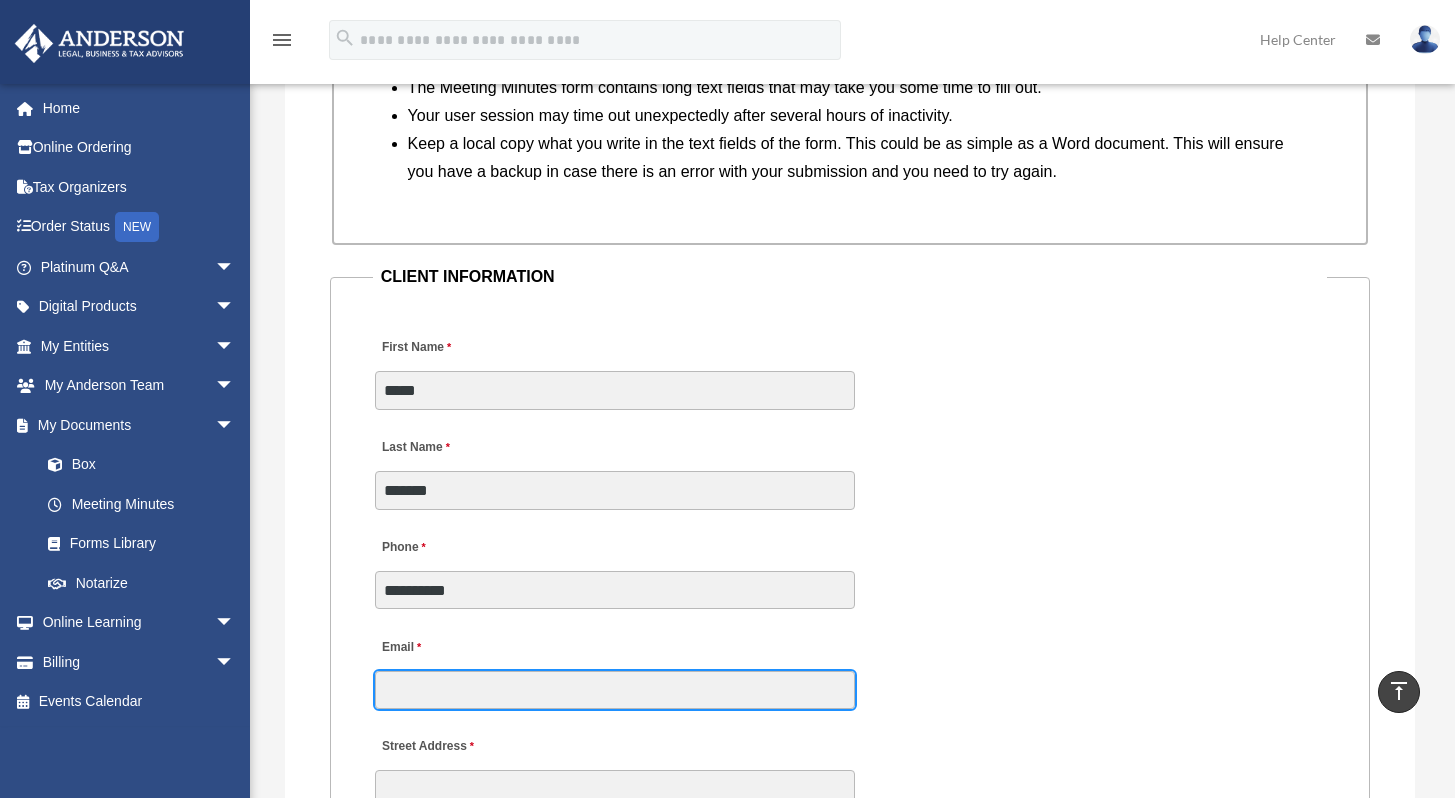 type on "**********" 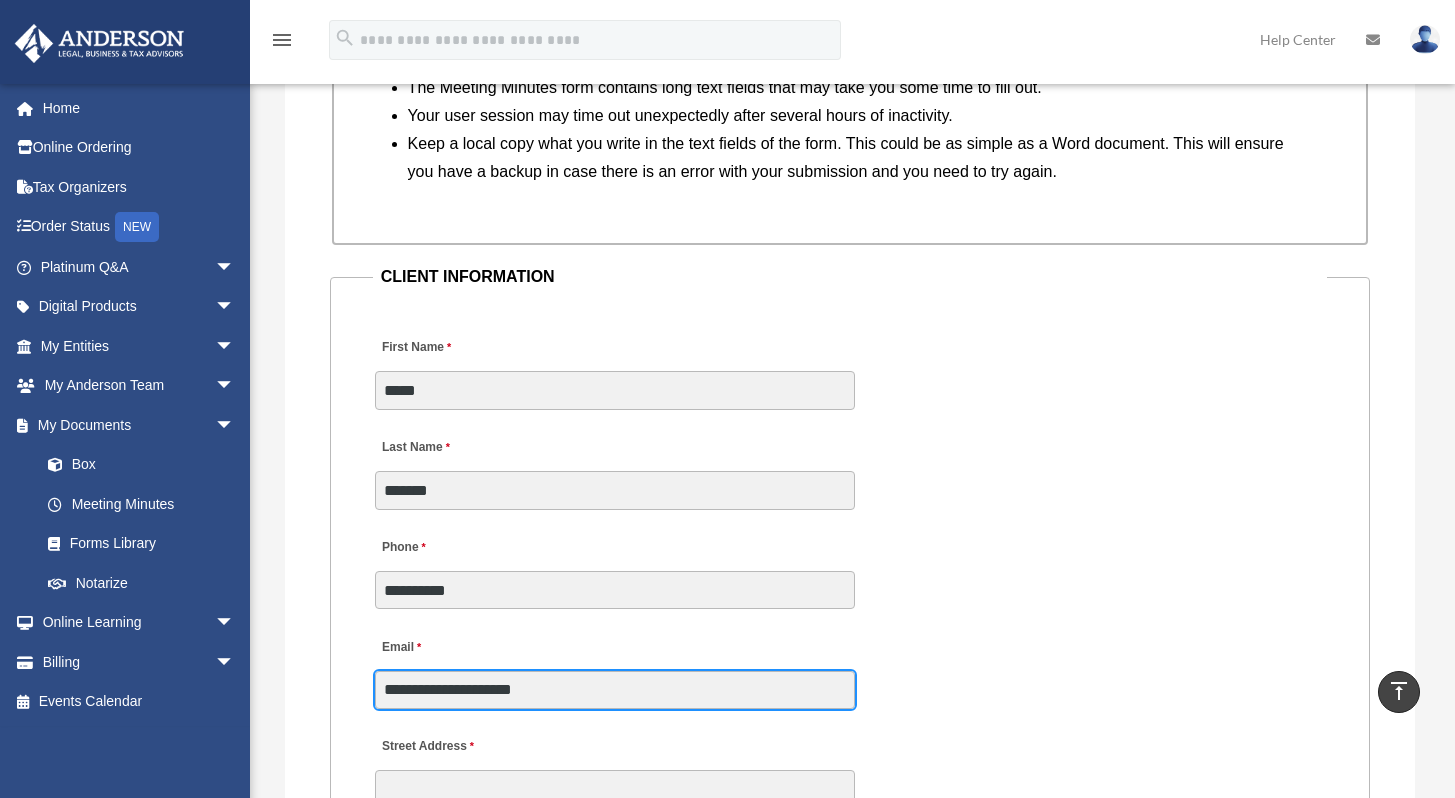 type on "**********" 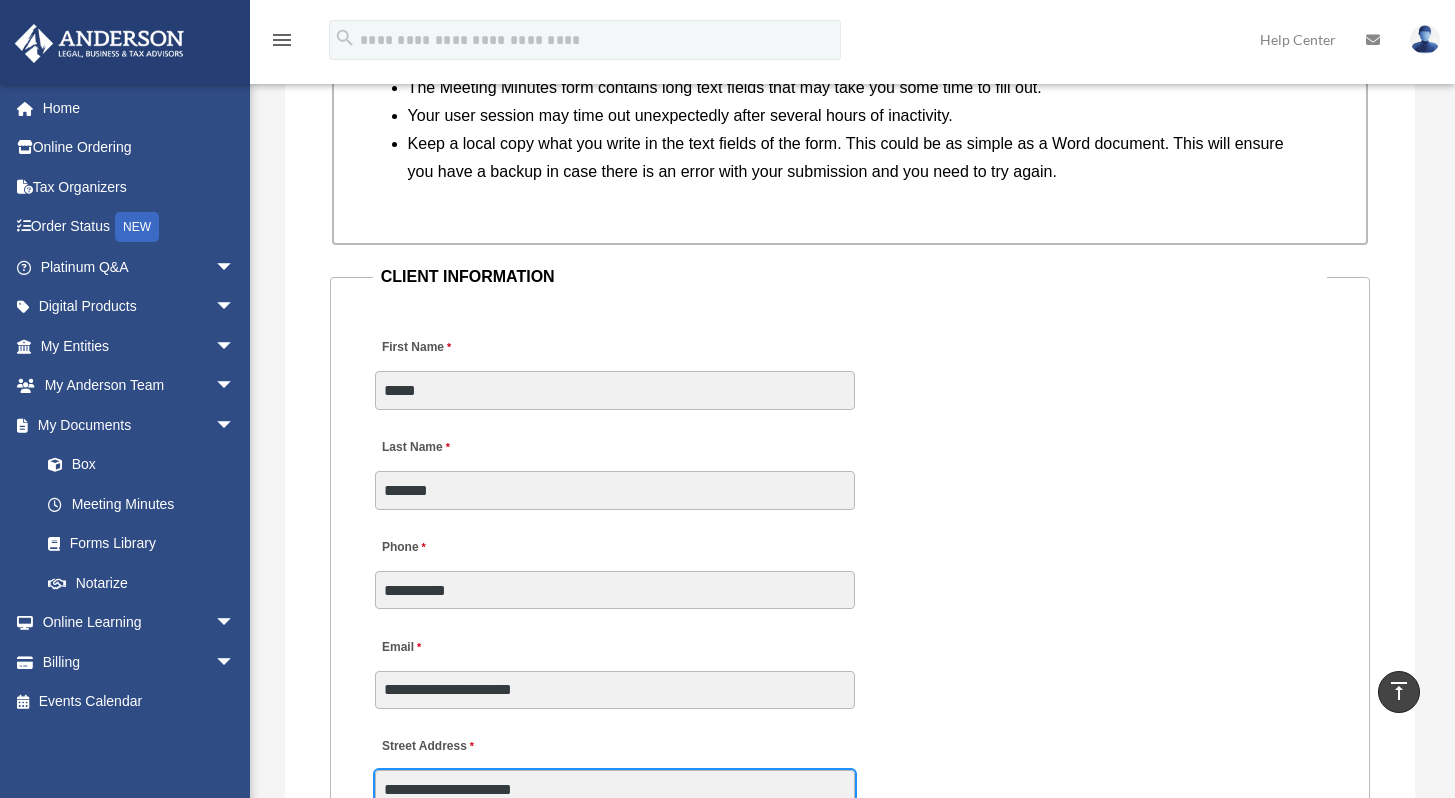 type on "**" 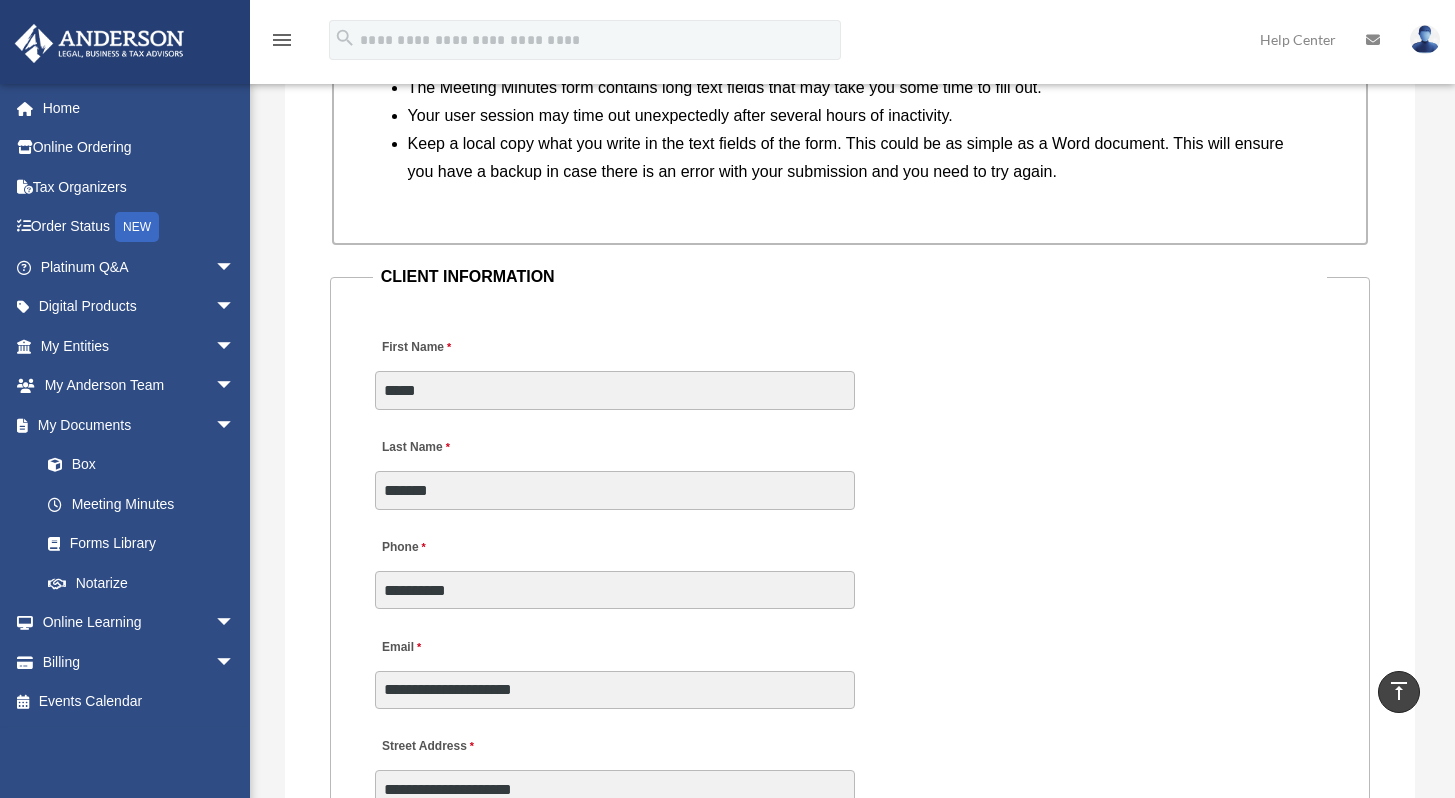 type on "*********" 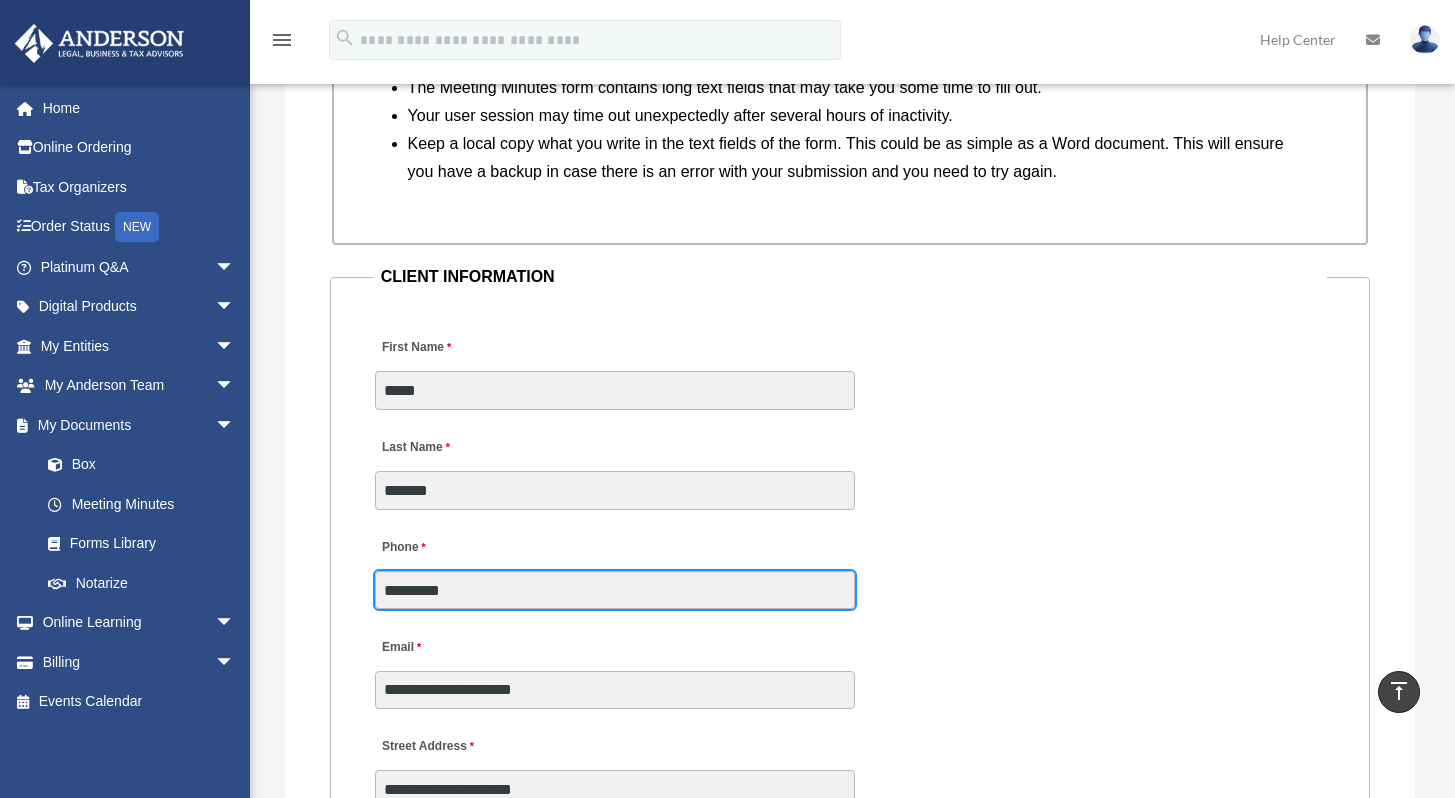 type on "**********" 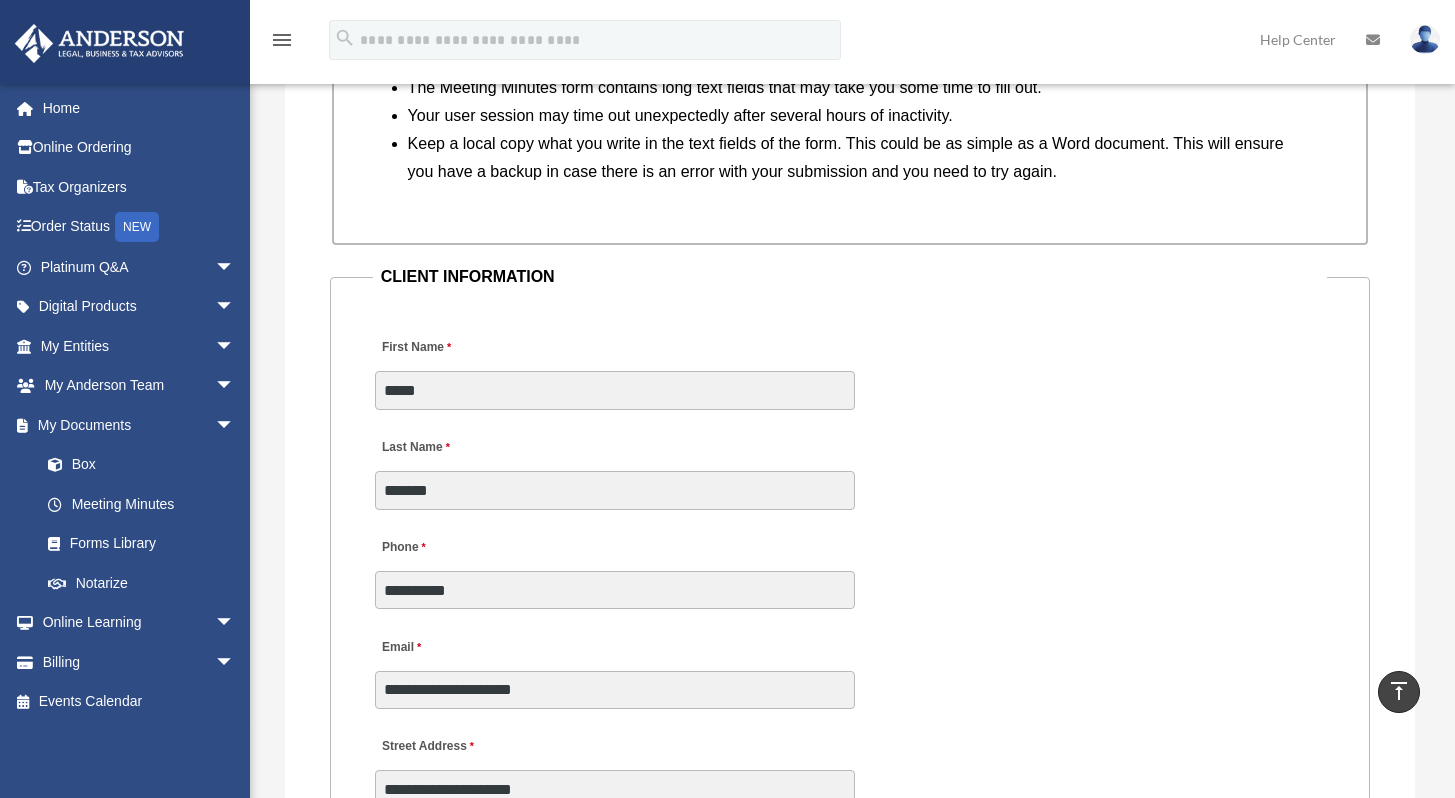 click on "**********" at bounding box center [615, 667] 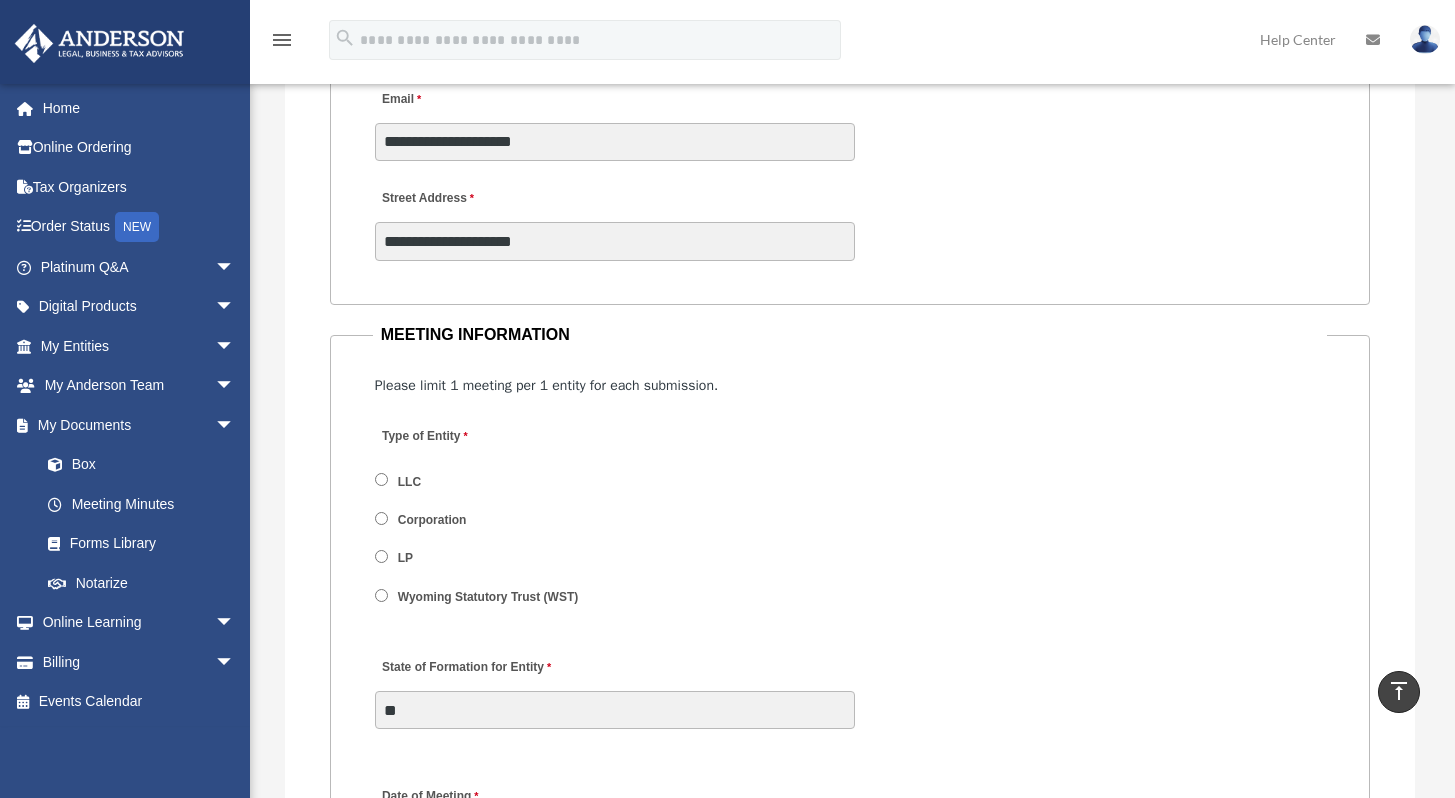 scroll, scrollTop: 2413, scrollLeft: 0, axis: vertical 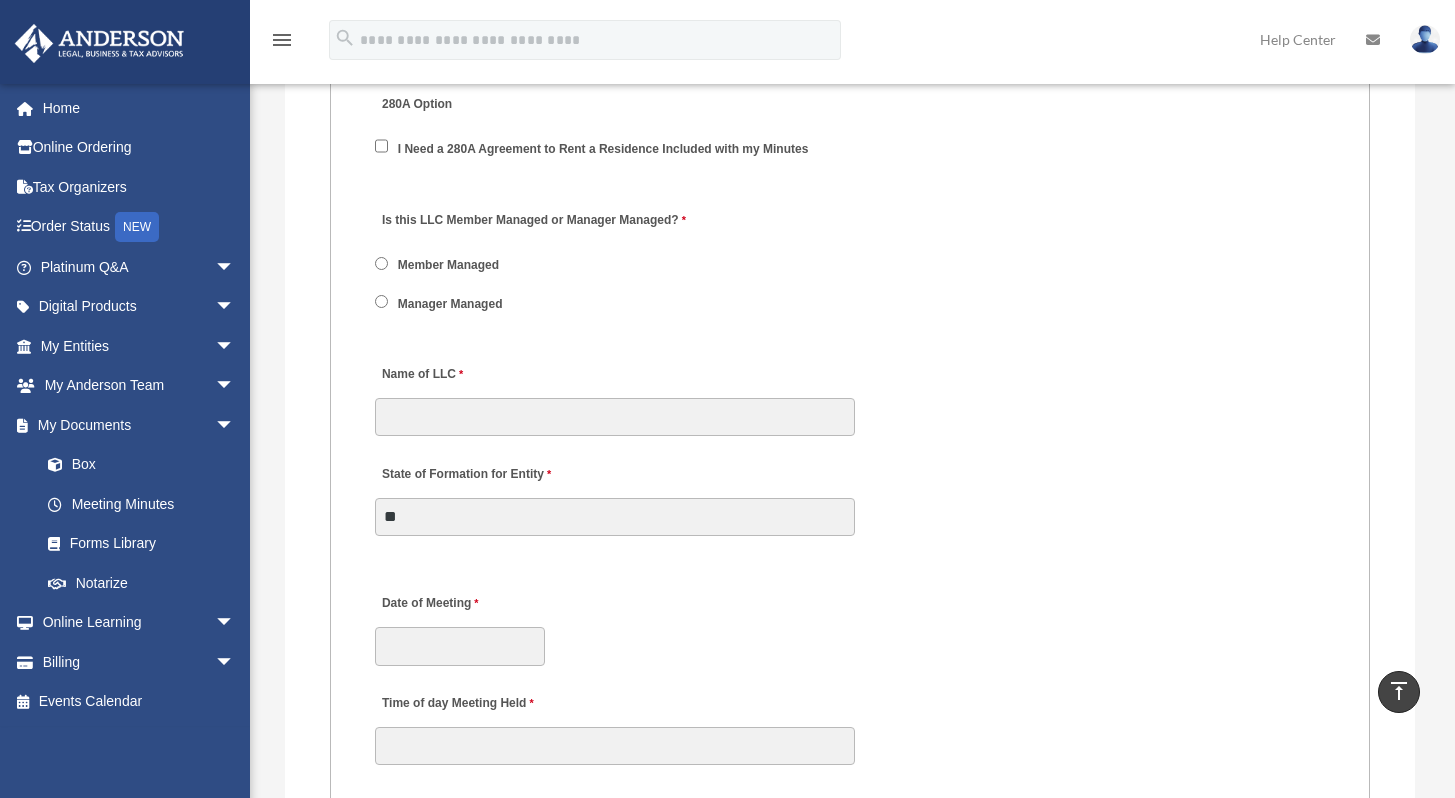 click on "Manager Managed" at bounding box center [448, 303] 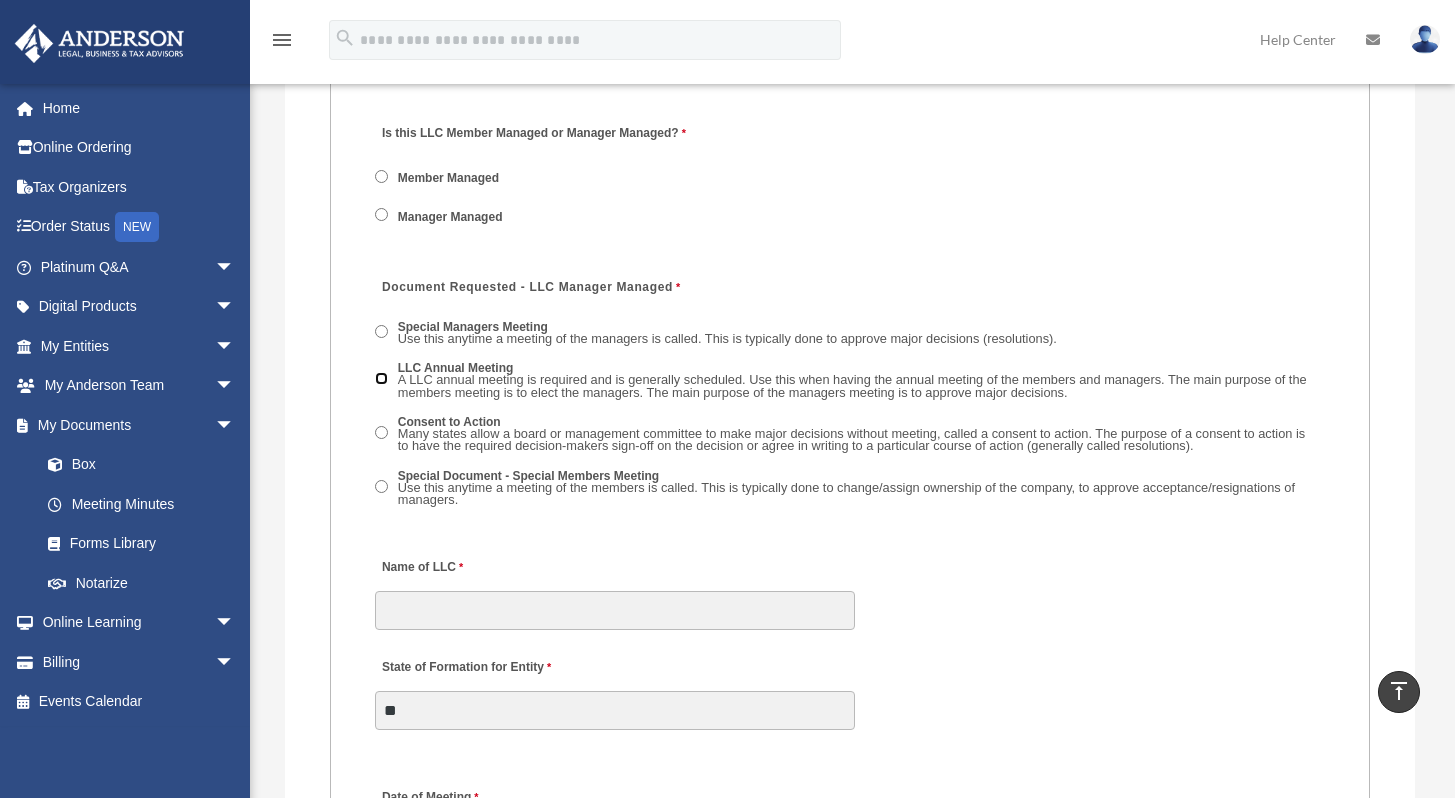 scroll, scrollTop: 3118, scrollLeft: 0, axis: vertical 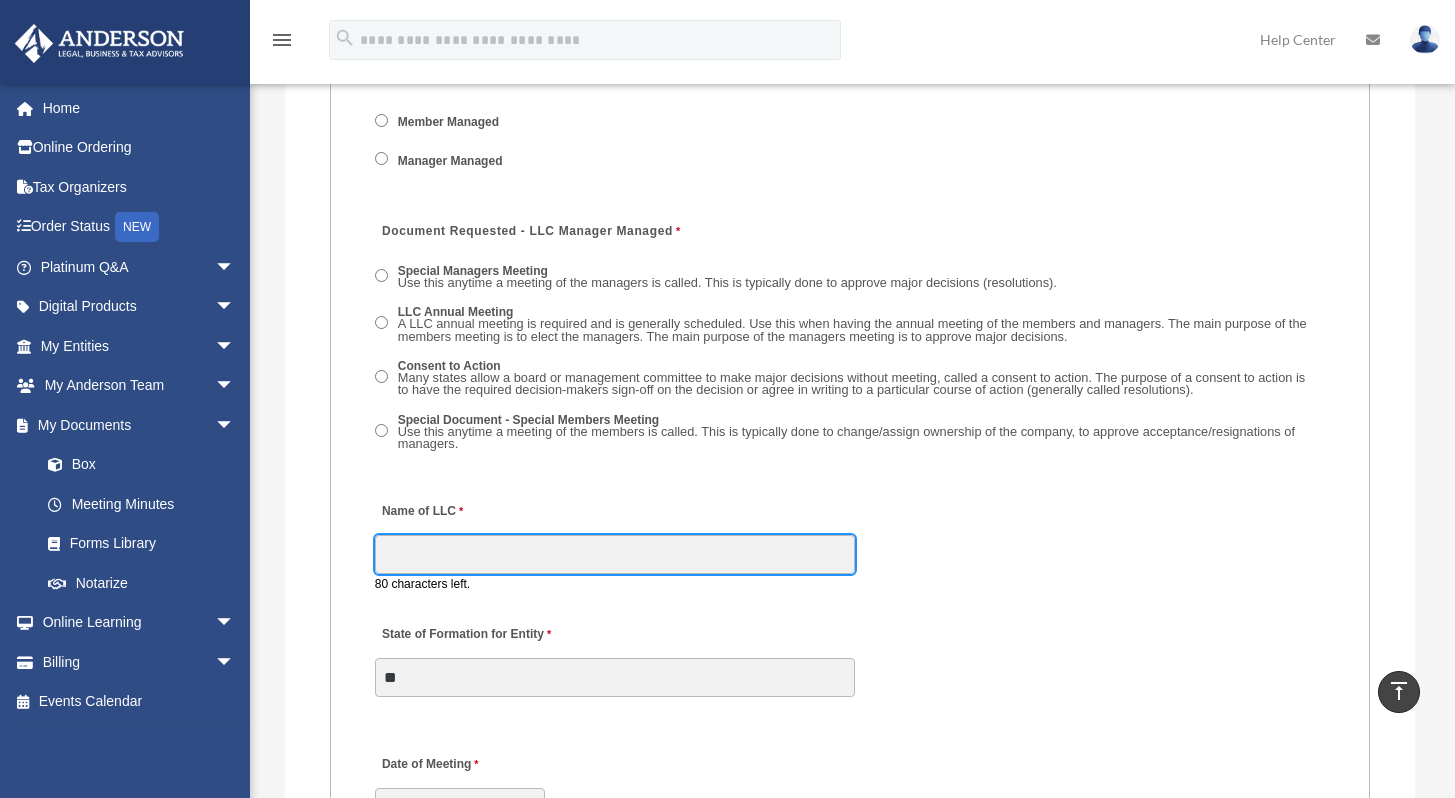 click on "Name of LLC" at bounding box center [615, 554] 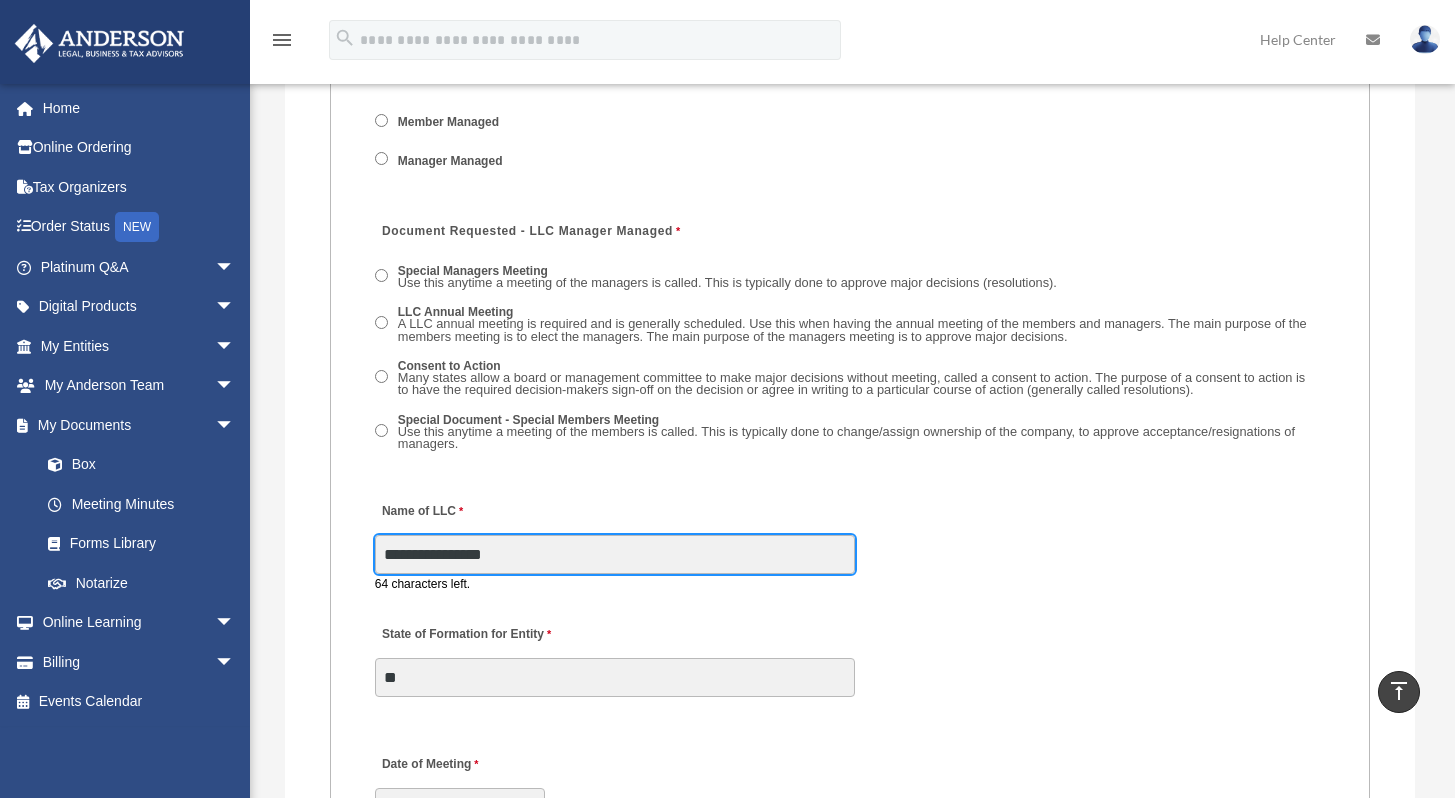 type on "**********" 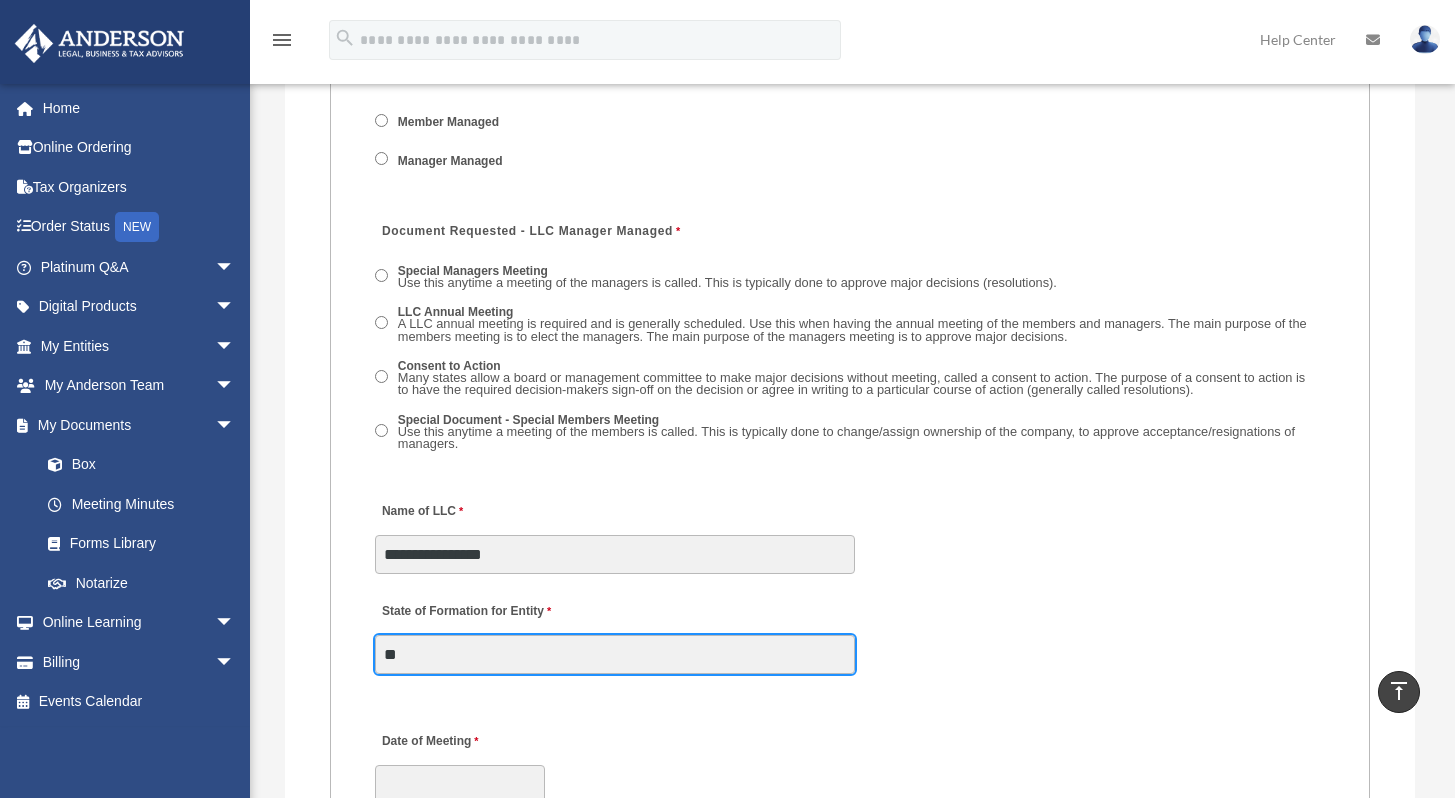 click on "MEETING INFORMATION
Please limit 1 meeting per 1 entity for each submission.
Type of Entity LLC Corporation LP Wyoming Statutory Trust (WST)
280A Option I Need a 280A Agreement to Rent a Residence Included with my Minutes
The 280A Option should only be checked if the LLC is Taxed as a C or S Corporation
WST Option Special Trustees Meeting
Use this when a meeting of trustees is called for a Wyoming Statutory Trust. Please note that technically there are no requirements for meetings in a WST so there are no annual meetings, just trustee meetings.
Name of Wyoming Statutory Trust
I need a Valuation Worksheet included with my minutes
Is this LLC Member Managed or Manager Managed? Member Managed Manager Managed
Document Requested - LLC Member Managed Special Members Meeting LLC Annual Meeting Consent to Action
Document Requested - LLC Manager Managed Special Managers Meeting LLC Annual Meeting Consent to Action Special Document - Special Members Meeting" at bounding box center [850, 1033] 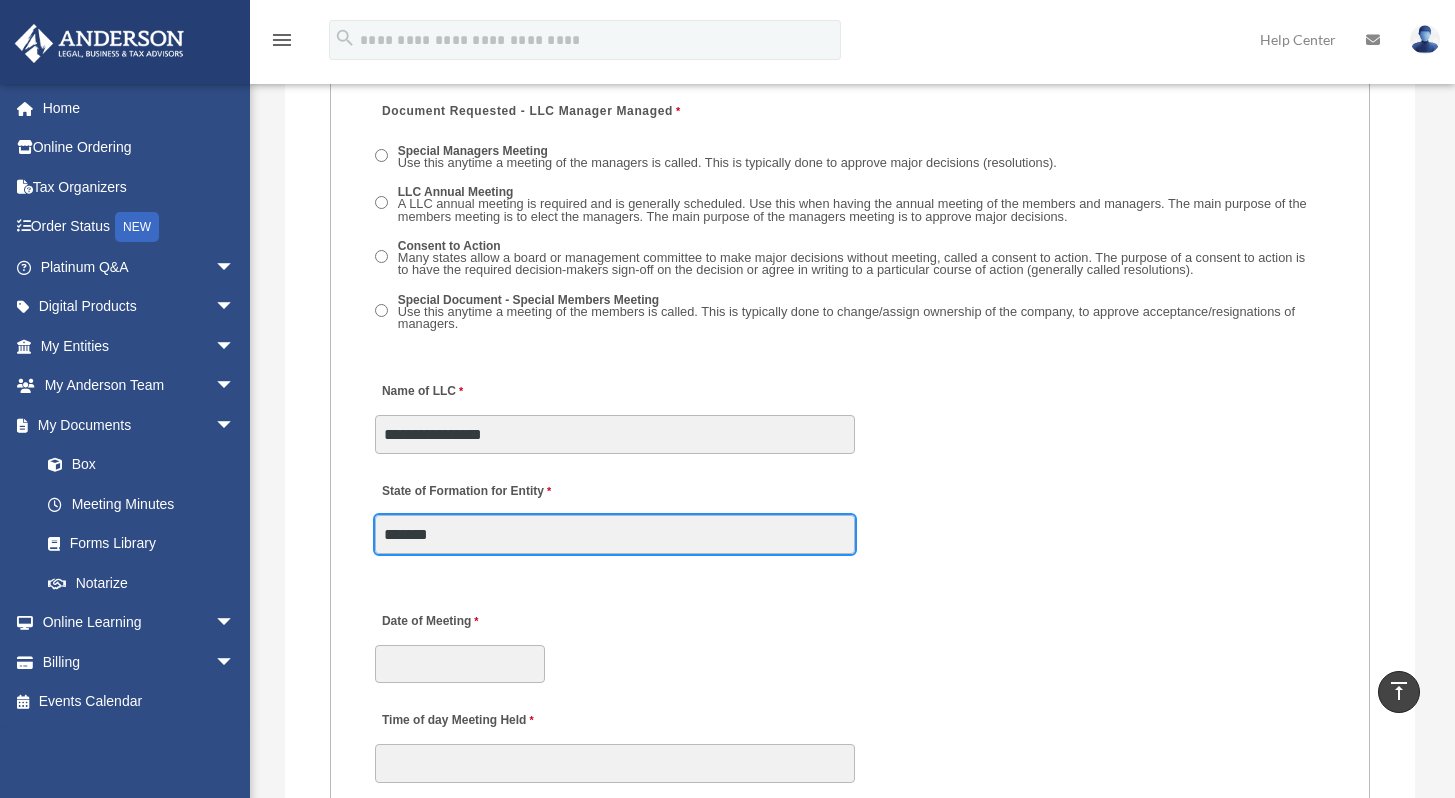 scroll, scrollTop: 3255, scrollLeft: 0, axis: vertical 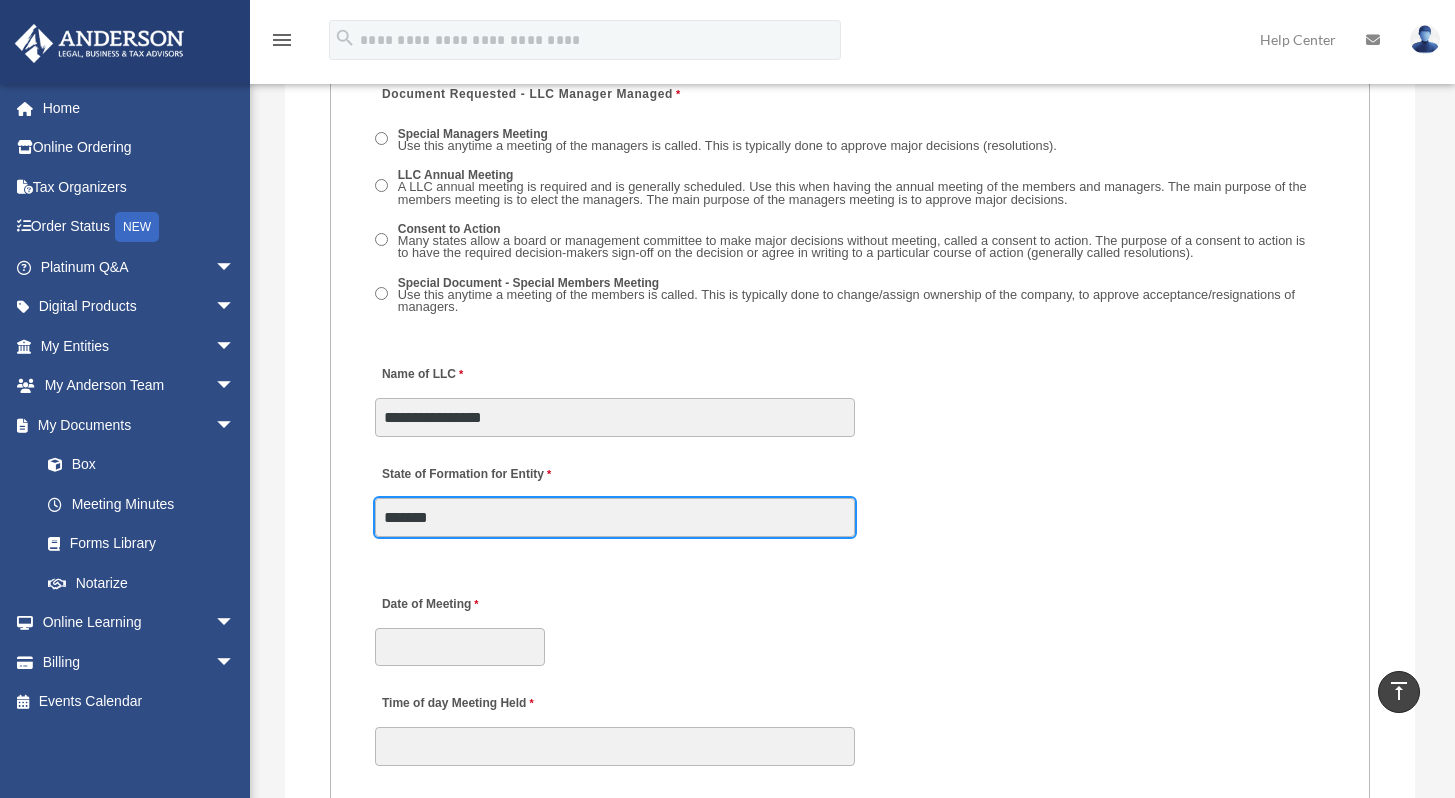 type on "*******" 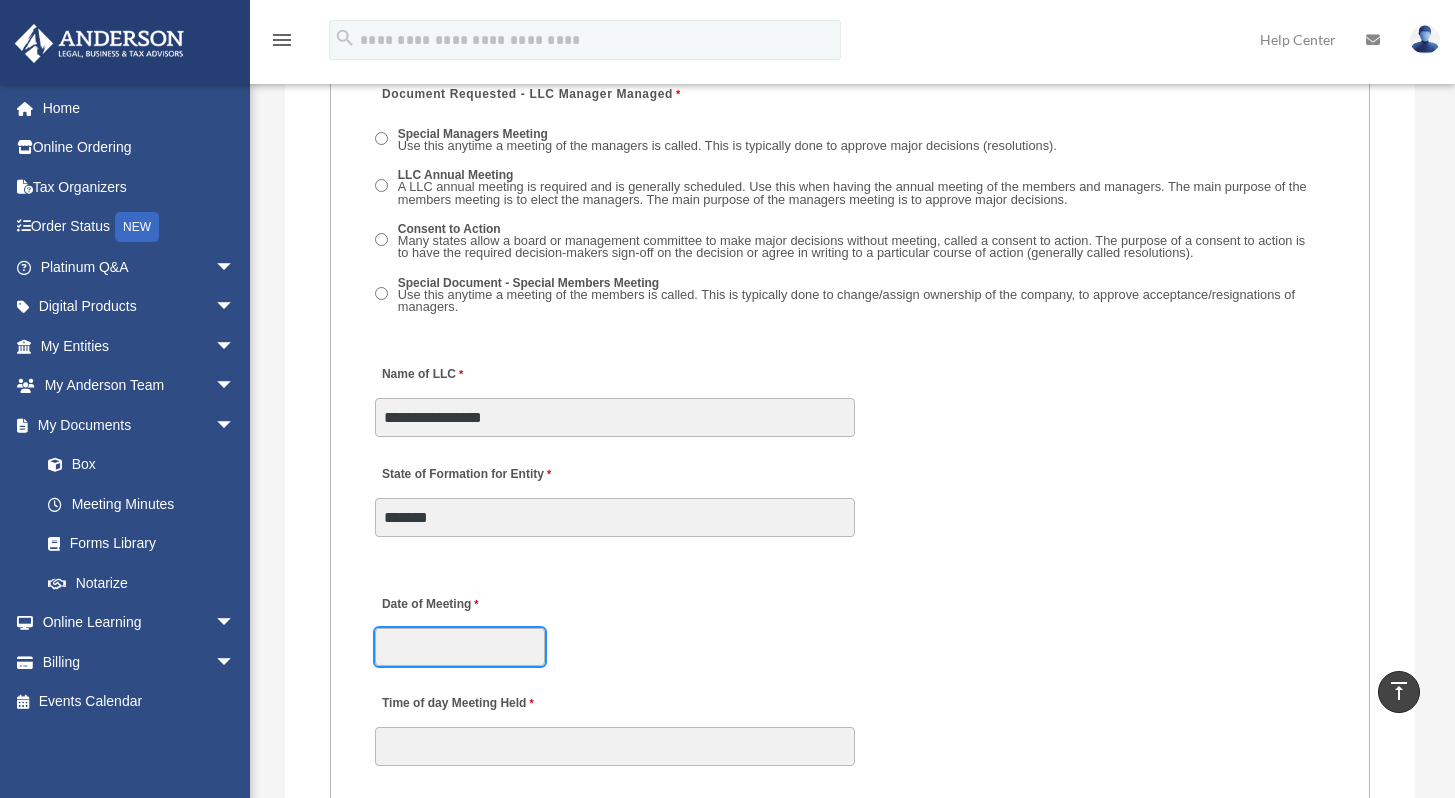 click on "Date of Meeting" at bounding box center [460, 647] 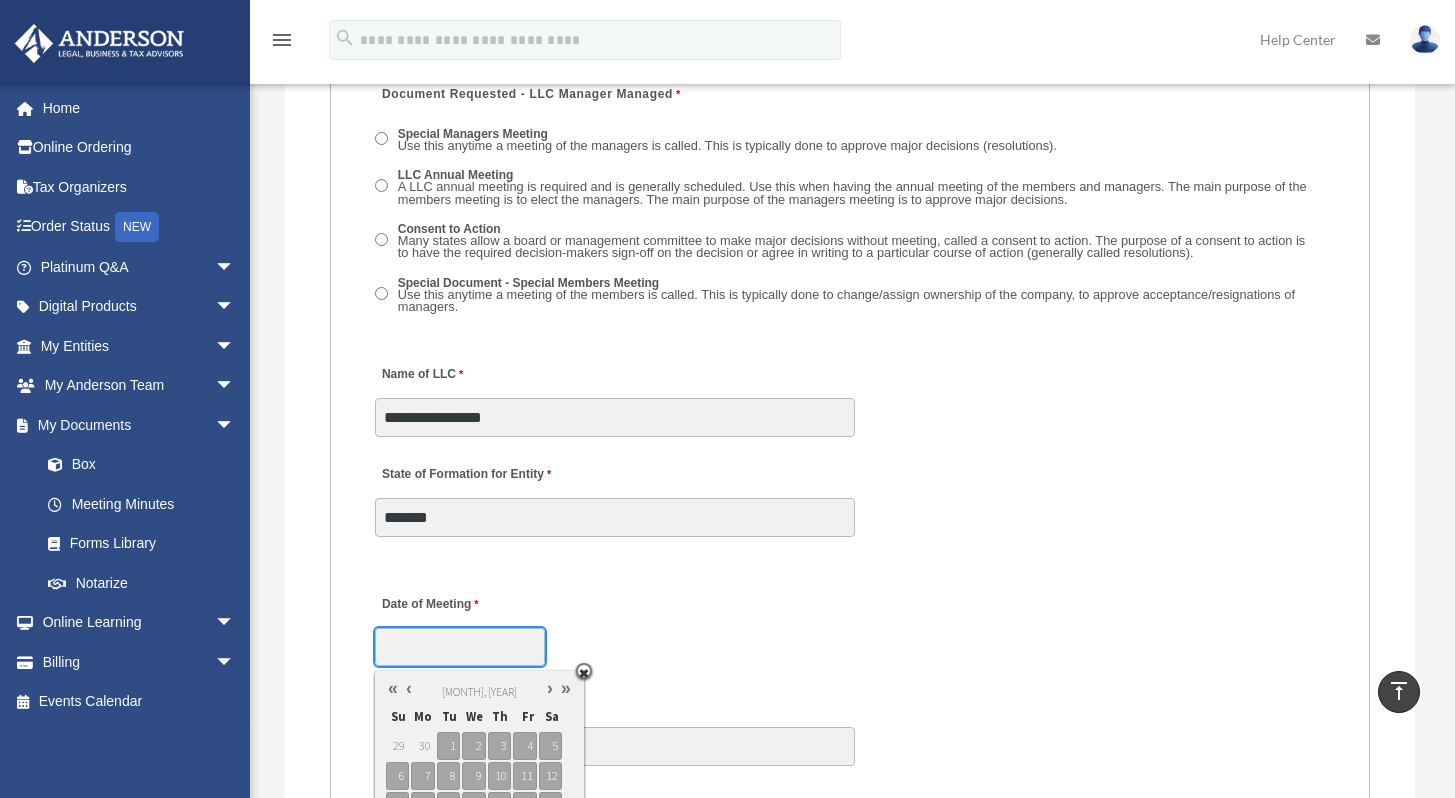 click at bounding box center (409, 688) 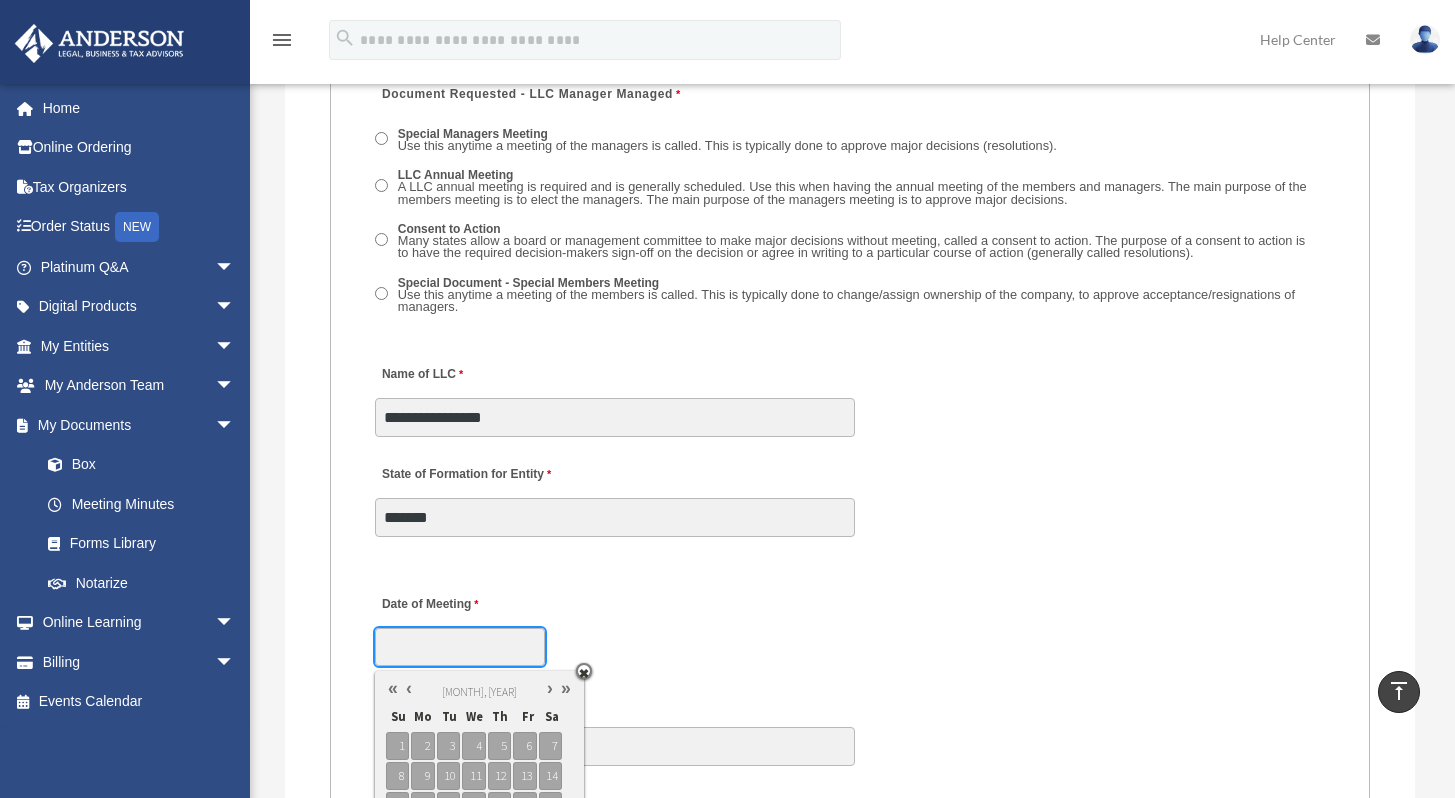 click at bounding box center [409, 688] 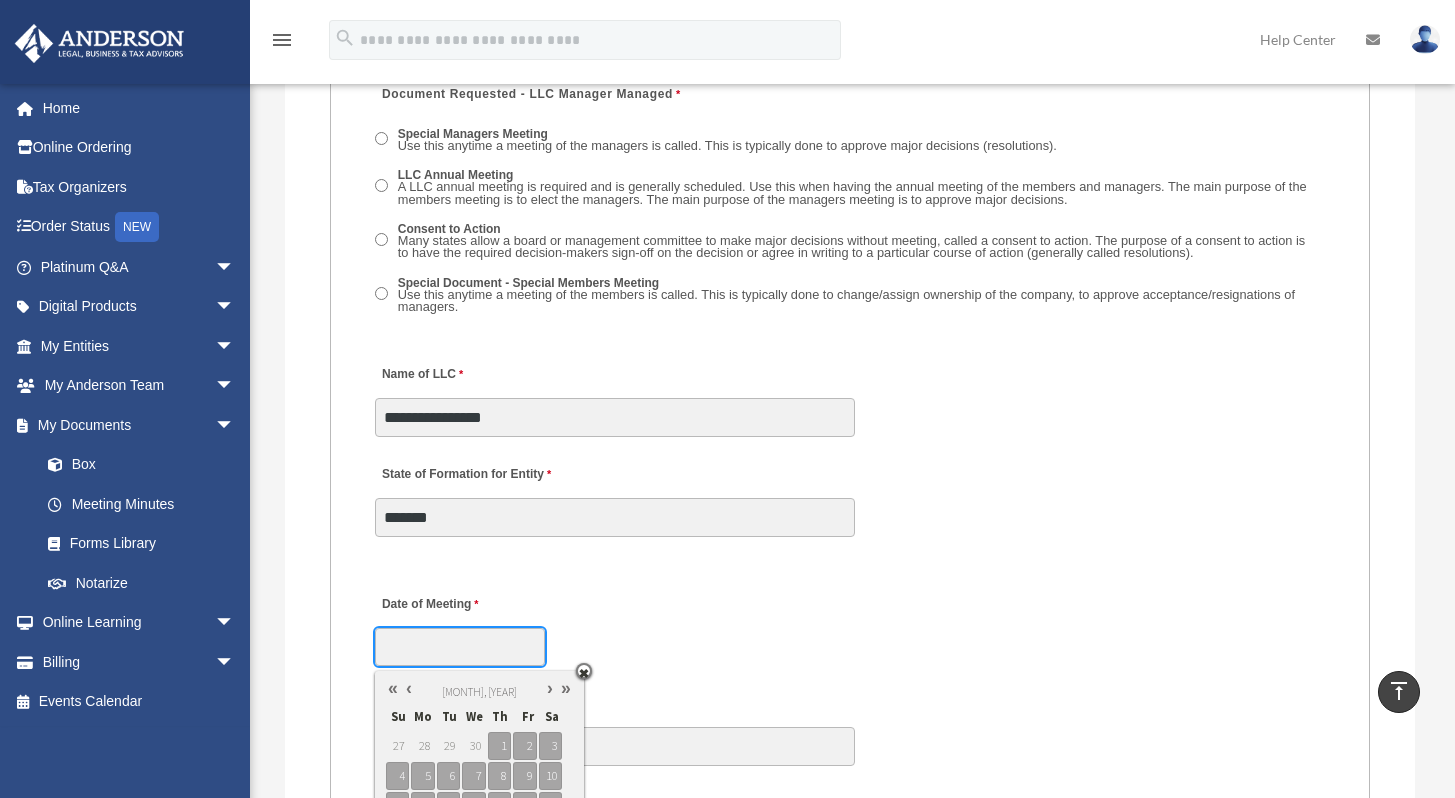 click at bounding box center (409, 688) 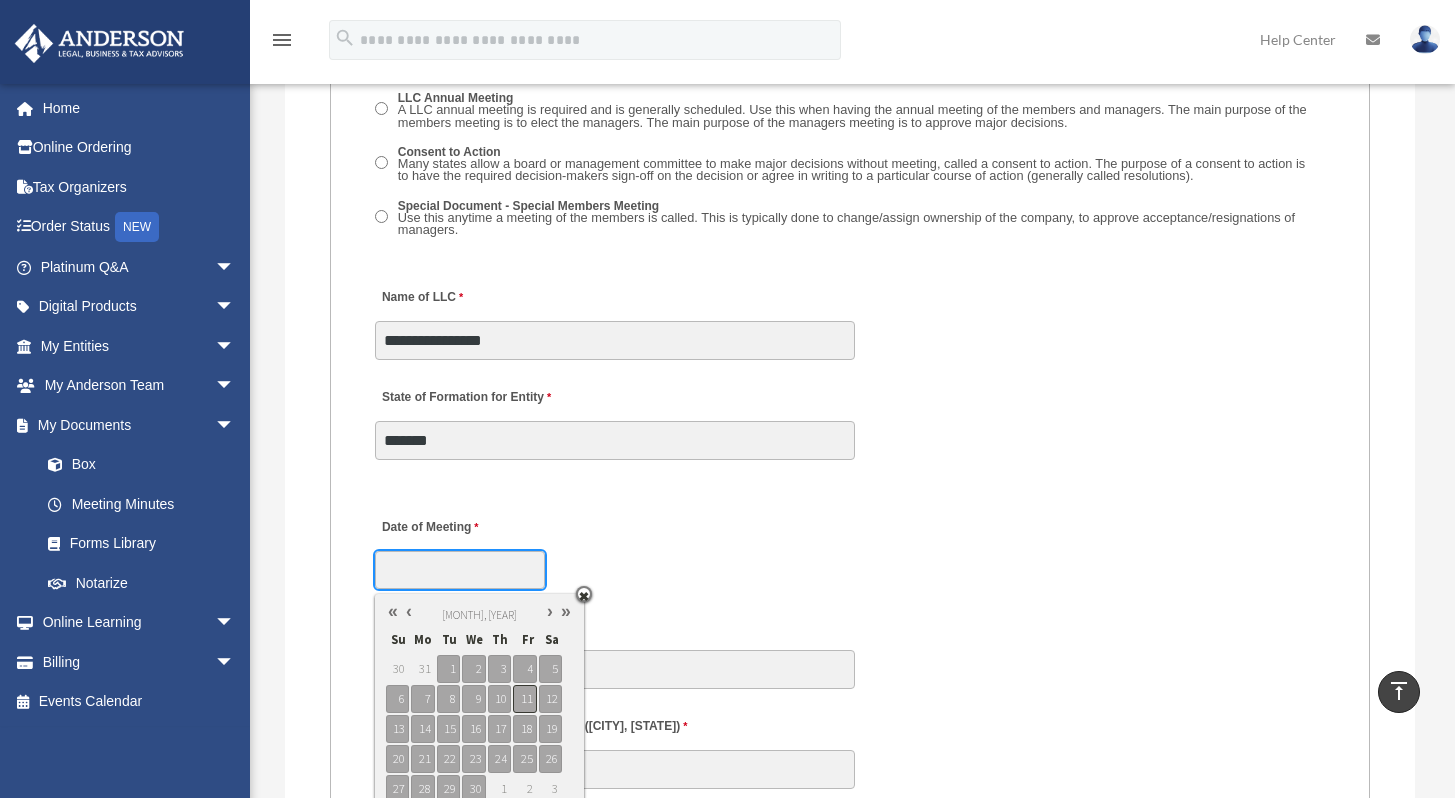 scroll, scrollTop: 3334, scrollLeft: 0, axis: vertical 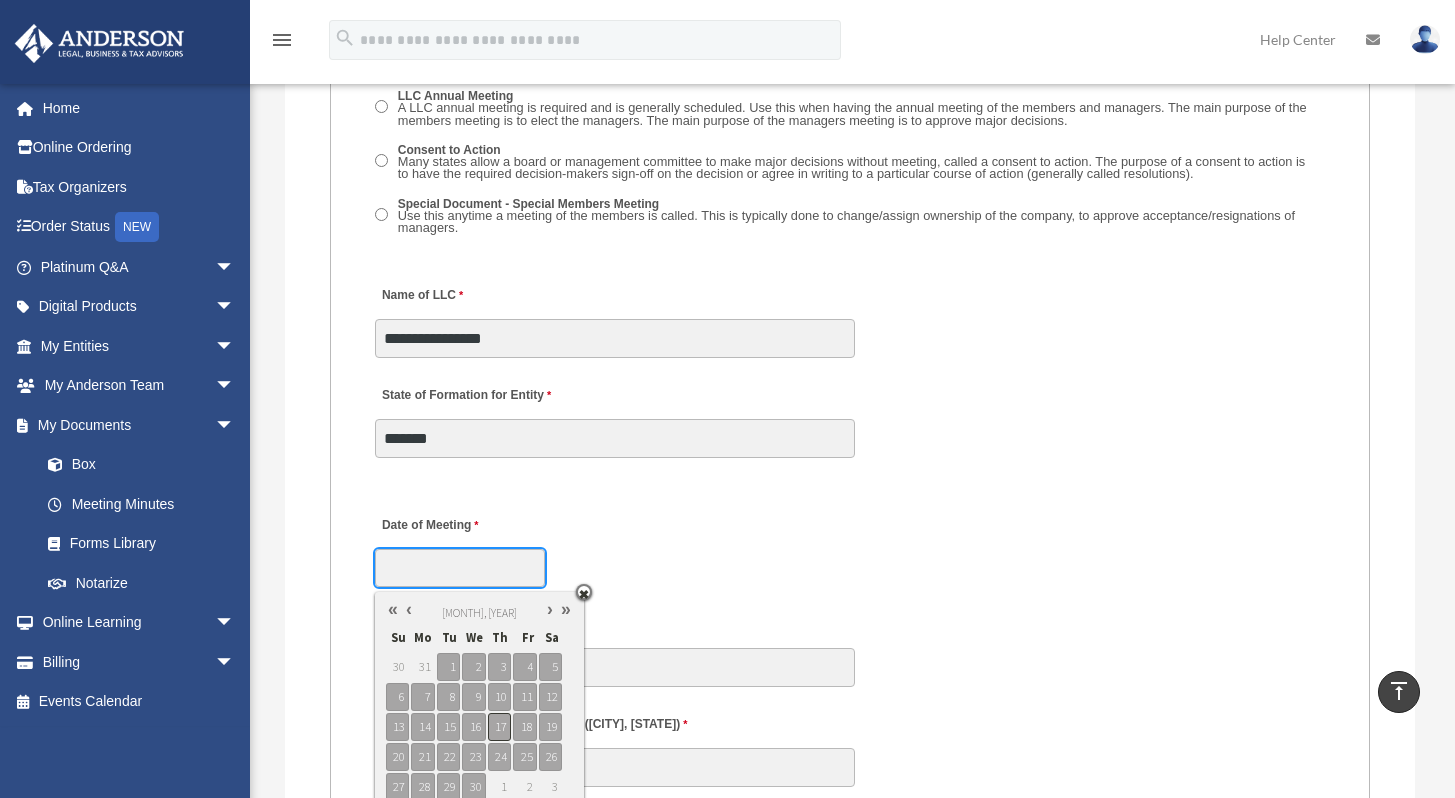 type on "**********" 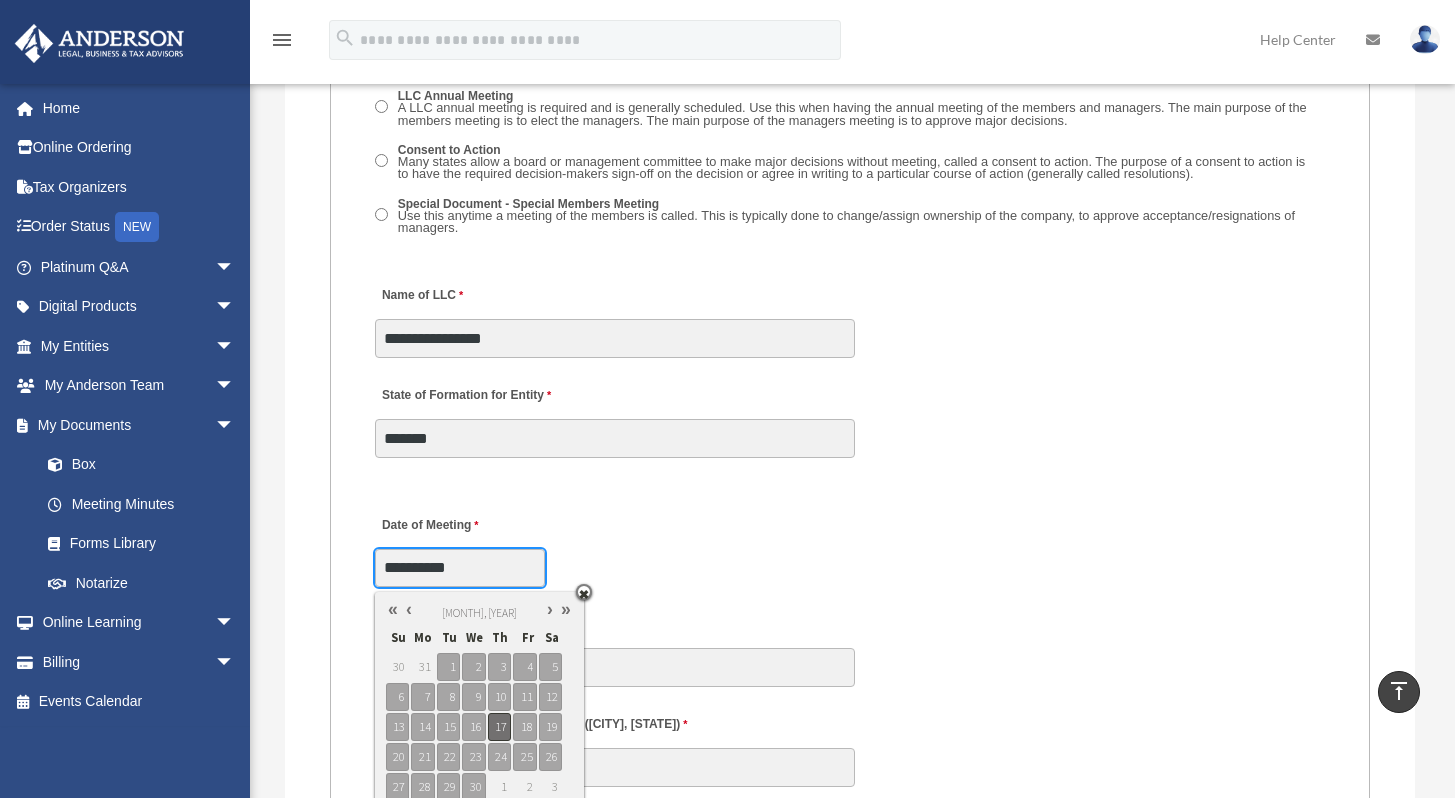 click on "17" at bounding box center [499, 727] 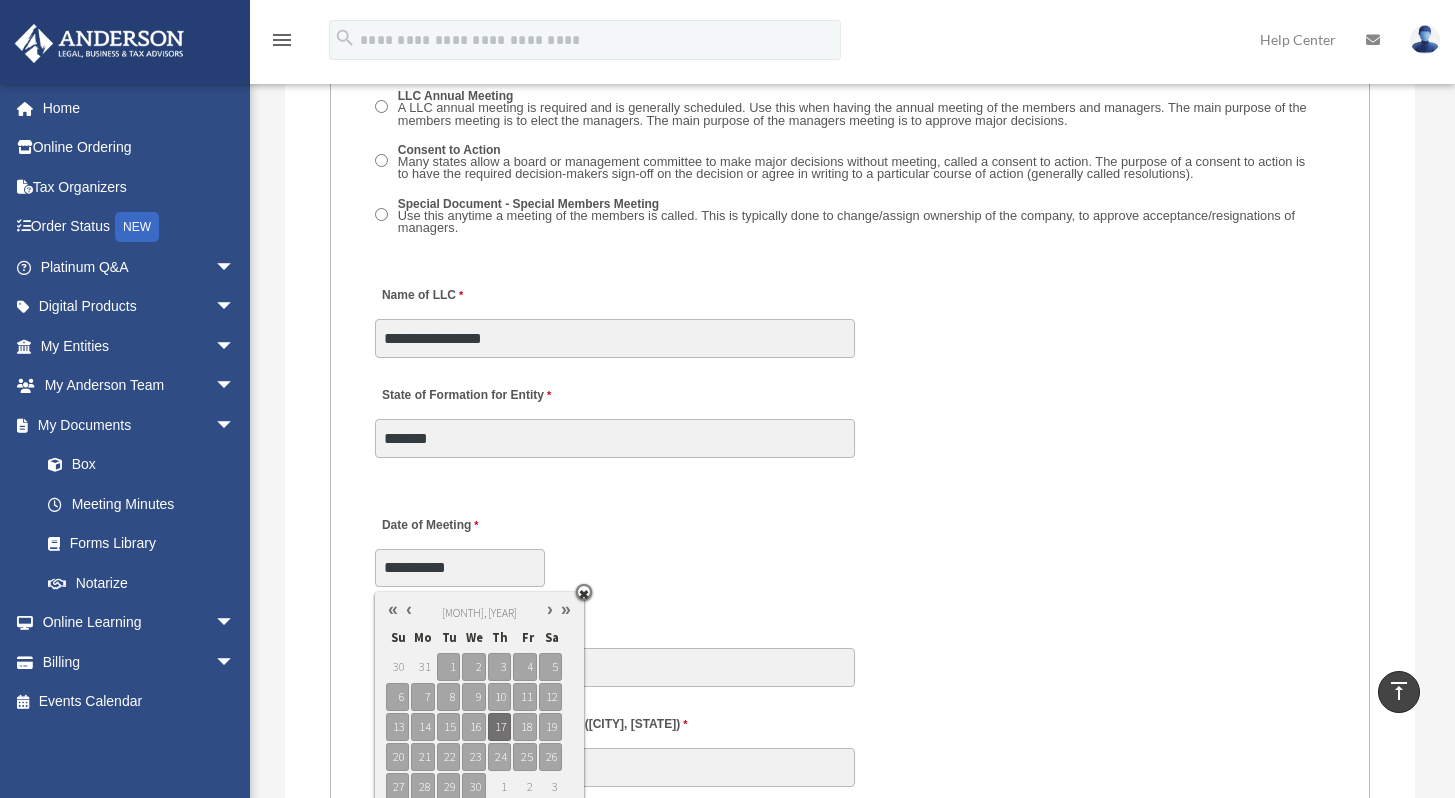 click on "Time of day Meeting Held" at bounding box center [850, 645] 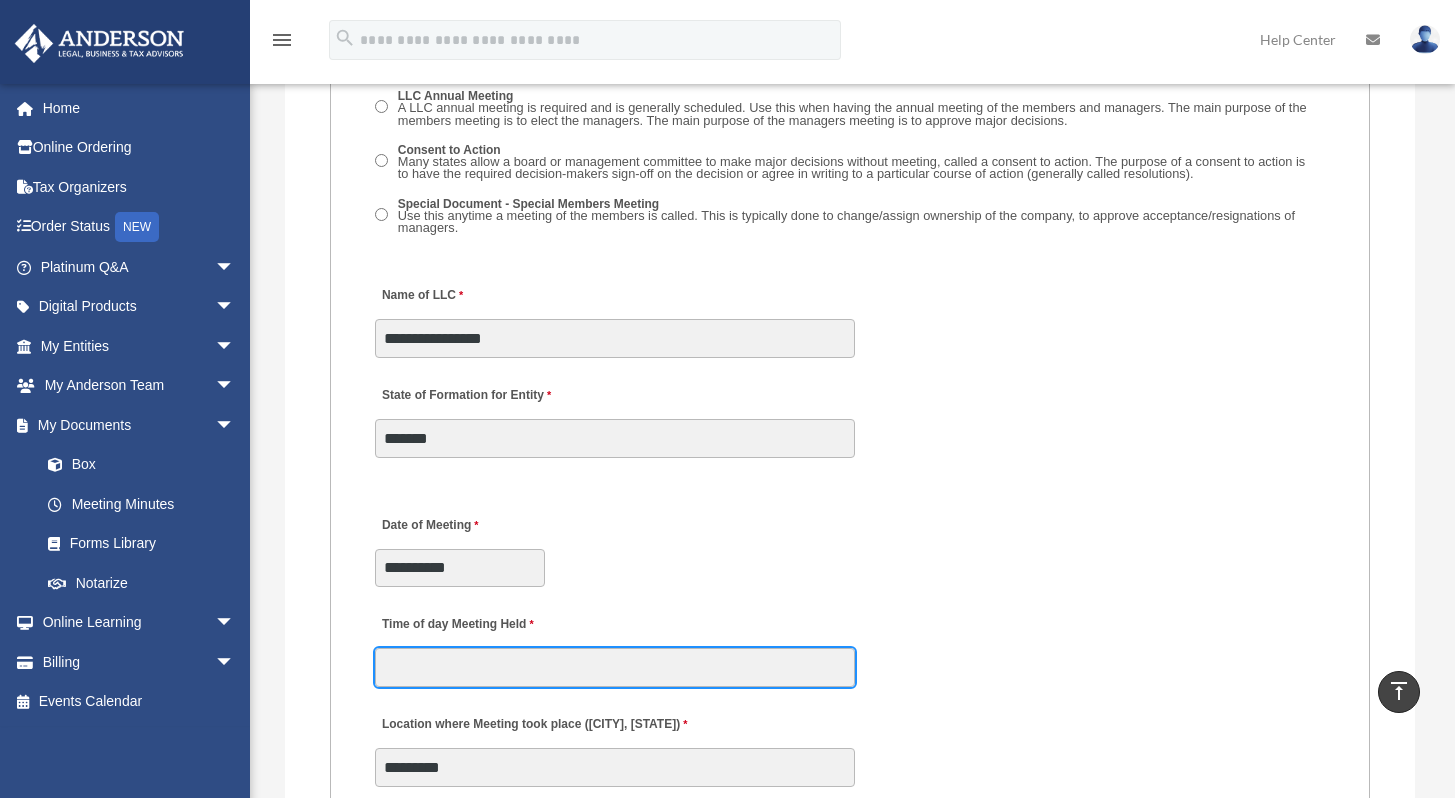 click on "Time of day Meeting Held" at bounding box center (615, 667) 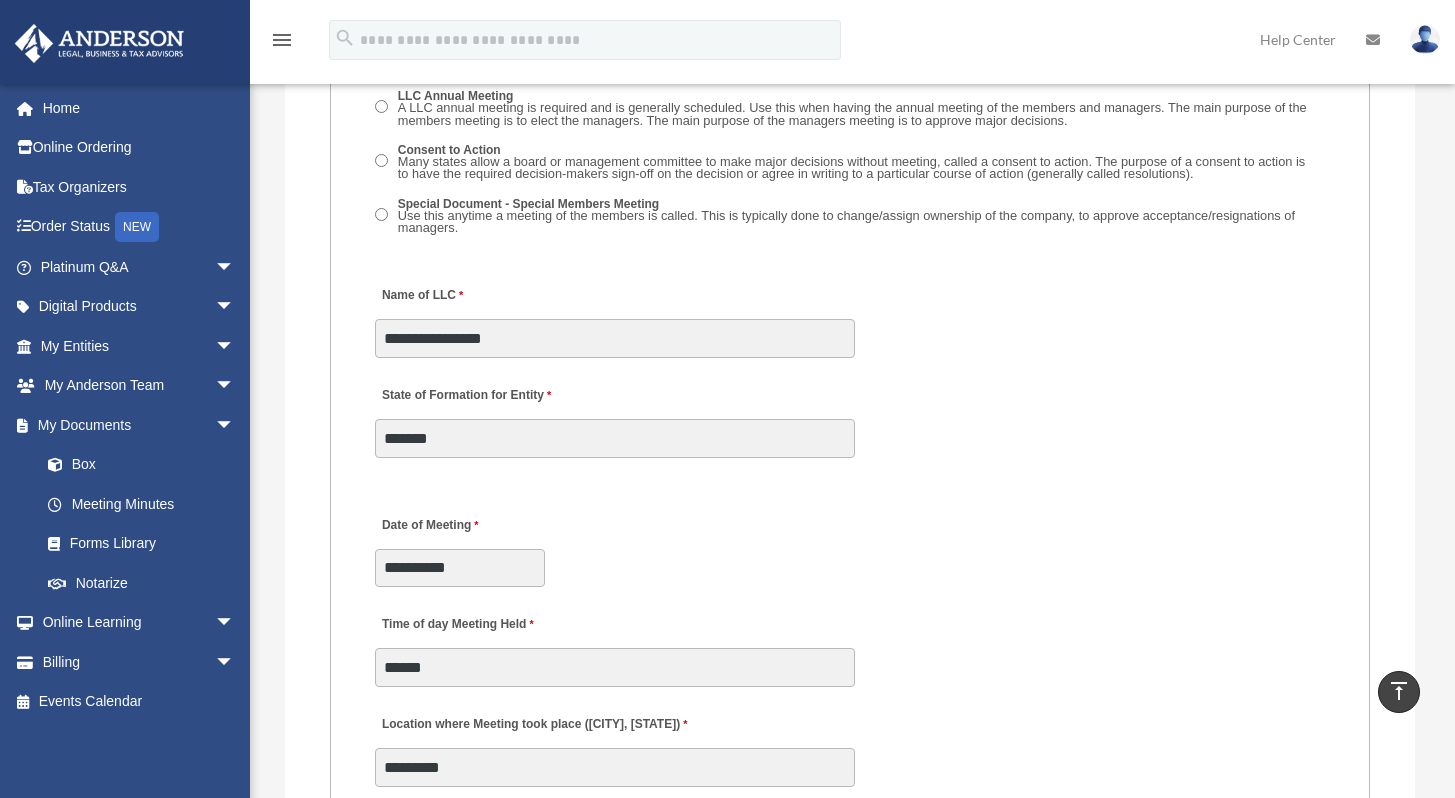 click on "Time of day Meeting Held ******" at bounding box center [850, 645] 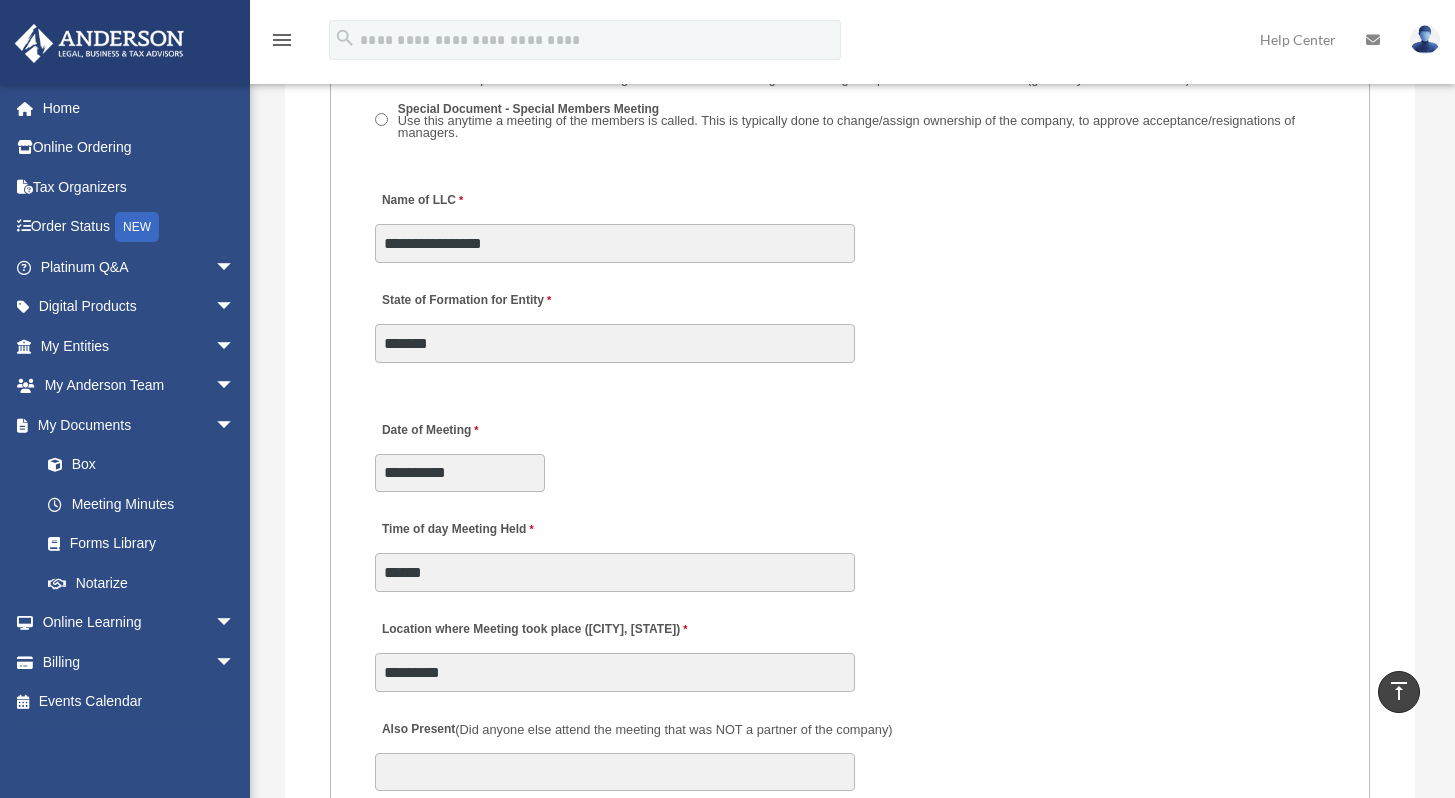 scroll, scrollTop: 3689, scrollLeft: 0, axis: vertical 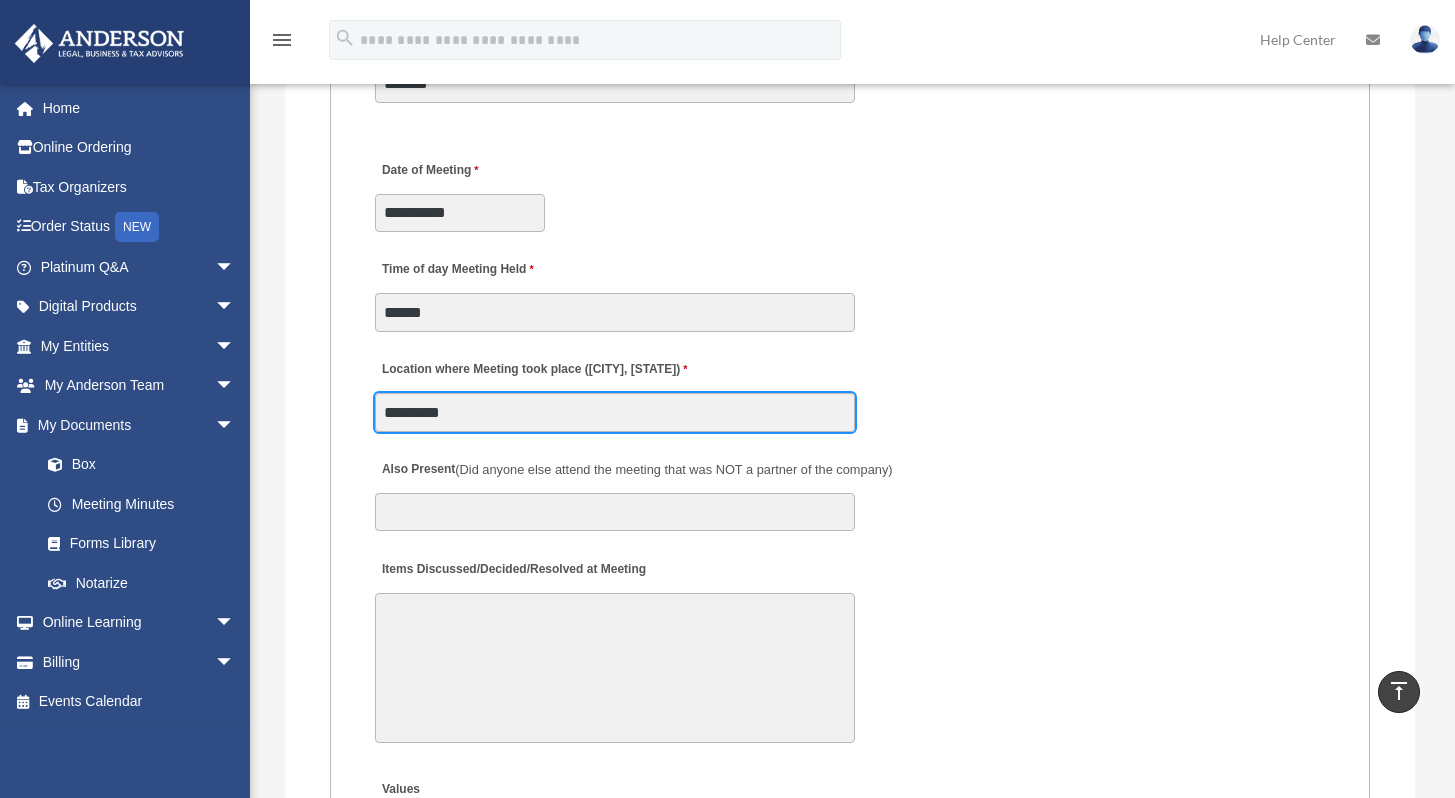 click on "*********" at bounding box center [615, 412] 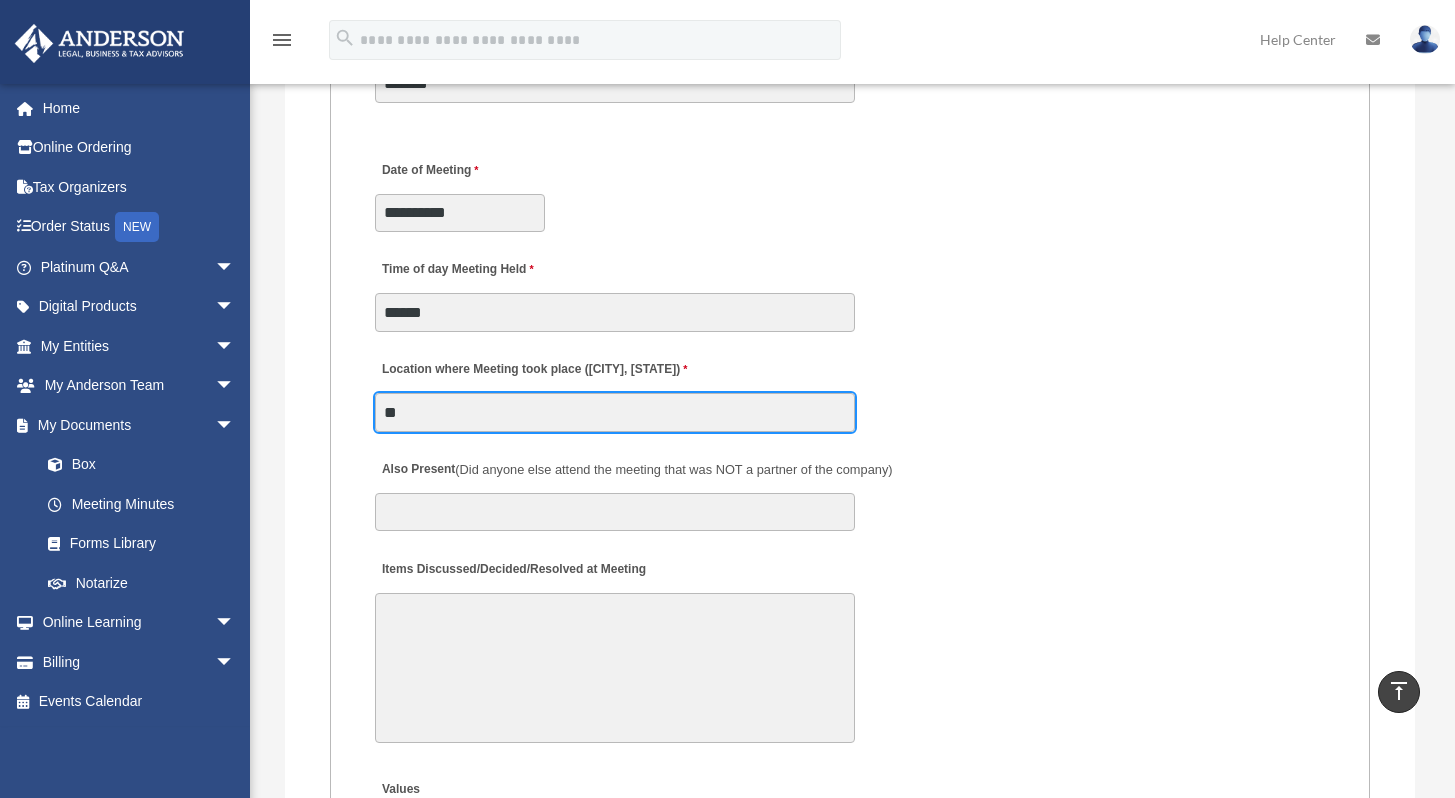 type on "*" 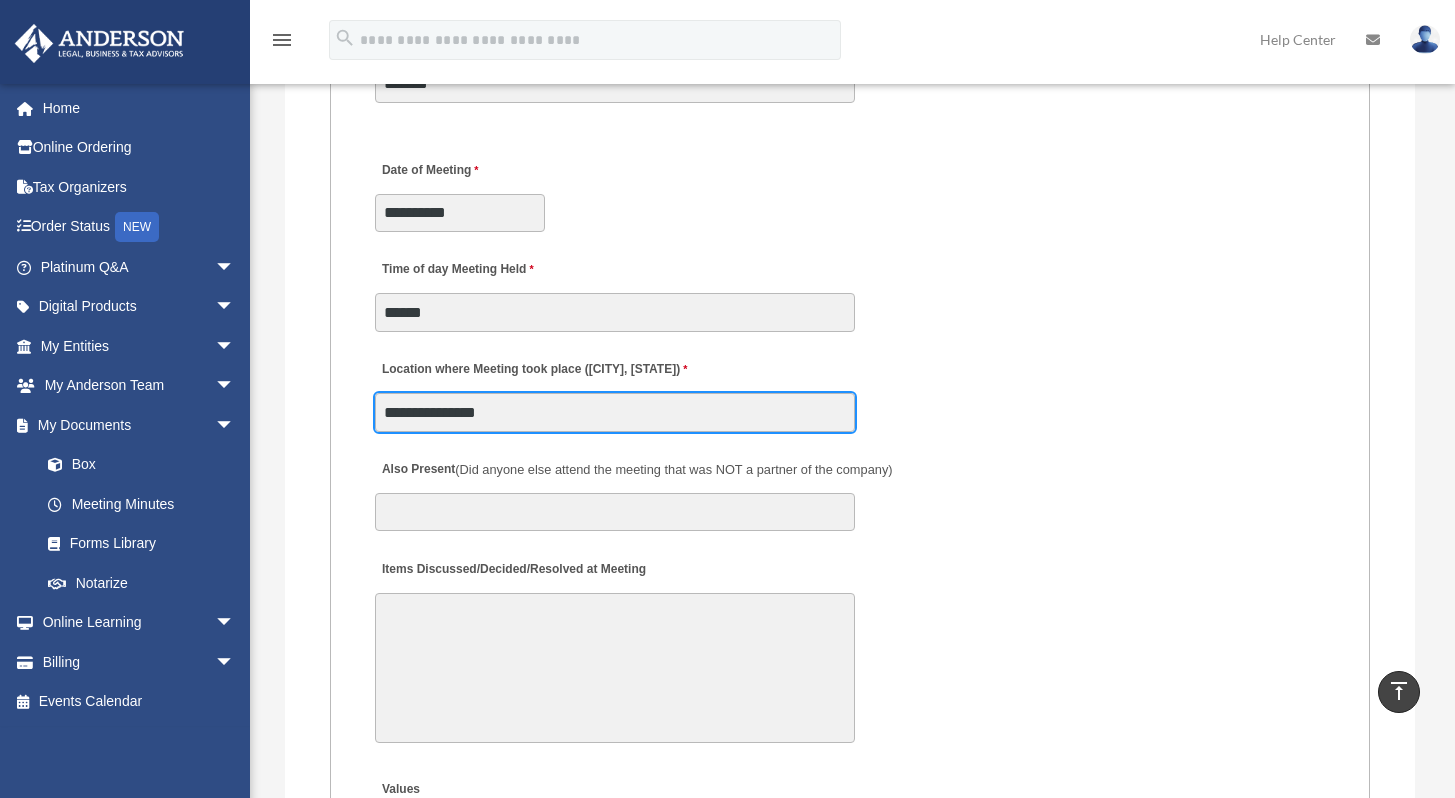 type on "**********" 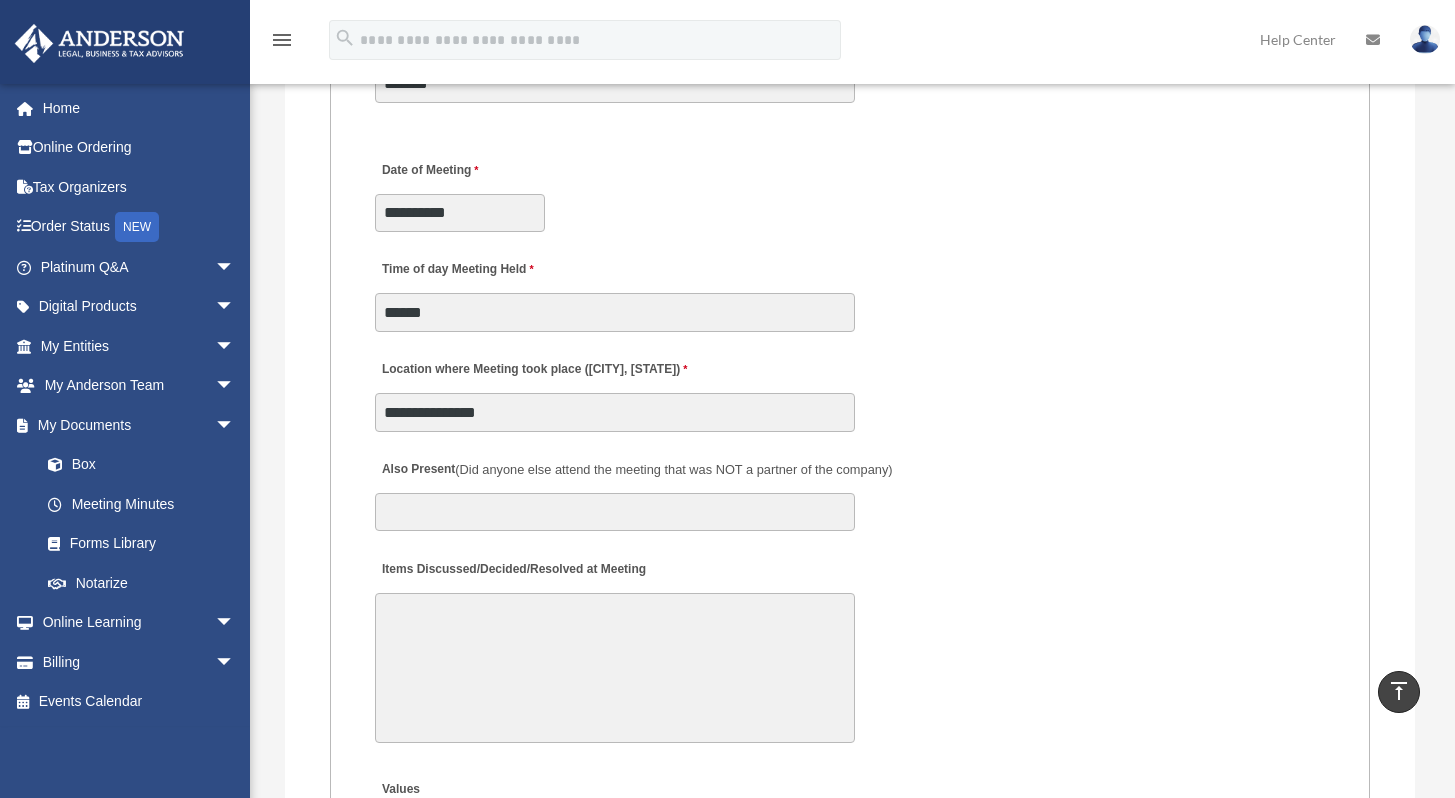 click on "**********" at bounding box center [850, 390] 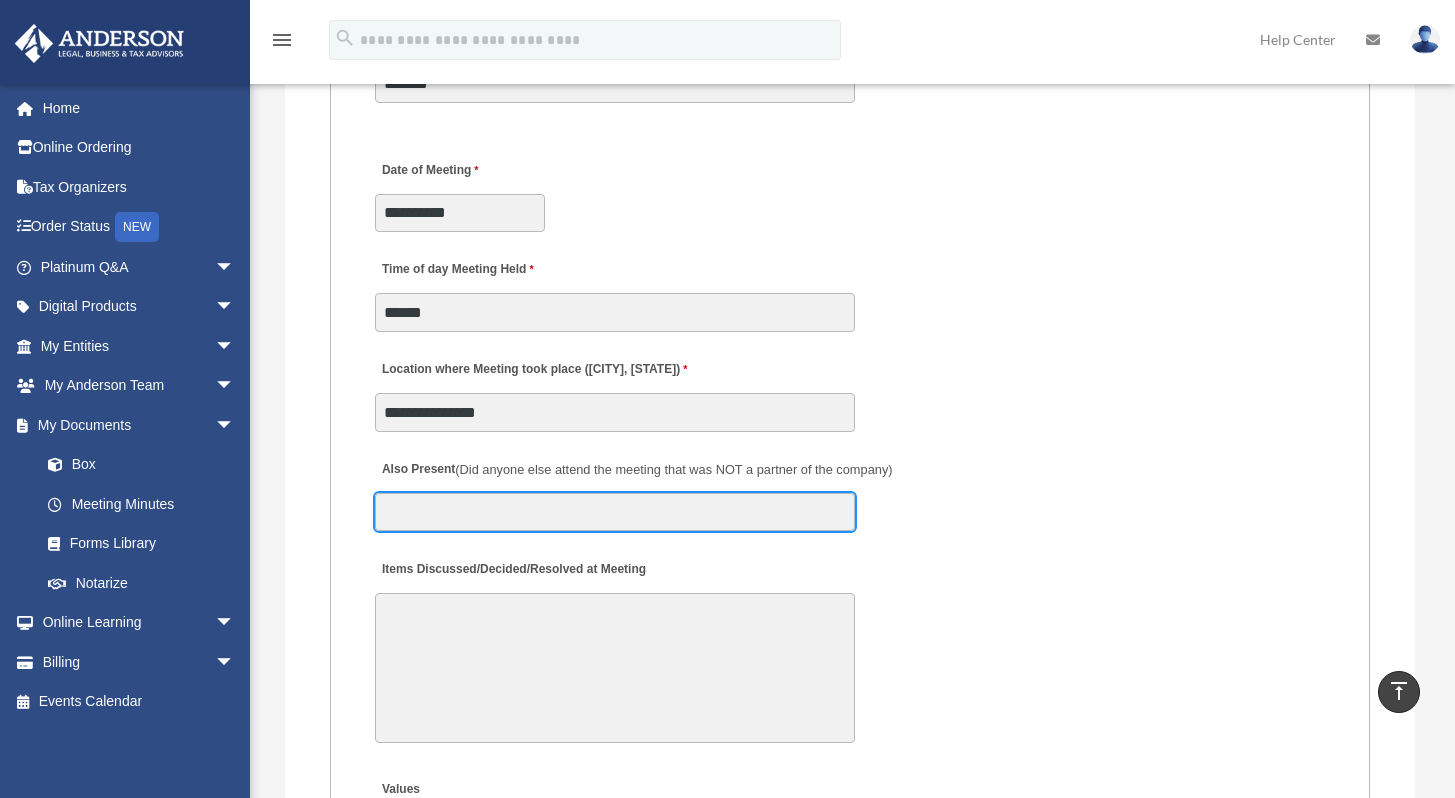 click on "Also Present  (Did anyone else attend the meeting that was NOT a partner of the company)" at bounding box center [615, 512] 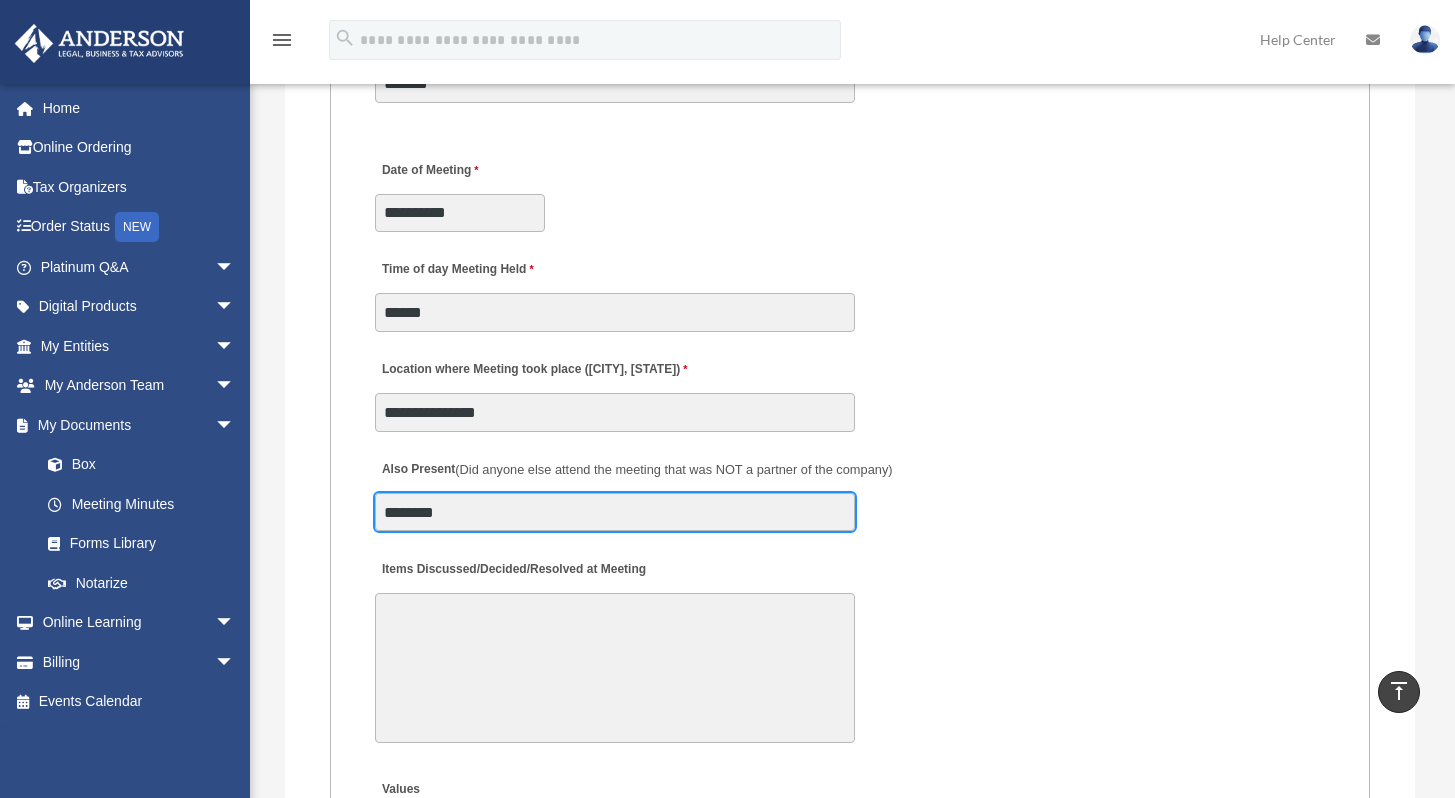 type on "**********" 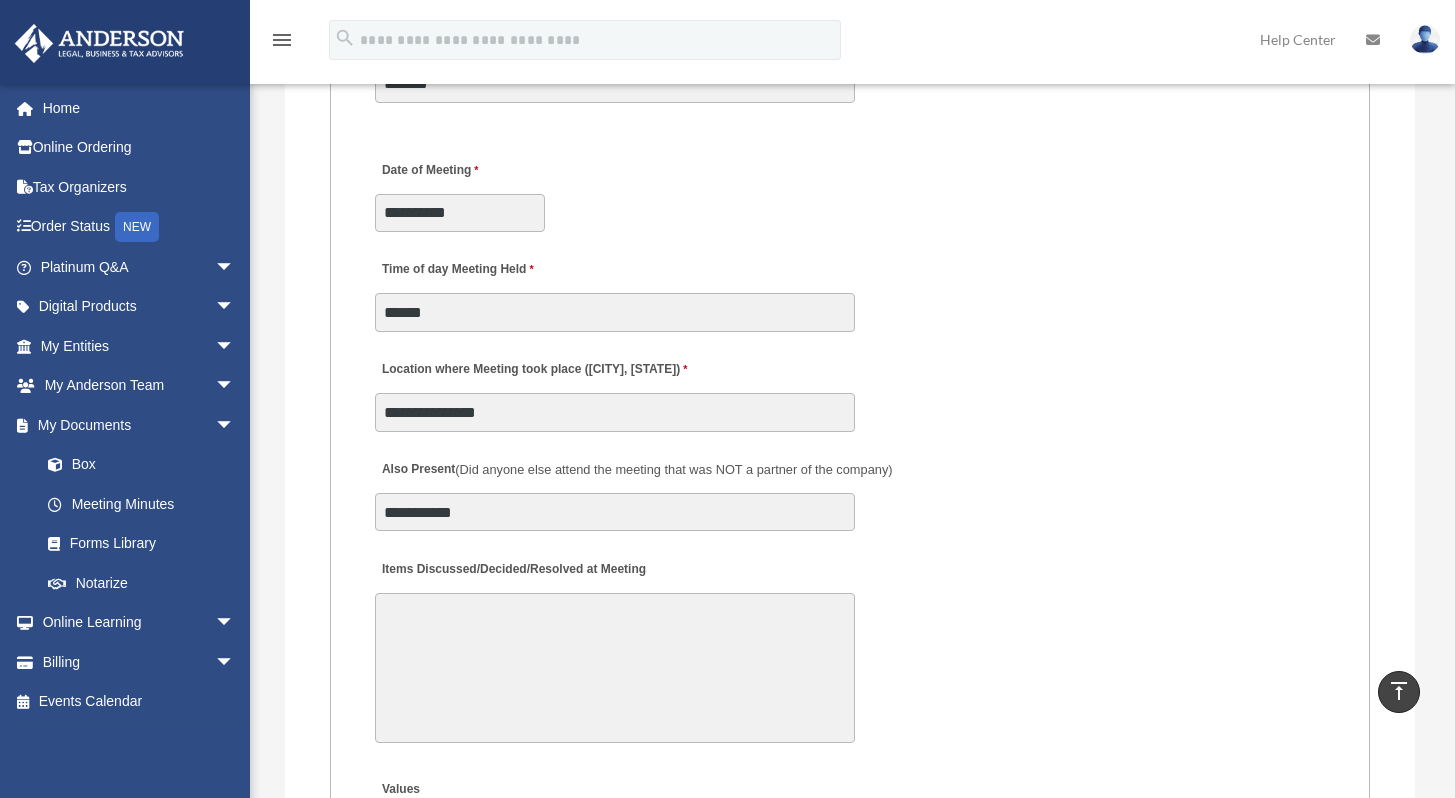 click on "Items Discussed/Decided/Resolved at Meeting" at bounding box center (615, 668) 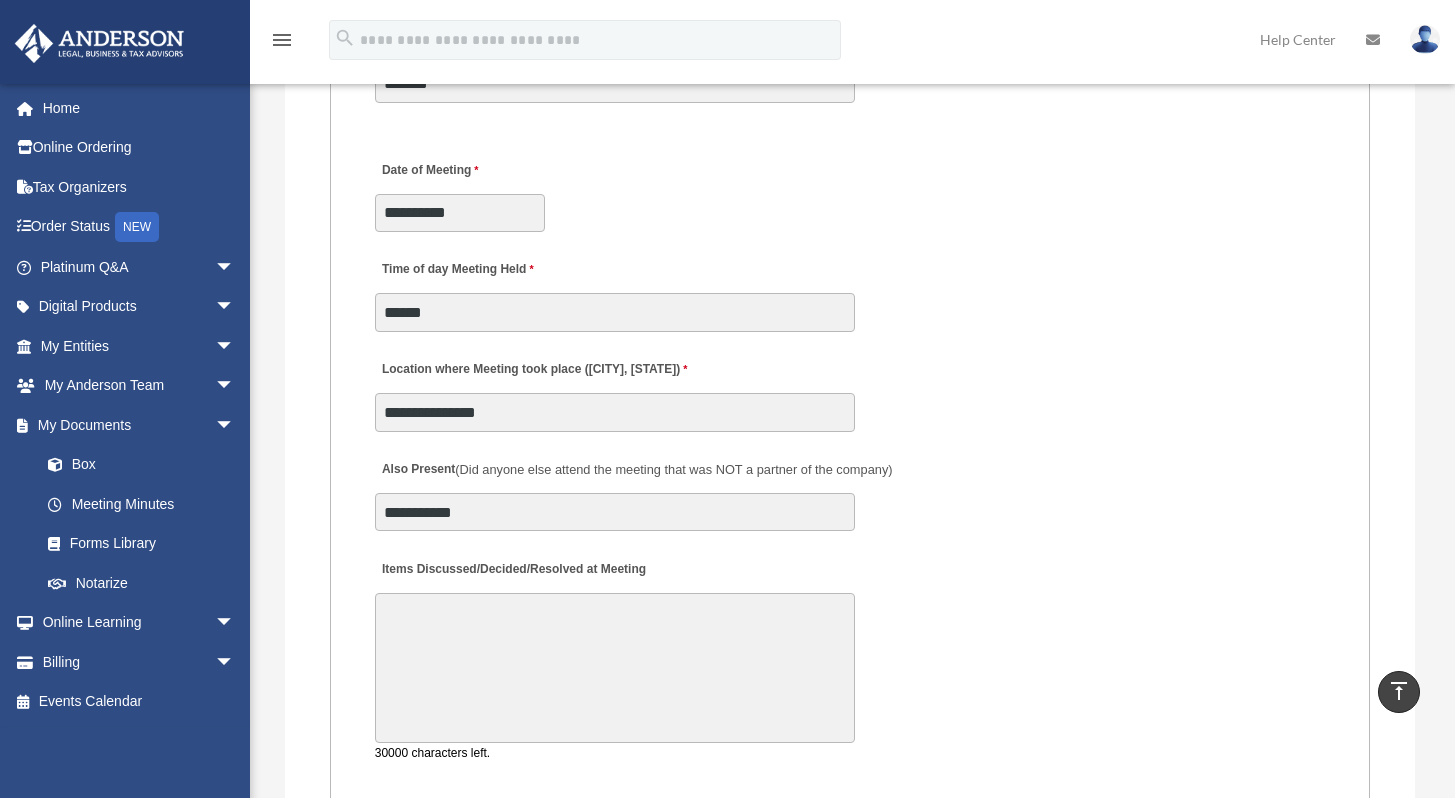 paste on "**********" 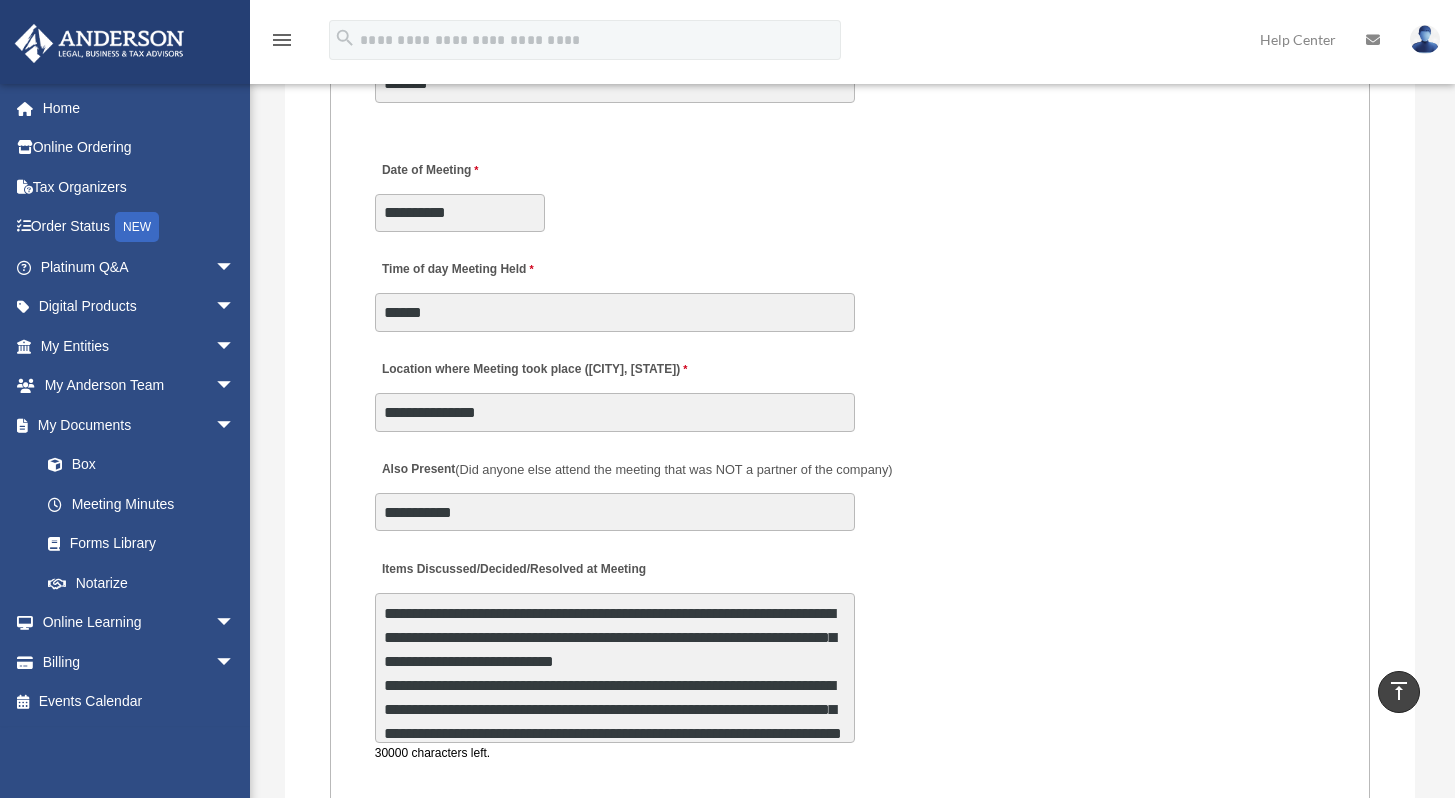 scroll, scrollTop: 49, scrollLeft: 0, axis: vertical 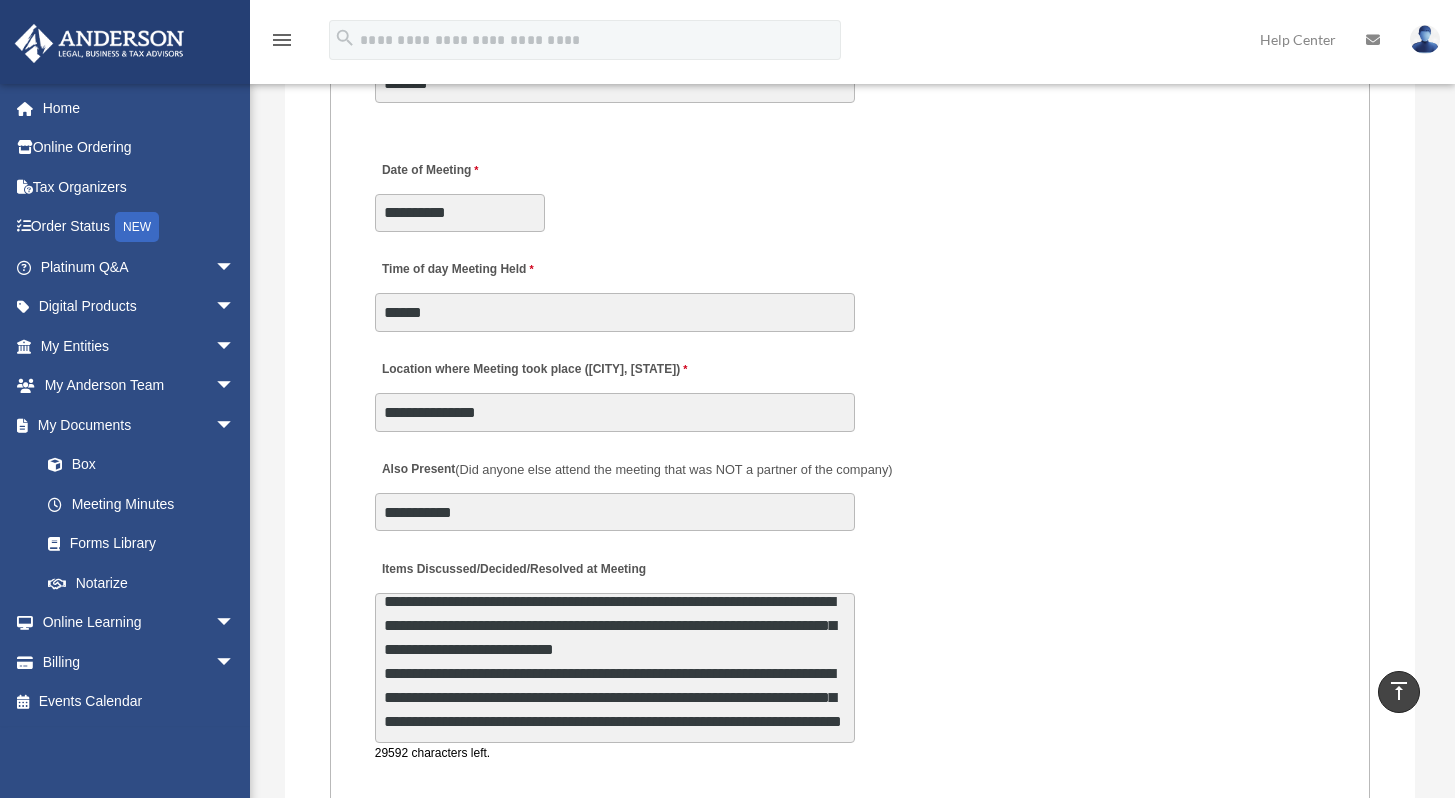 click on "**********" at bounding box center [615, 668] 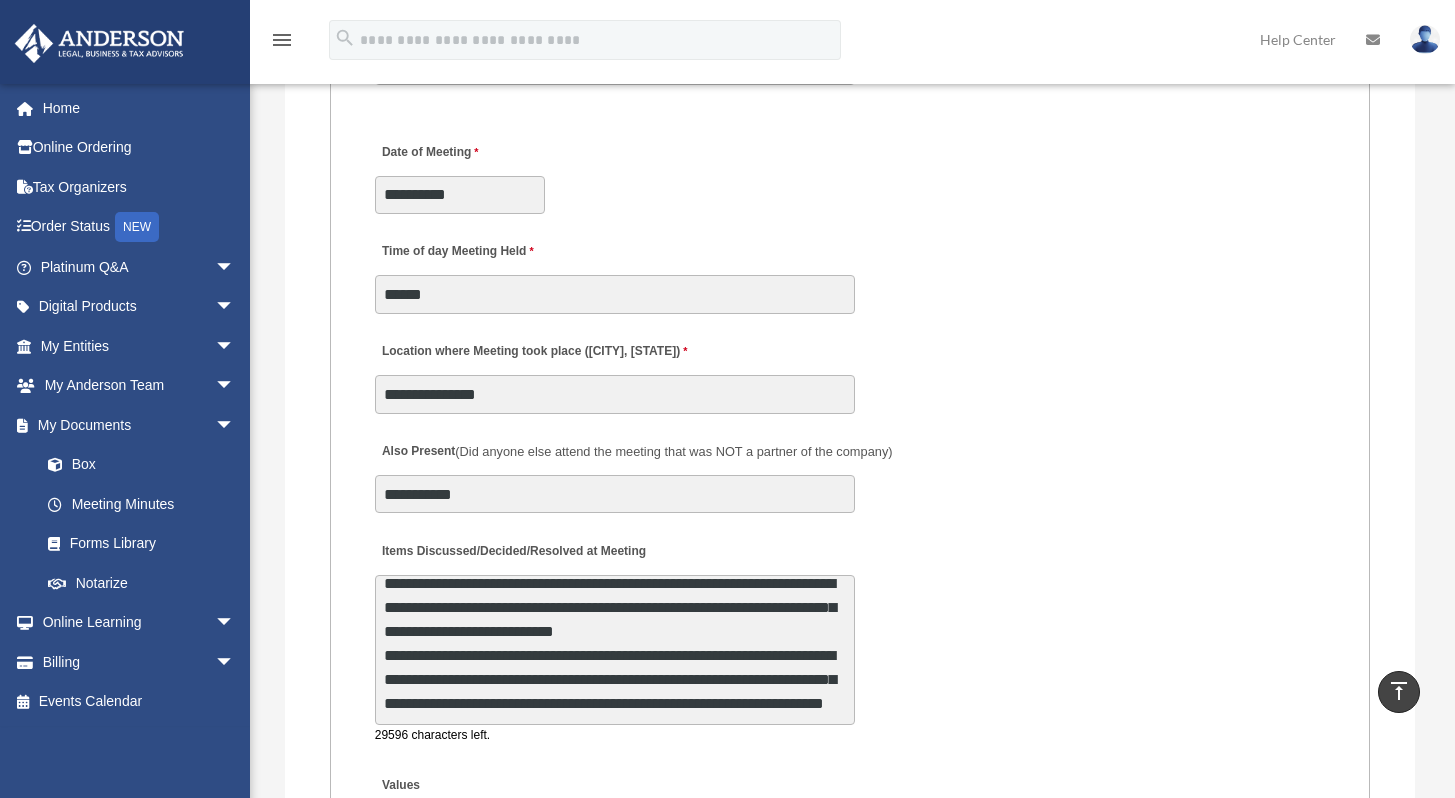 scroll, scrollTop: 3705, scrollLeft: 0, axis: vertical 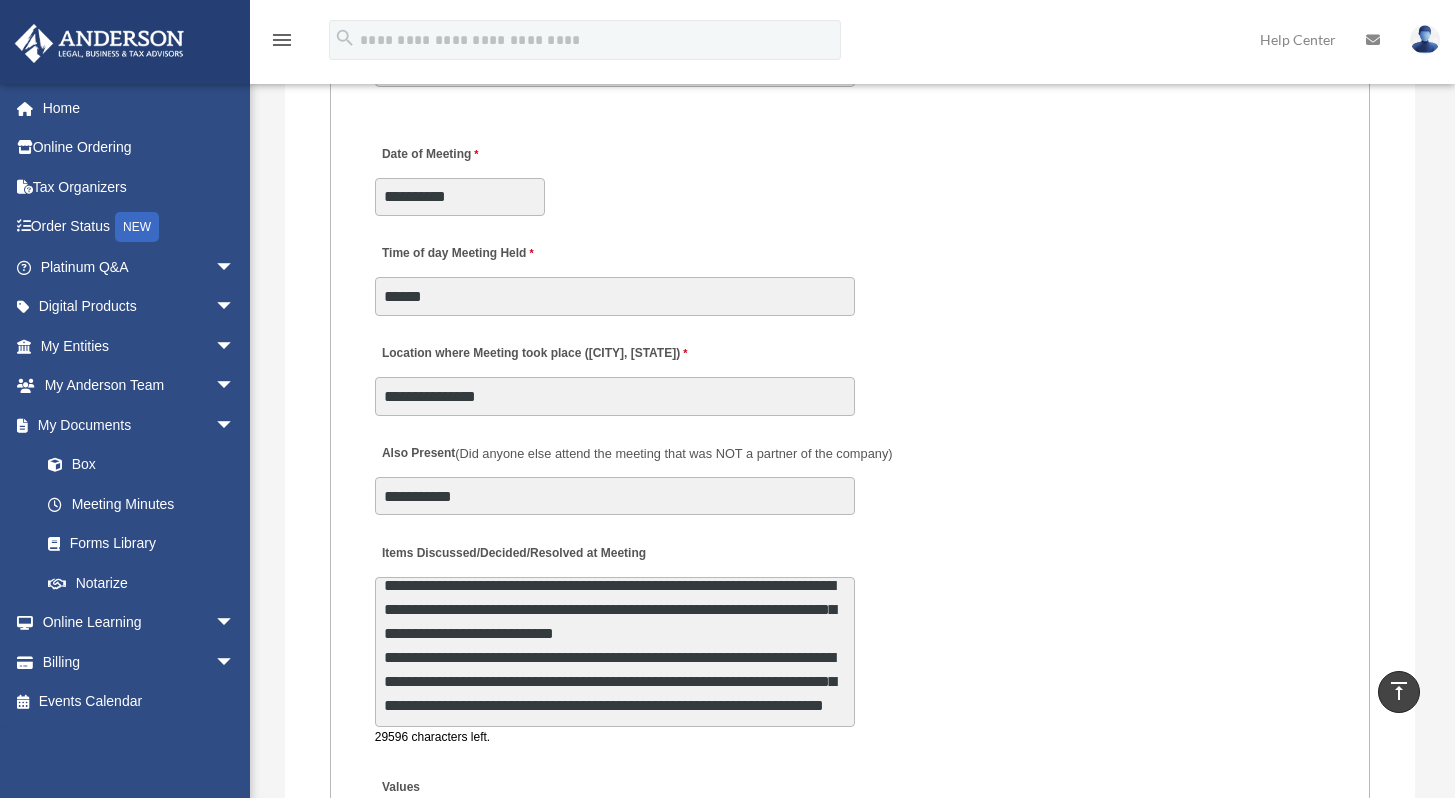 click on "**********" at bounding box center (615, 652) 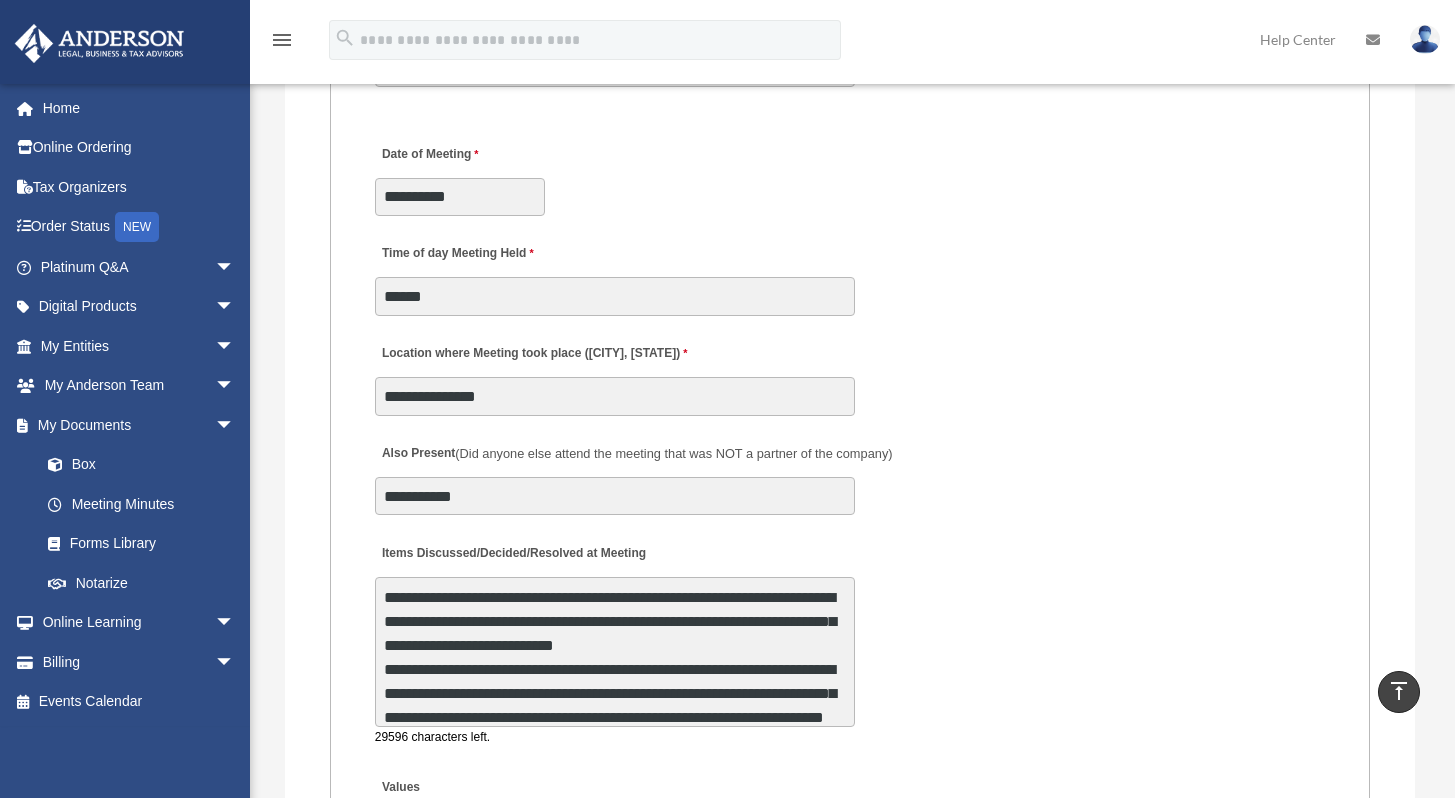 drag, startPoint x: 536, startPoint y: 628, endPoint x: 587, endPoint y: 658, distance: 59.16925 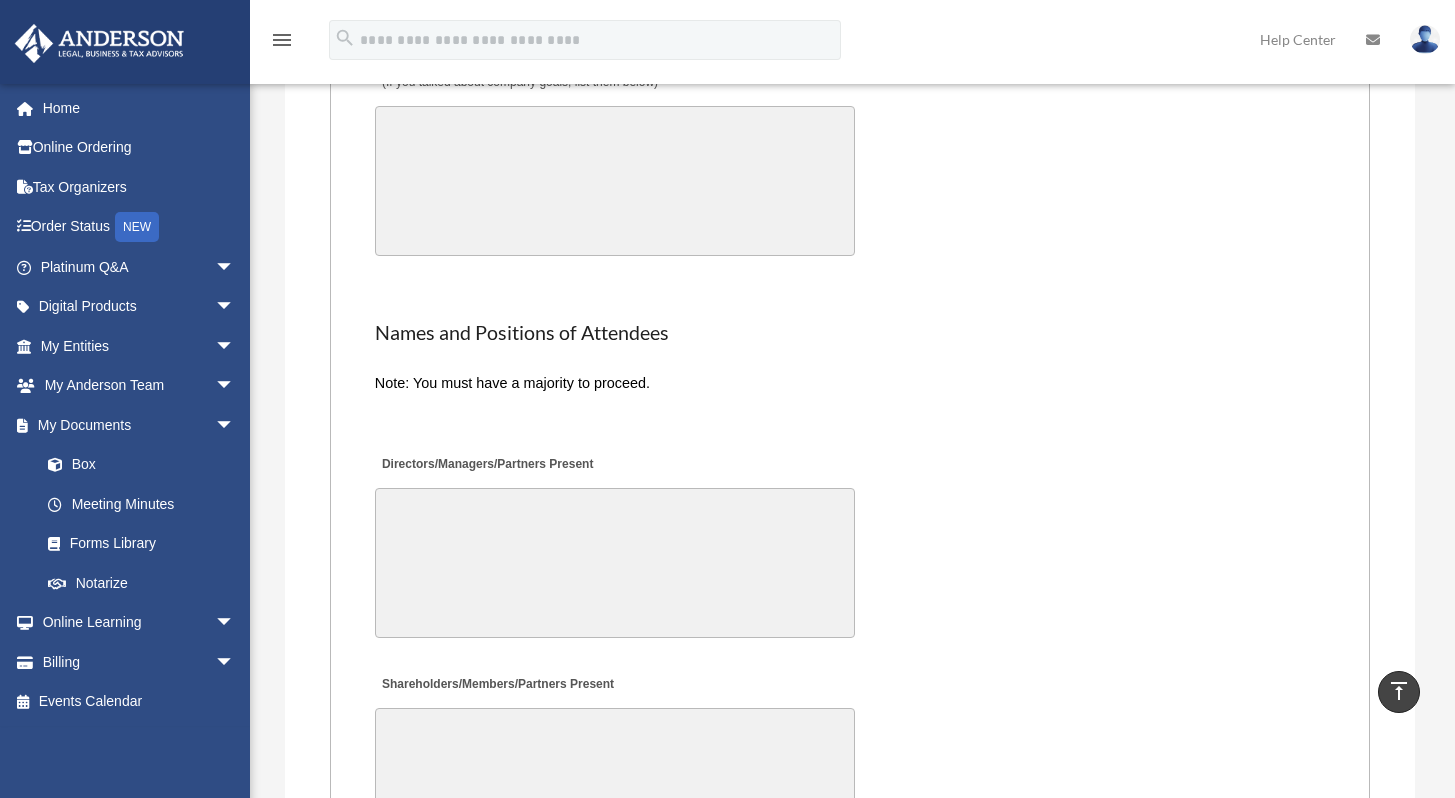type on "**********" 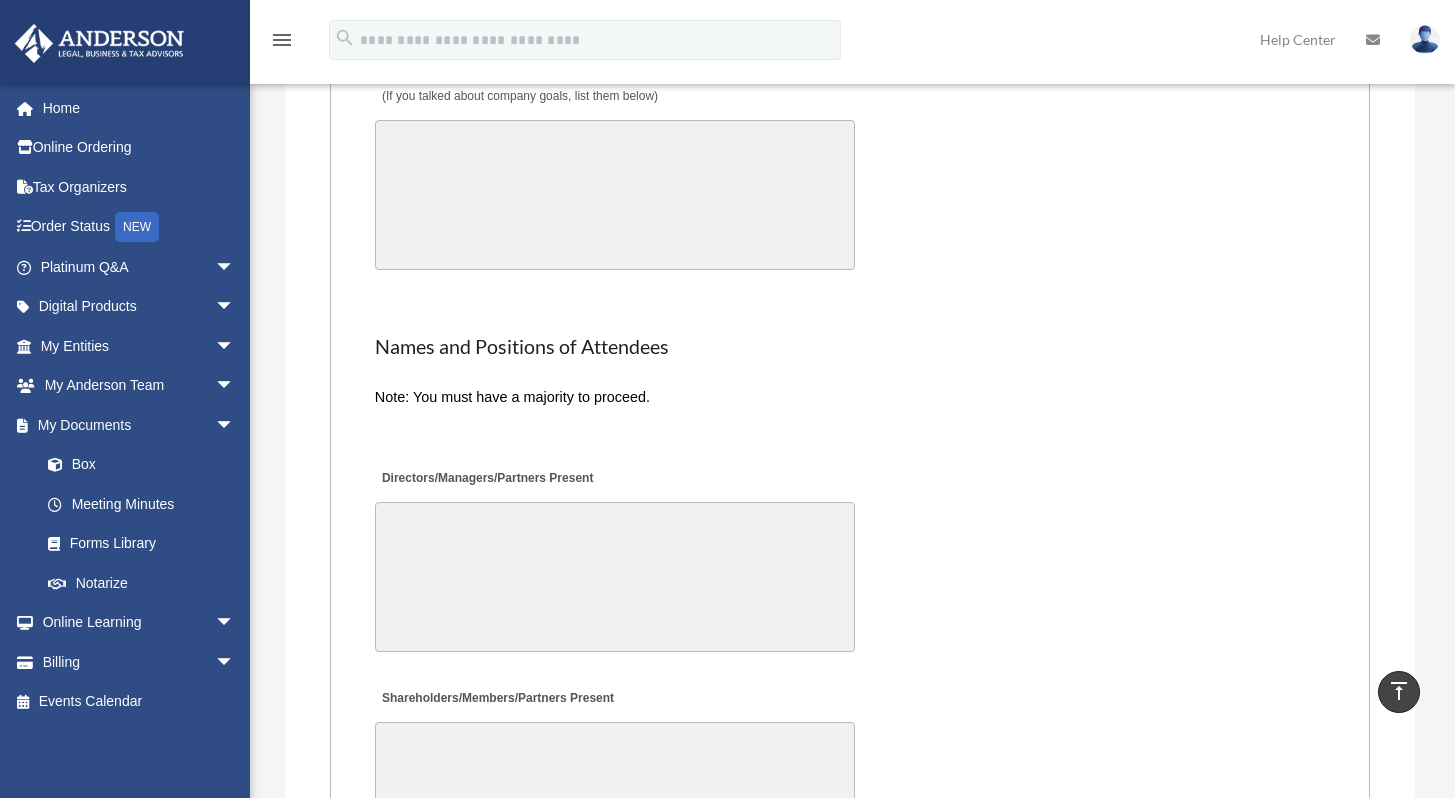 click on "Directors/Managers/Partners Present" at bounding box center (615, 577) 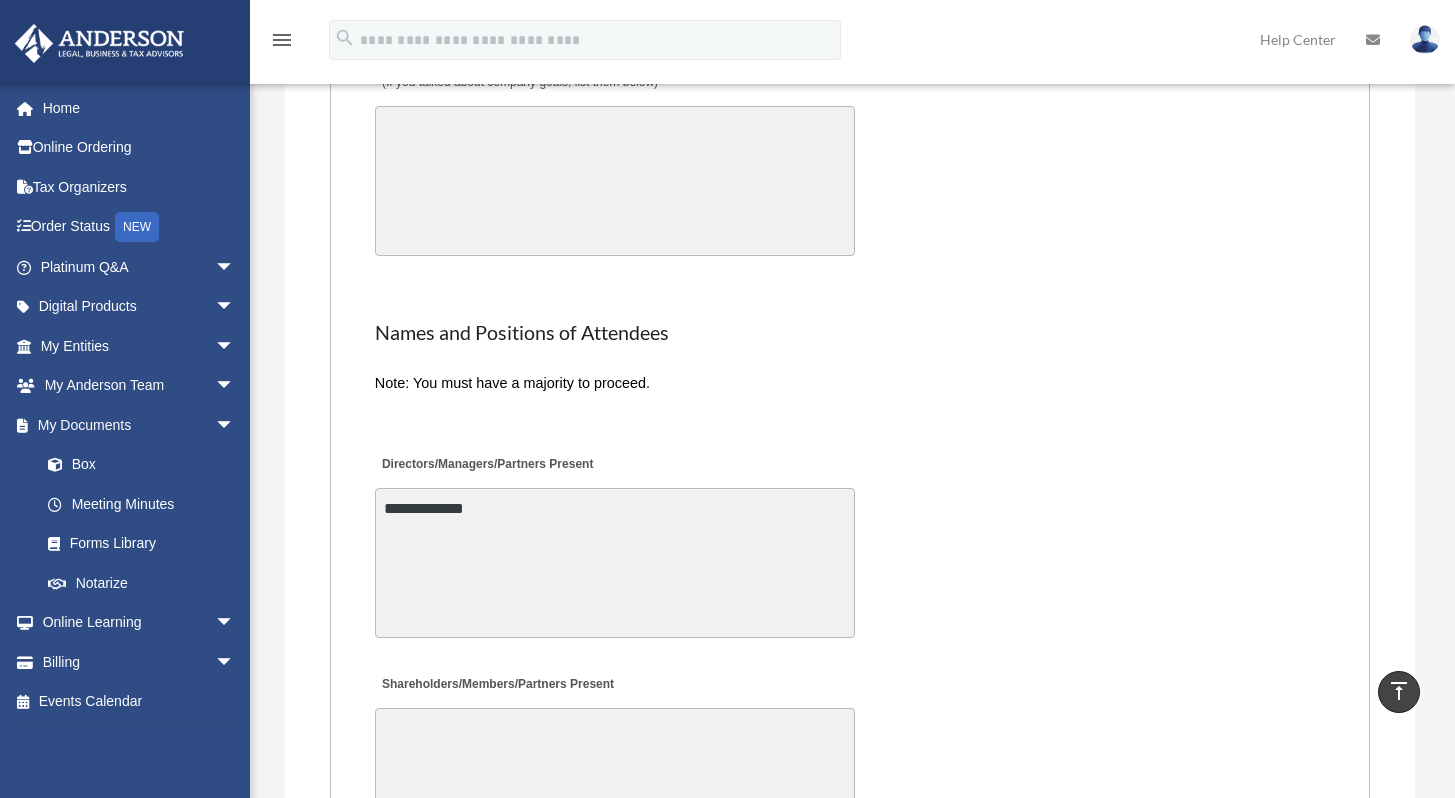 type on "**********" 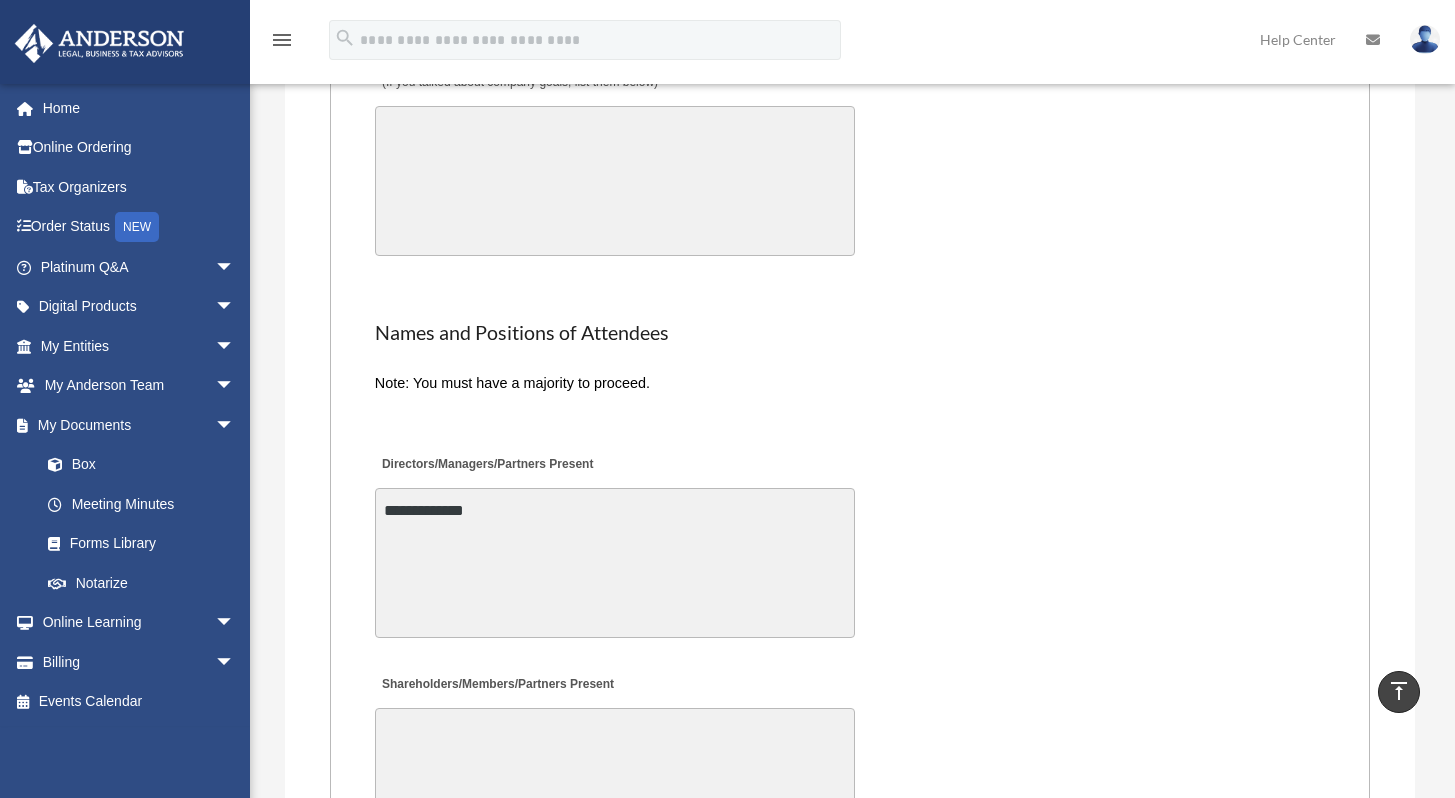 click on "Shareholders/Members/Partners Present" at bounding box center (615, 783) 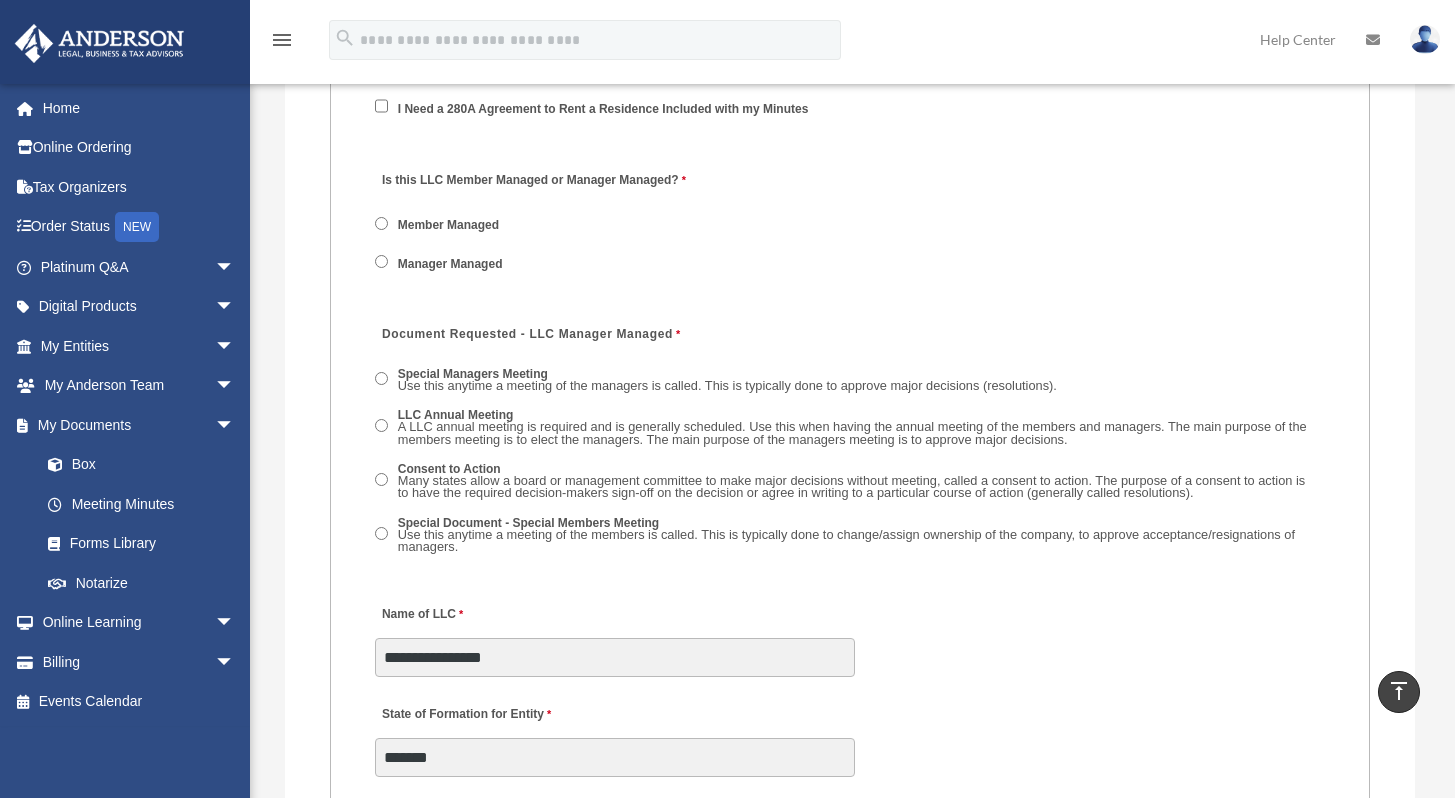 scroll, scrollTop: 3015, scrollLeft: 0, axis: vertical 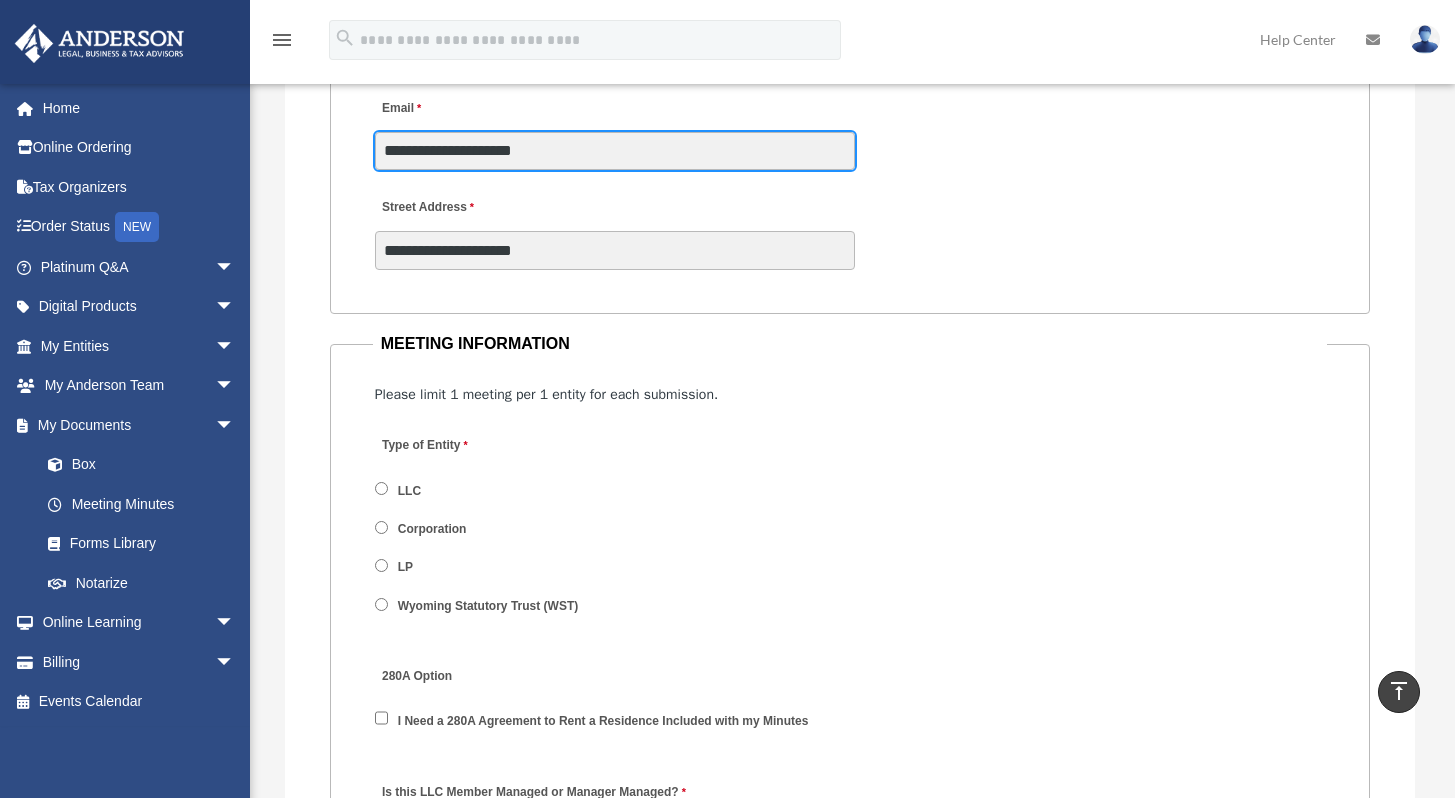 click on "**********" at bounding box center [615, 151] 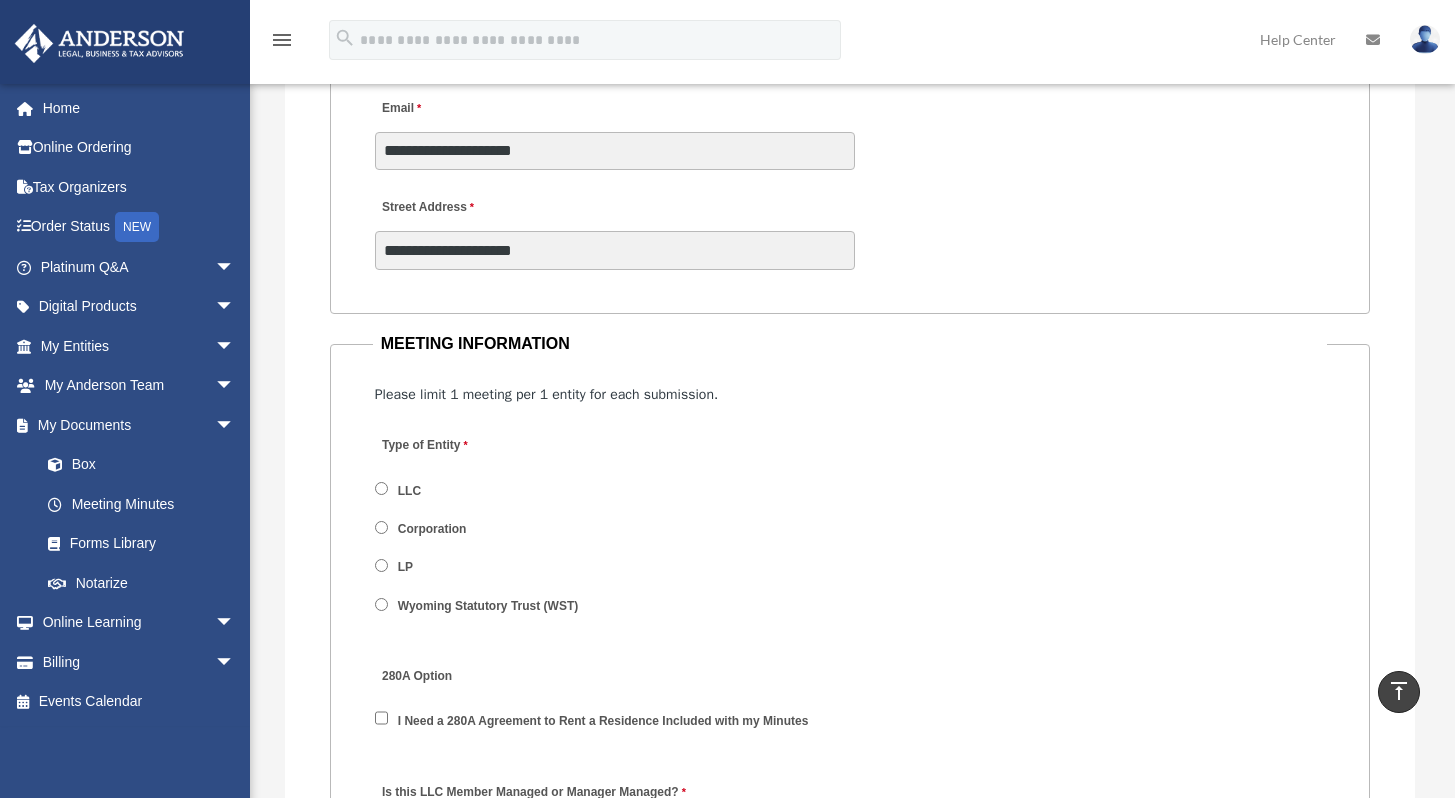 click on "Type of Entity LLC Corporation LP Wyoming Statutory Trust (WST)" at bounding box center (850, 531) 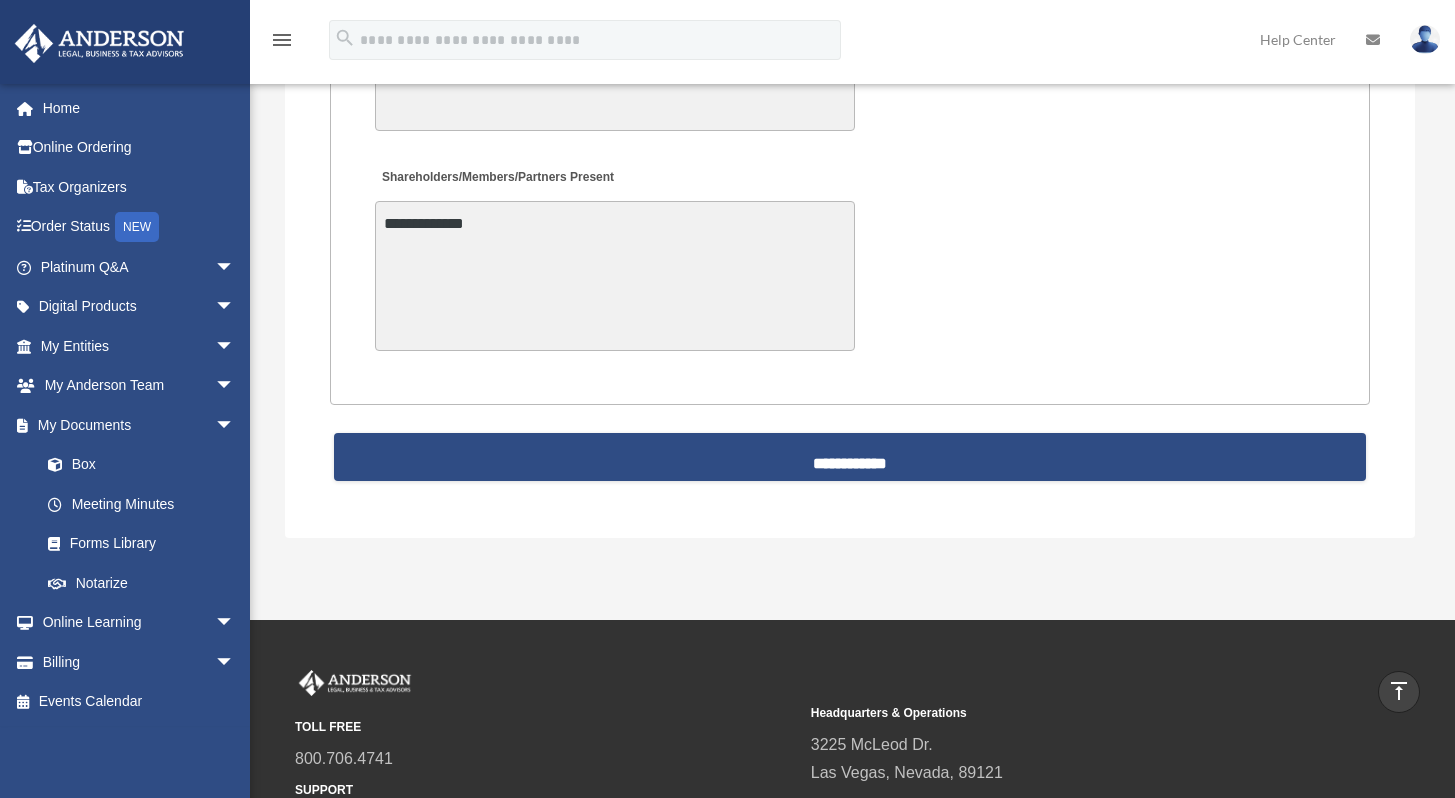 scroll, scrollTop: 5253, scrollLeft: 0, axis: vertical 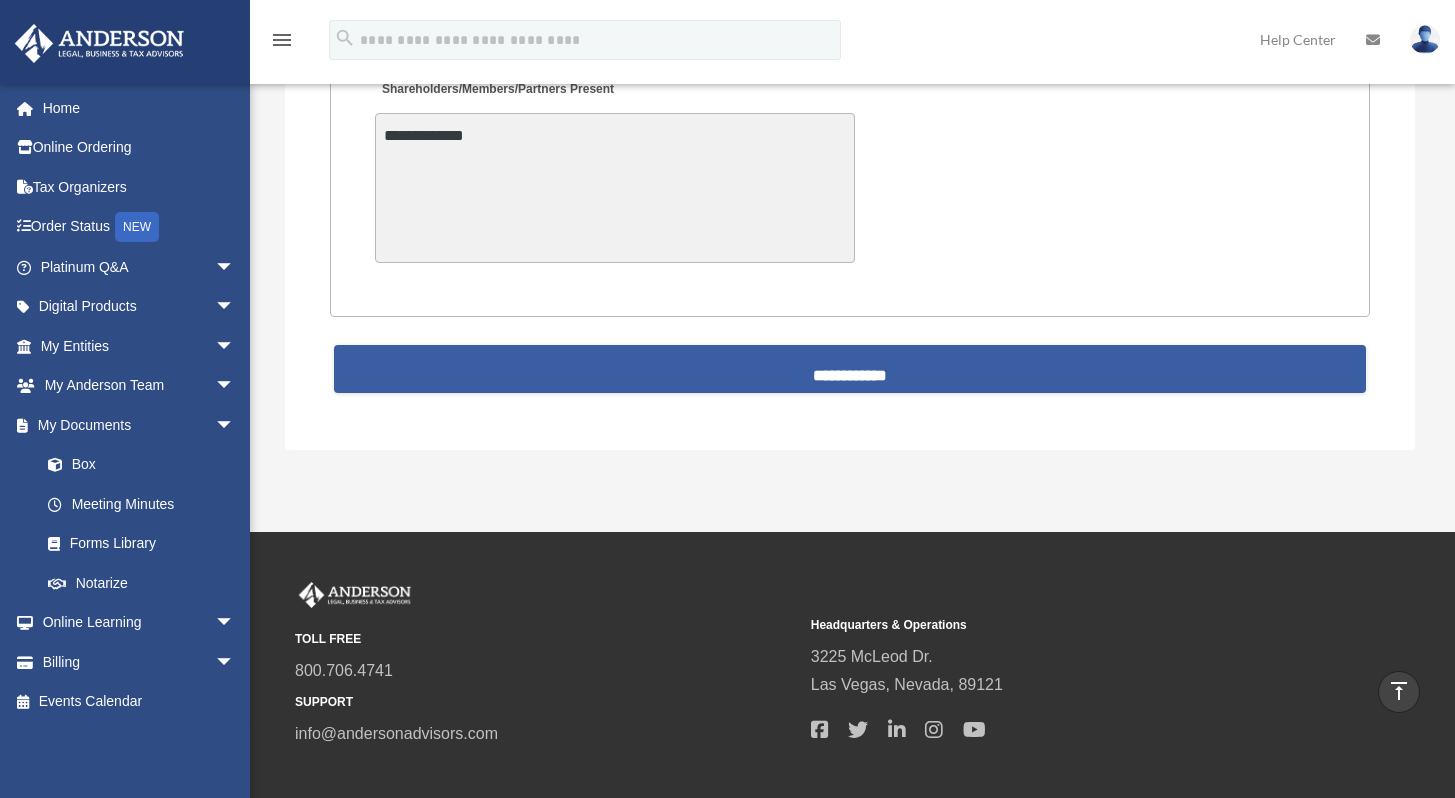 click on "**********" at bounding box center [850, 369] 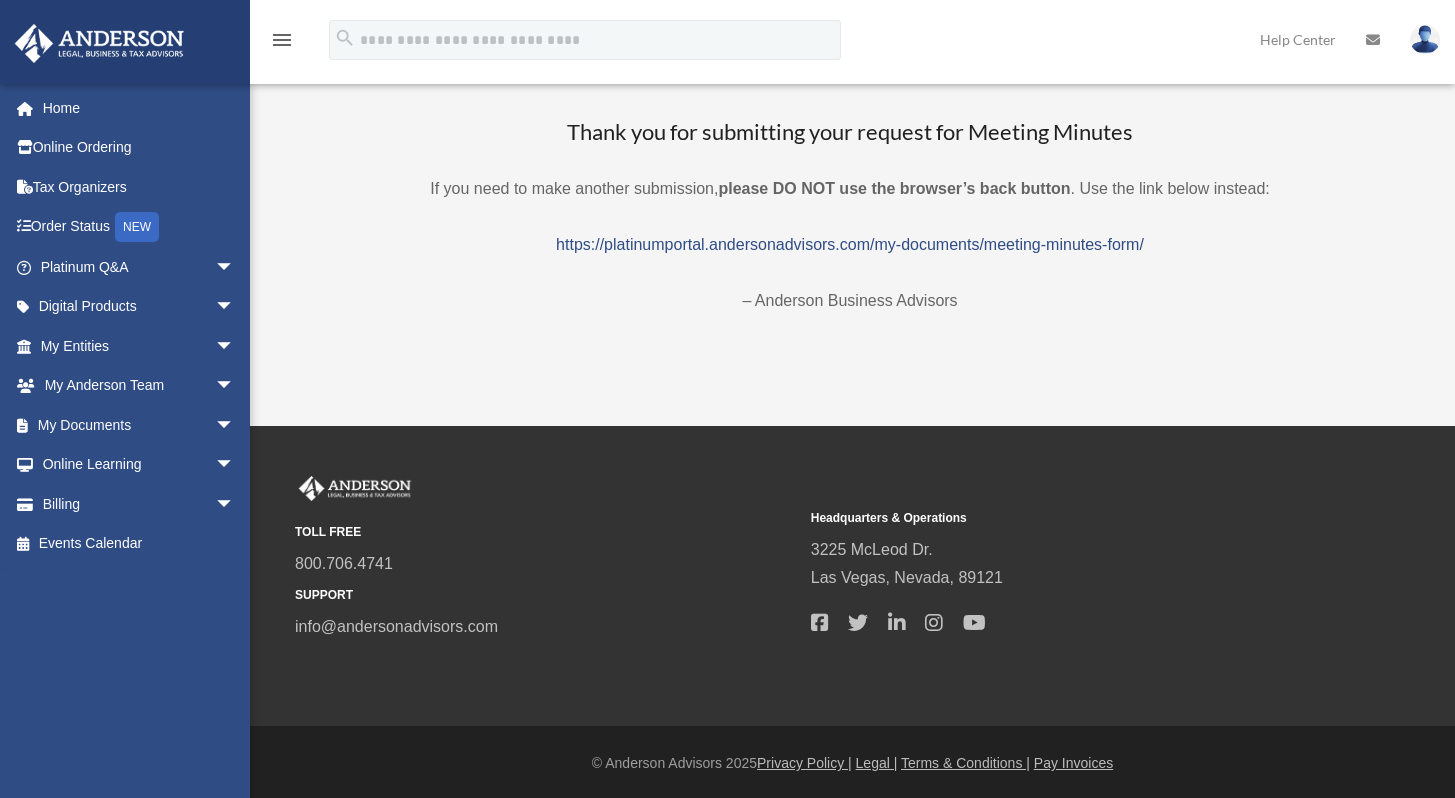 scroll, scrollTop: 0, scrollLeft: 0, axis: both 